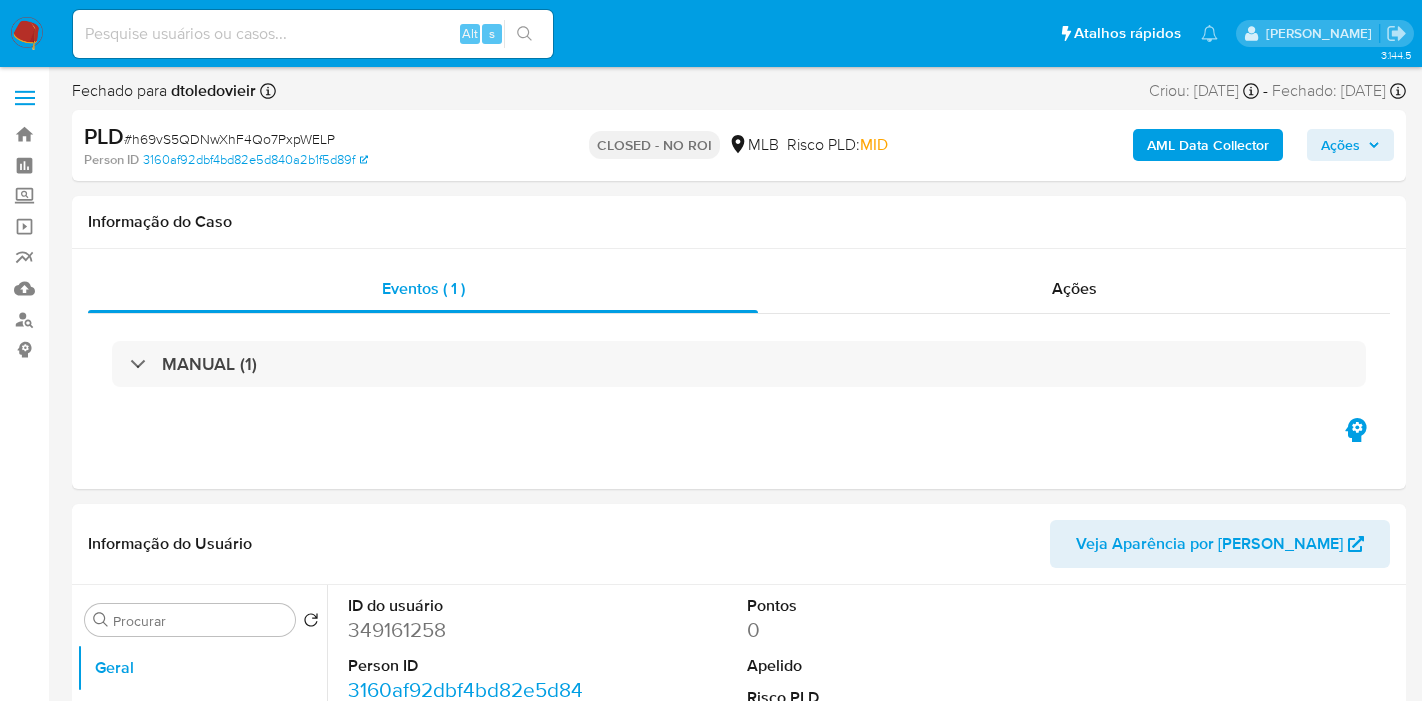 select on "10" 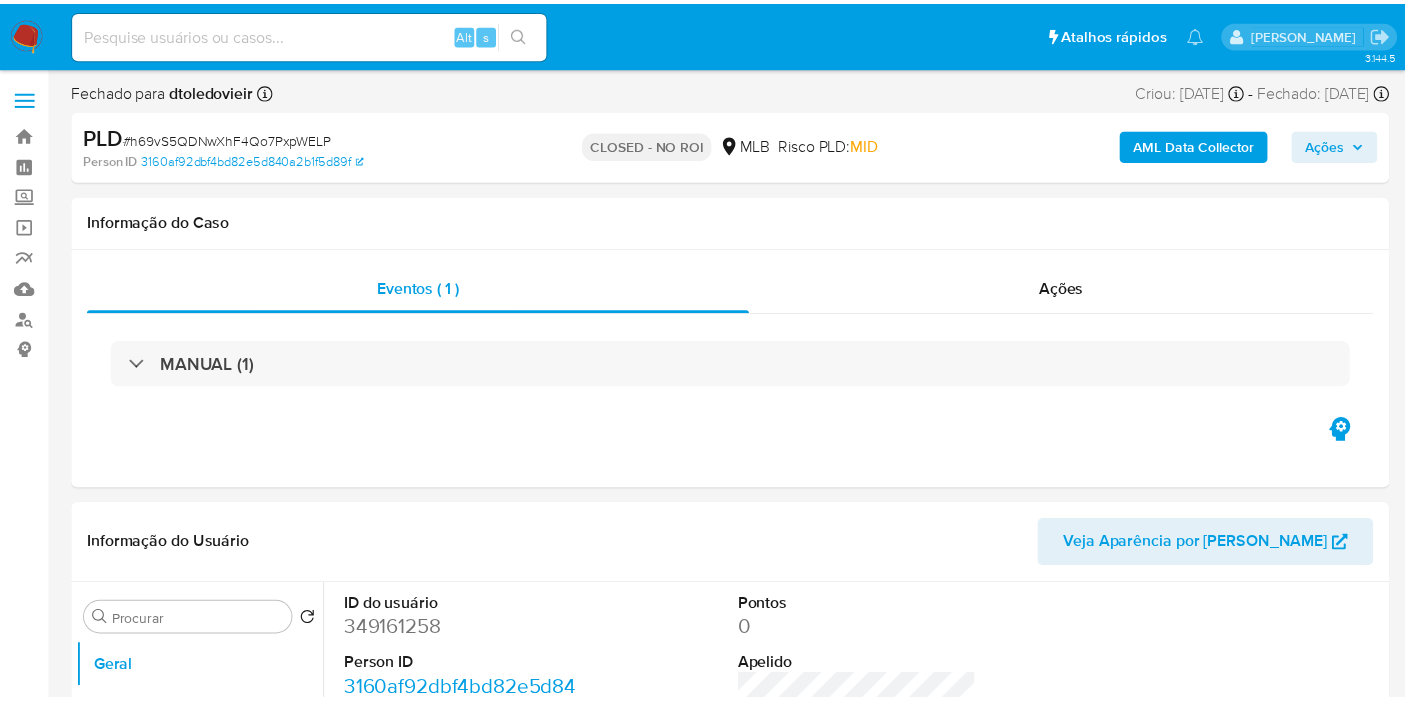 scroll, scrollTop: 0, scrollLeft: 0, axis: both 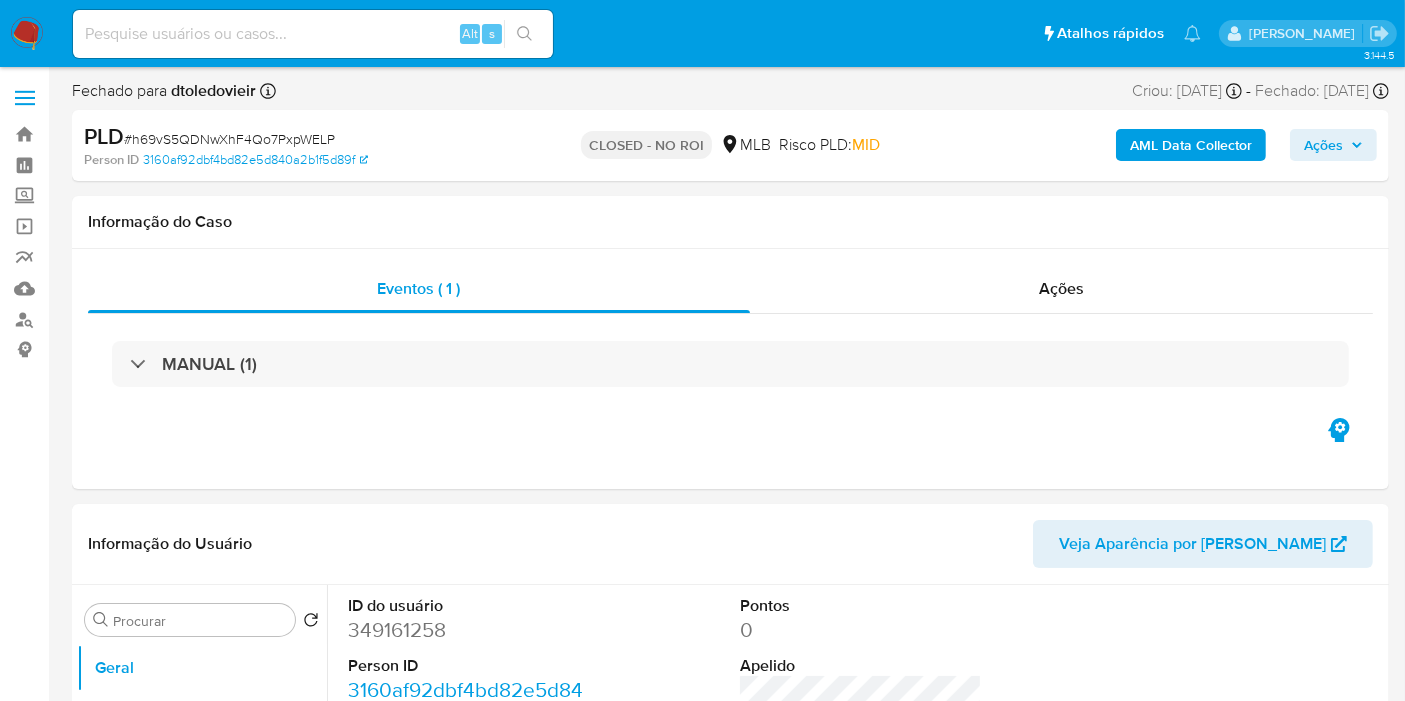 click at bounding box center [313, 34] 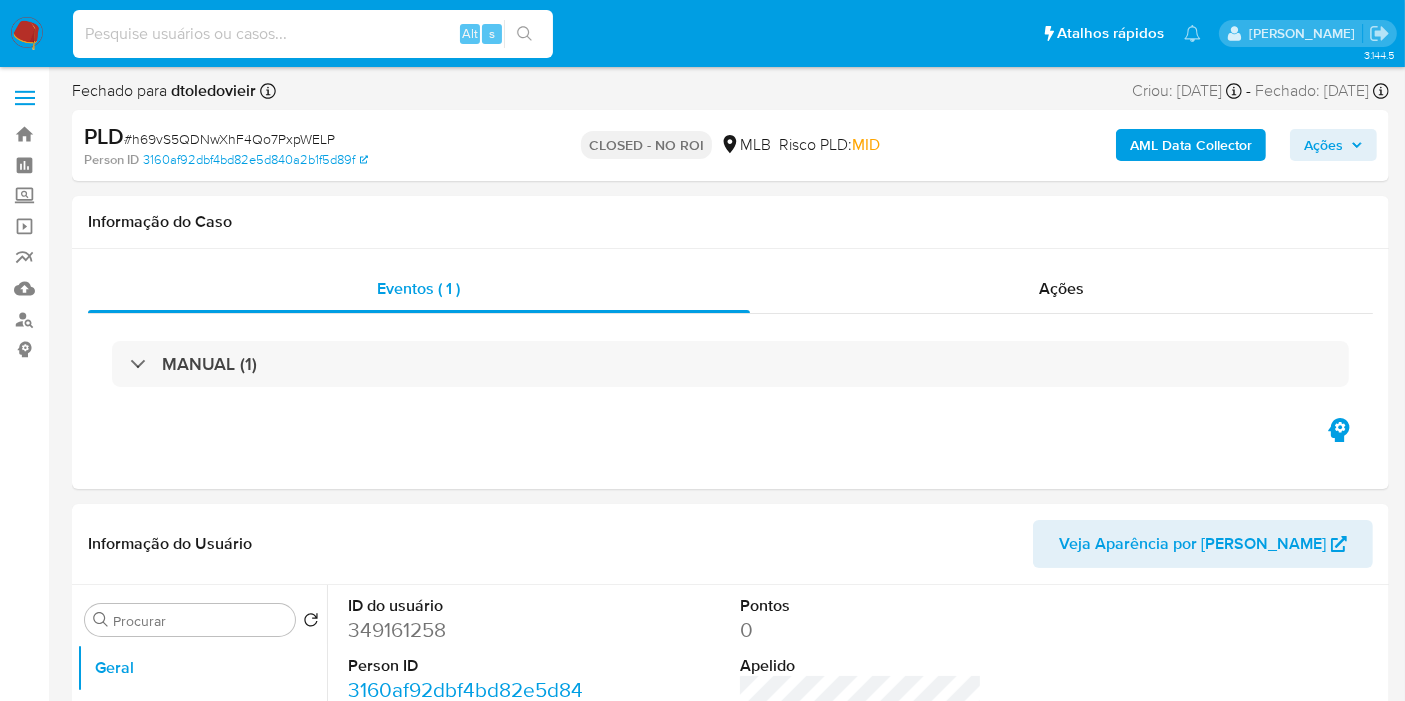 paste on "386098101" 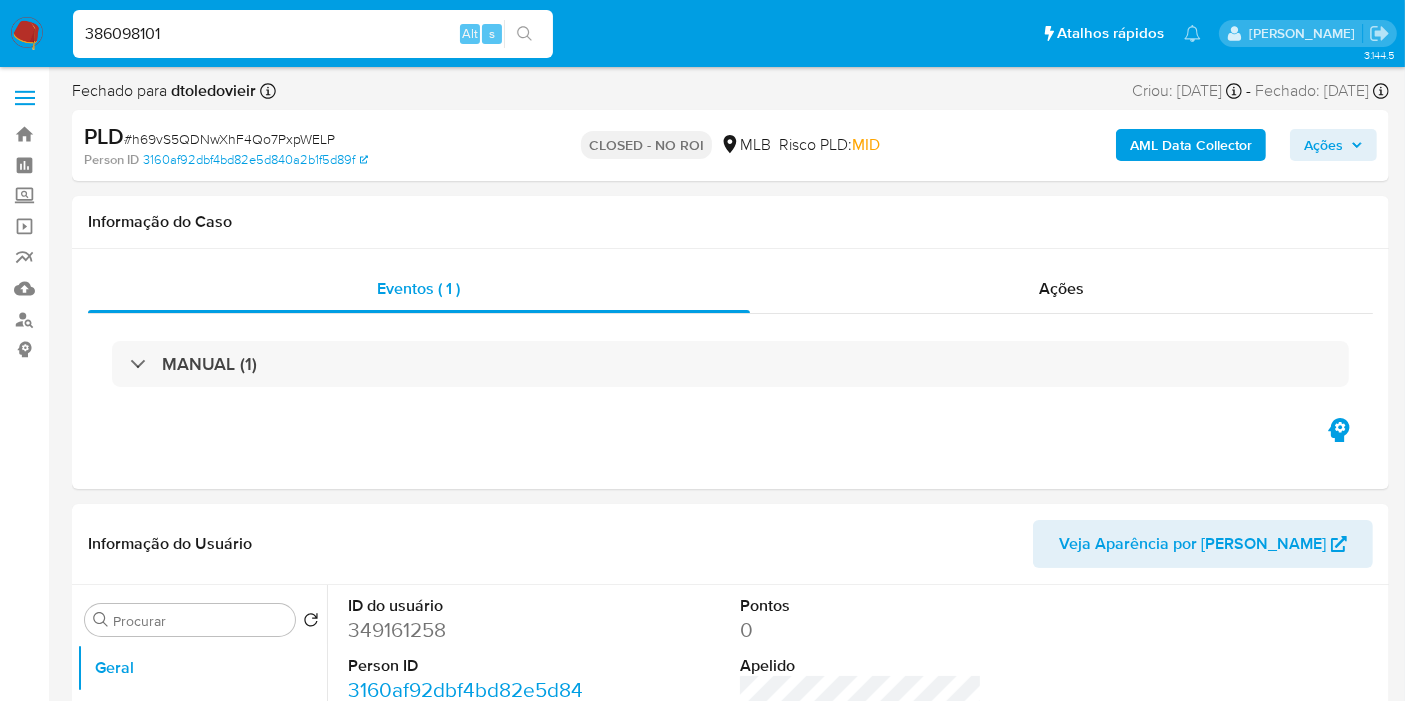 type on "386098101" 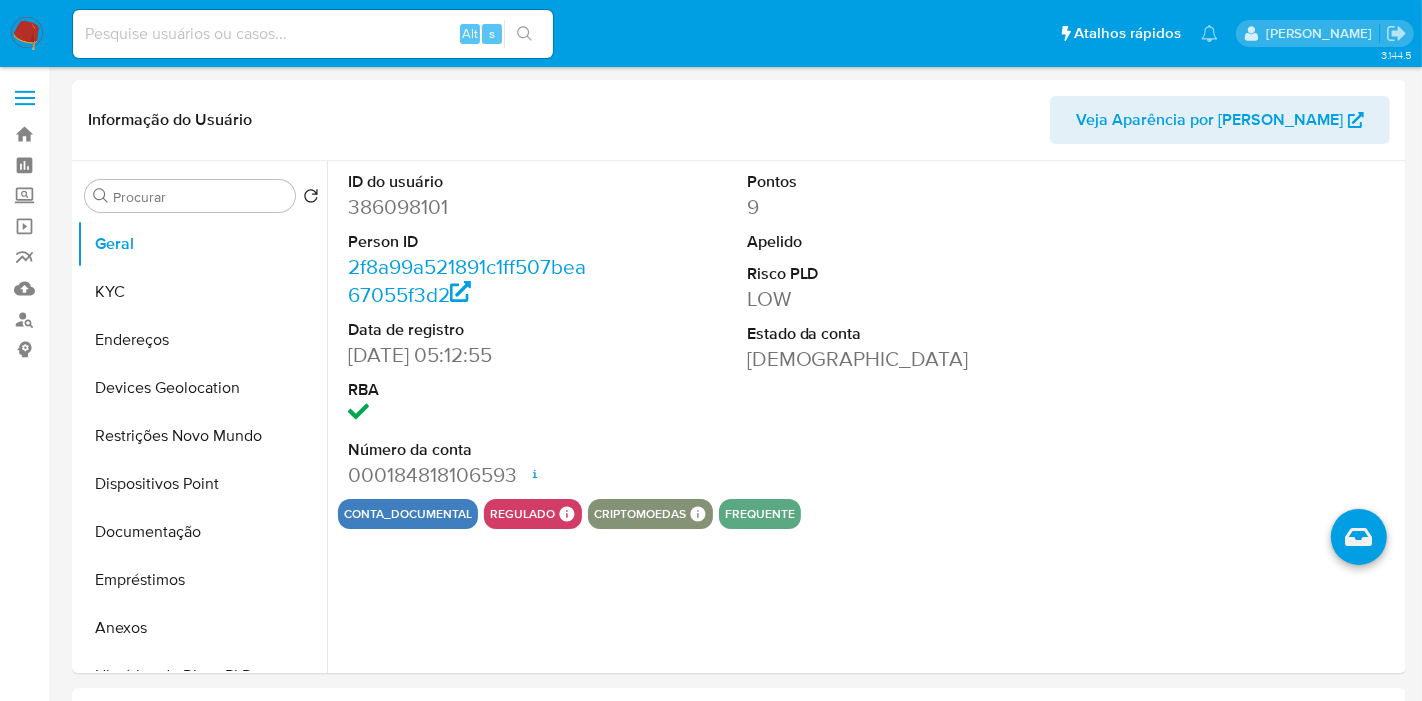 select on "10" 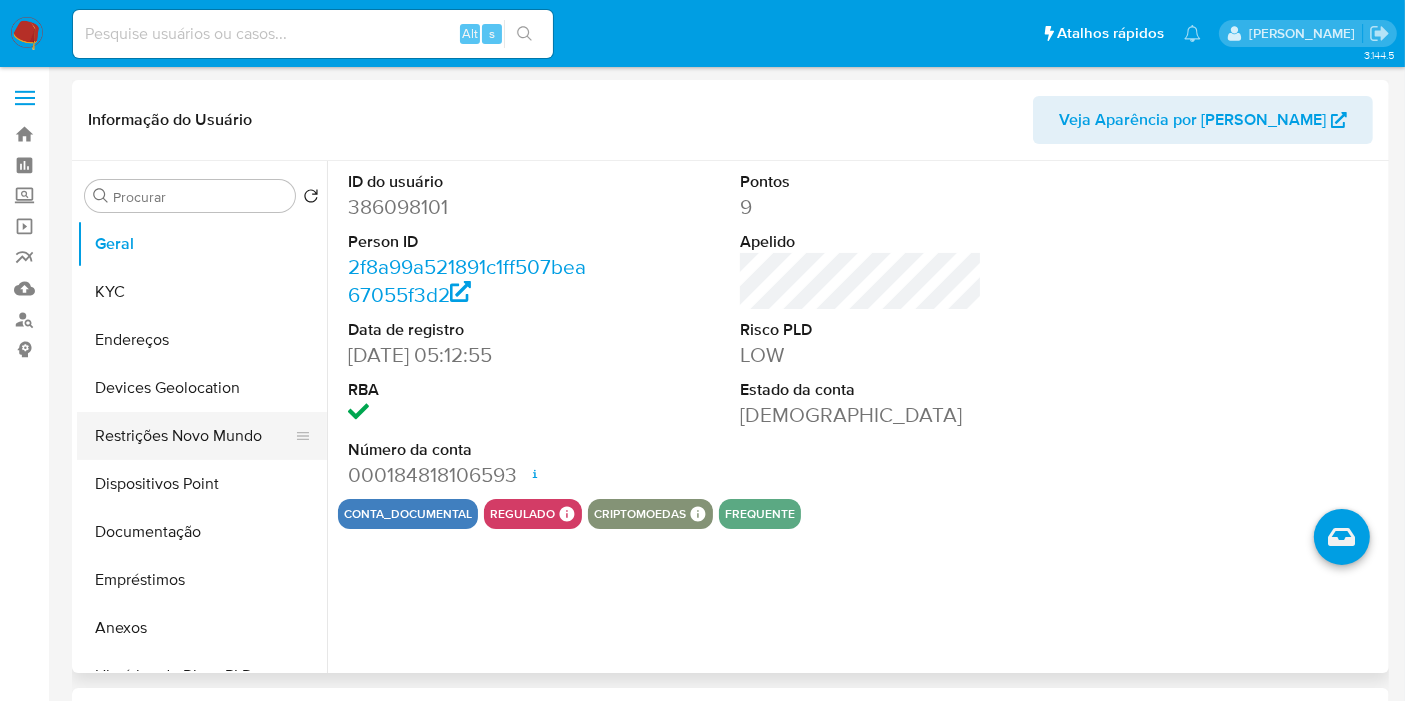 scroll, scrollTop: 222, scrollLeft: 0, axis: vertical 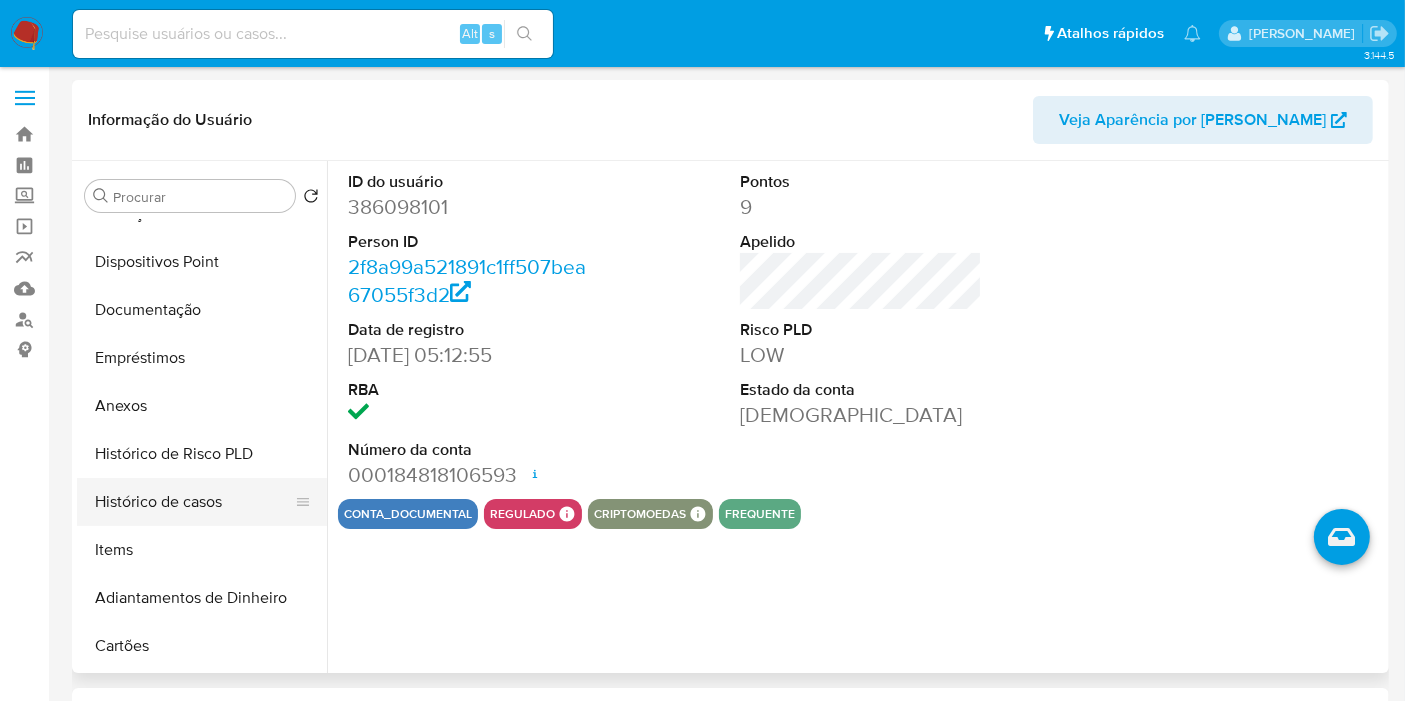 click on "Histórico de casos" at bounding box center (194, 502) 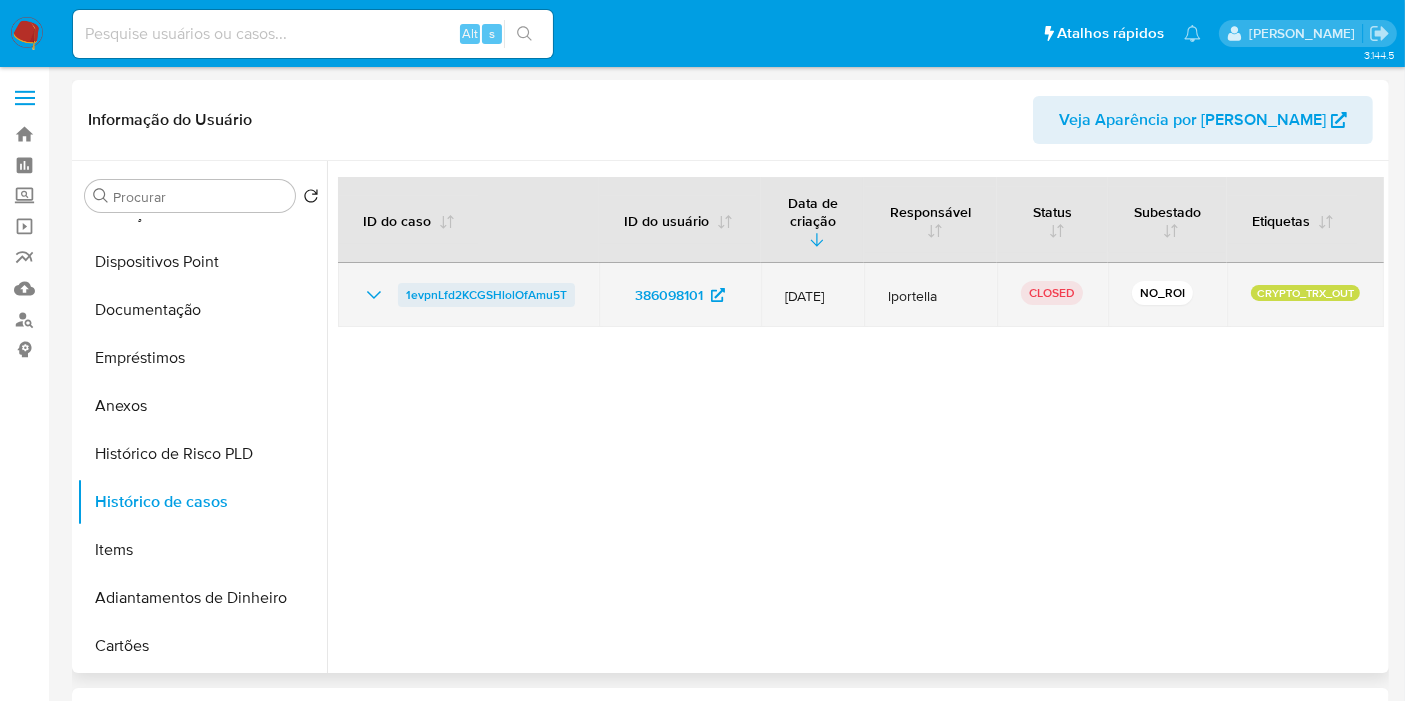 click on "1evpnLfd2KCGSHlolOfAmu5T" at bounding box center (486, 295) 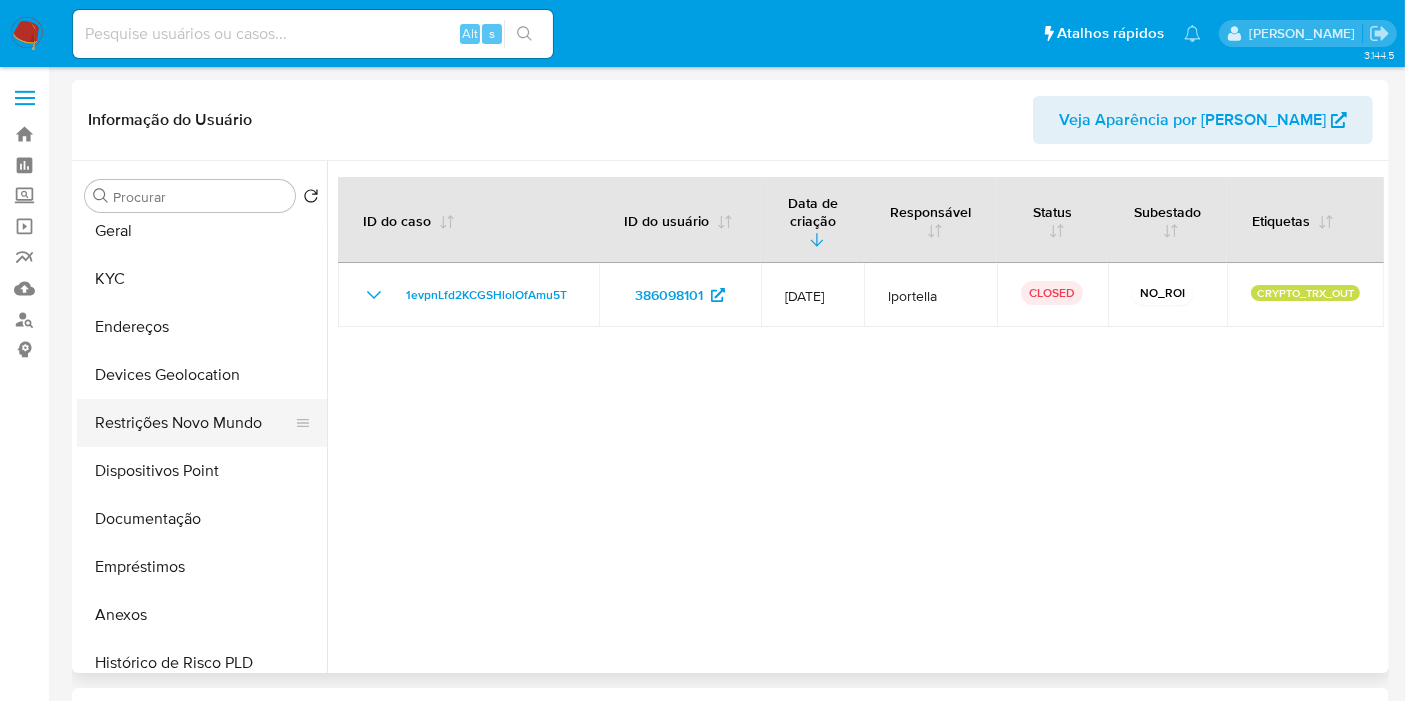 scroll, scrollTop: 0, scrollLeft: 0, axis: both 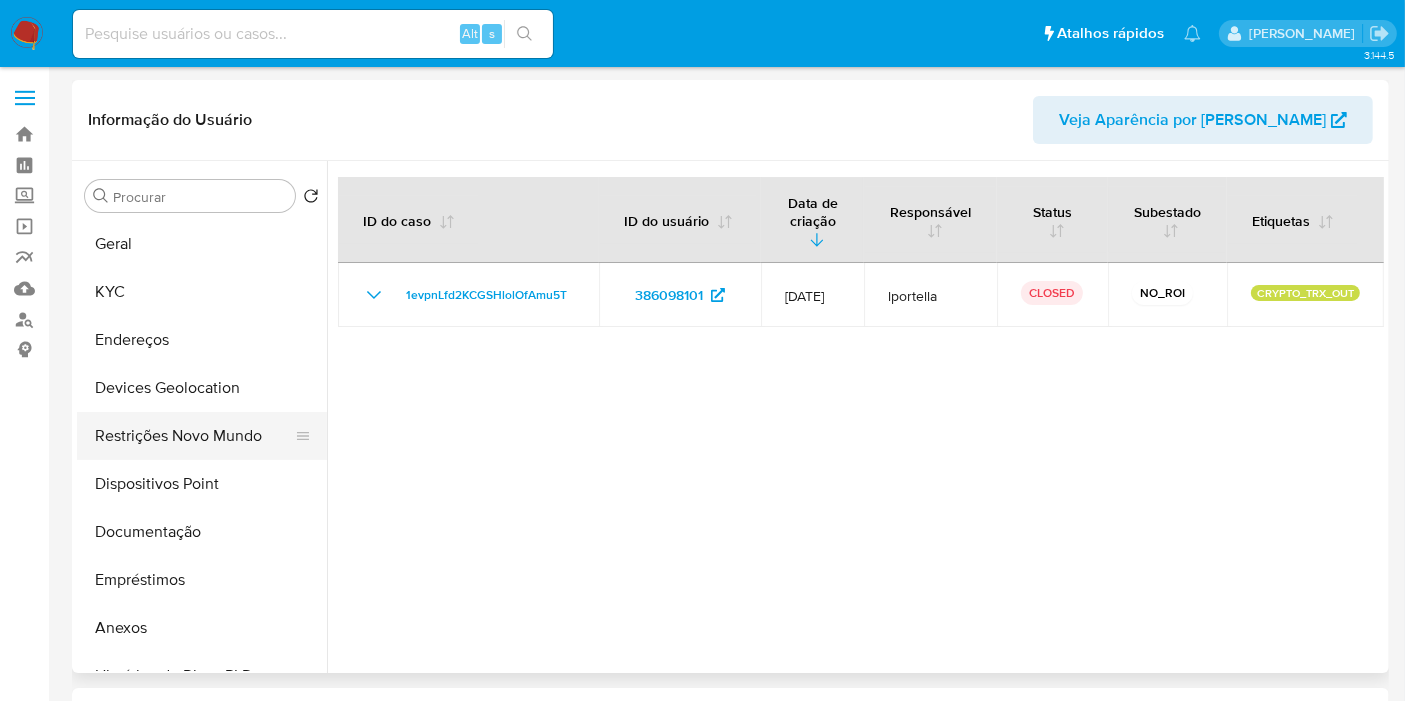 click on "Restrições Novo Mundo" at bounding box center (194, 436) 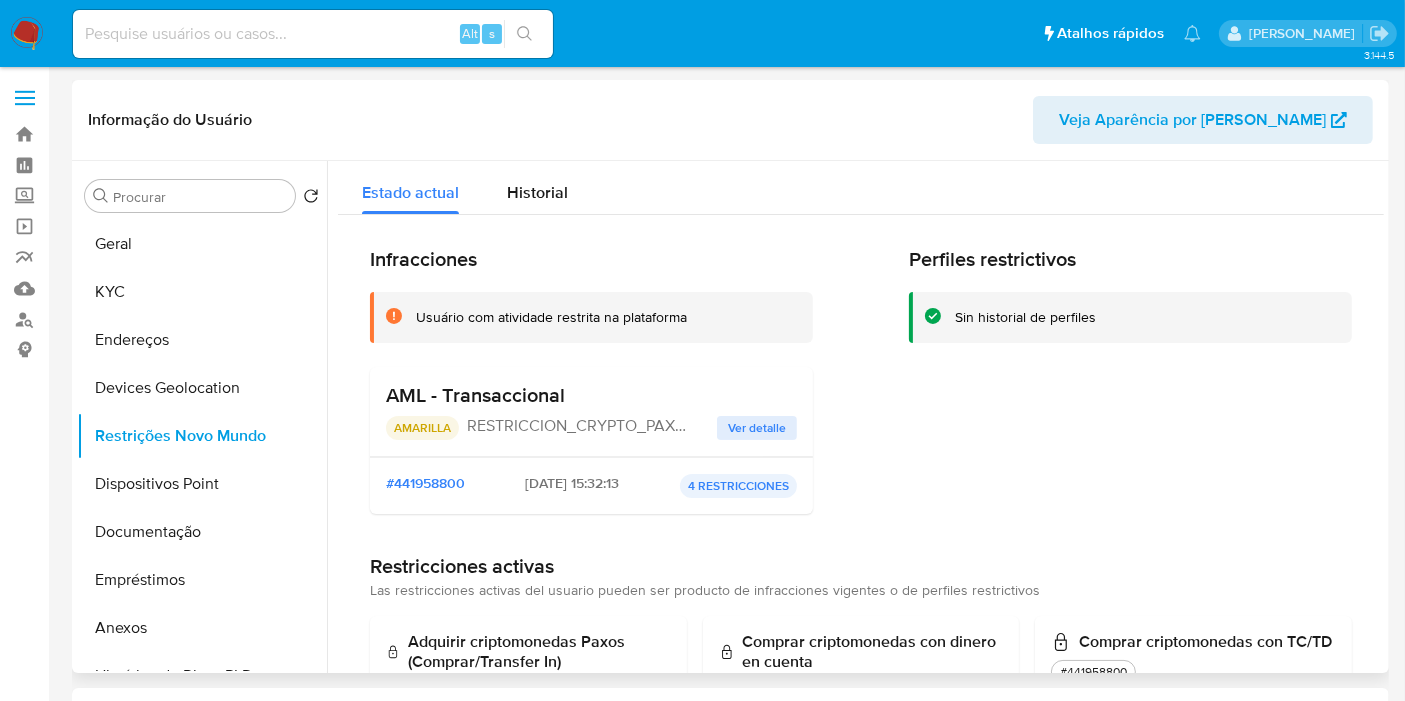 drag, startPoint x: 579, startPoint y: 394, endPoint x: 385, endPoint y: 401, distance: 194.12625 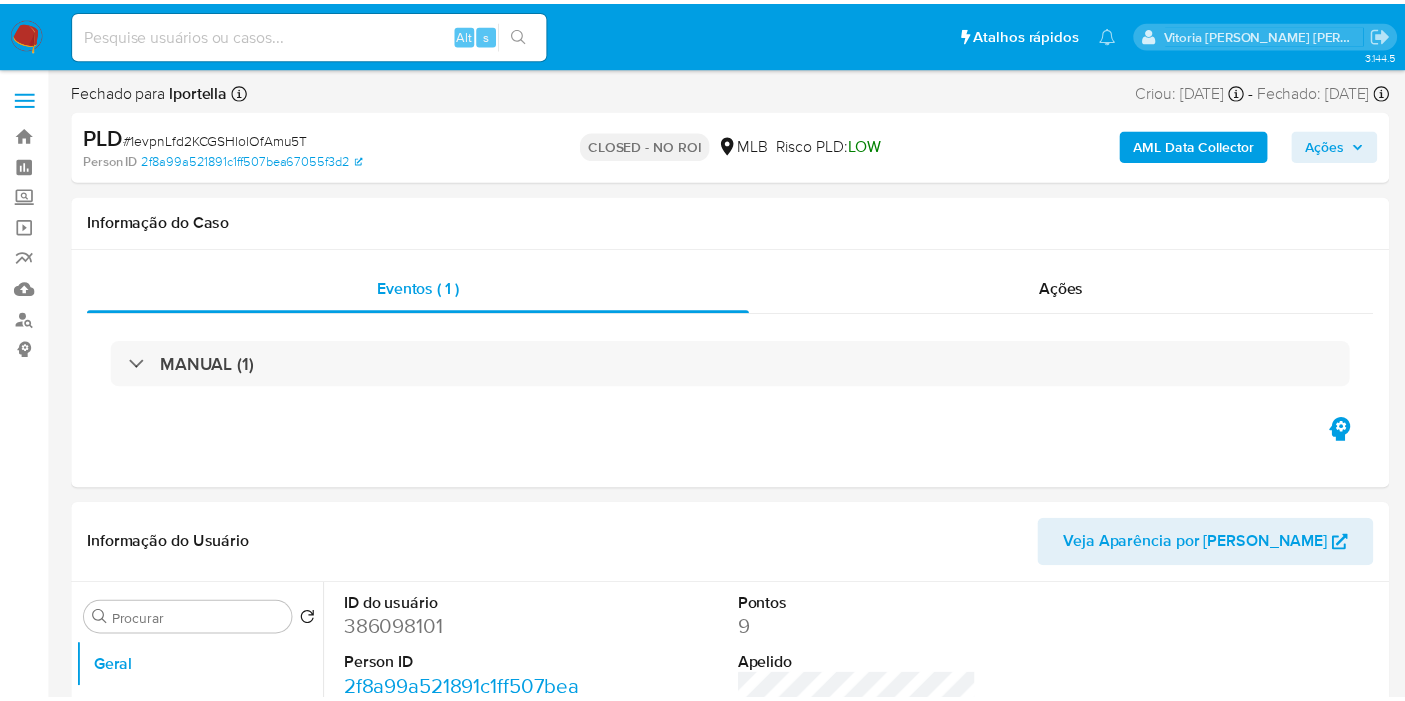 scroll, scrollTop: 0, scrollLeft: 0, axis: both 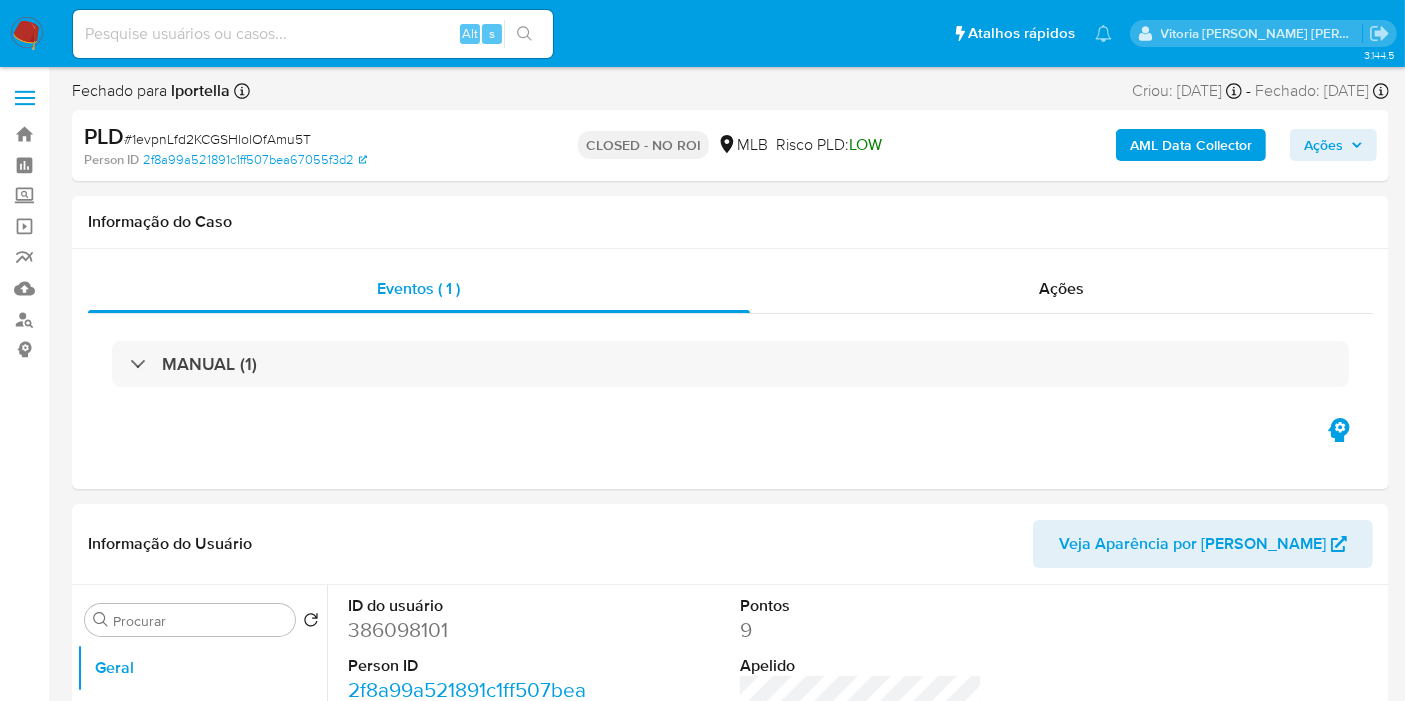 select on "10" 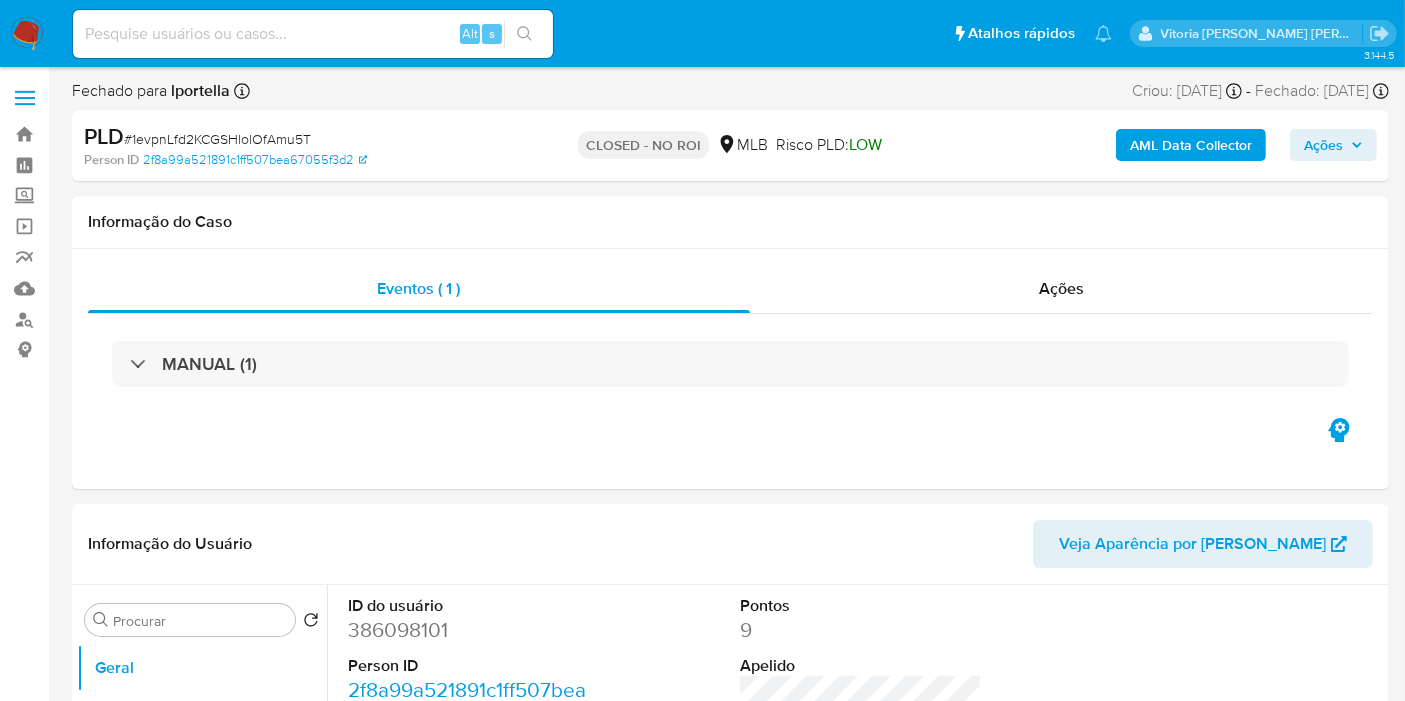 click on "Alt s" at bounding box center (313, 34) 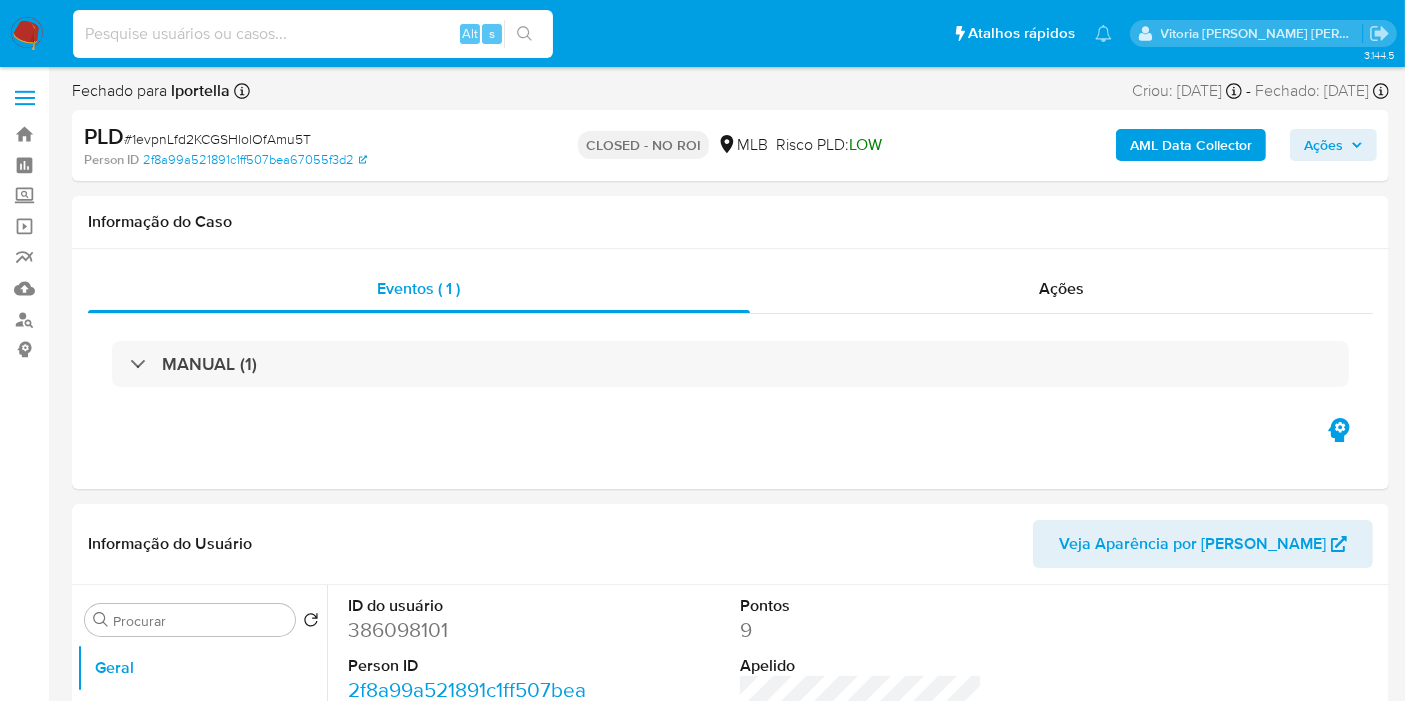 click at bounding box center [313, 34] 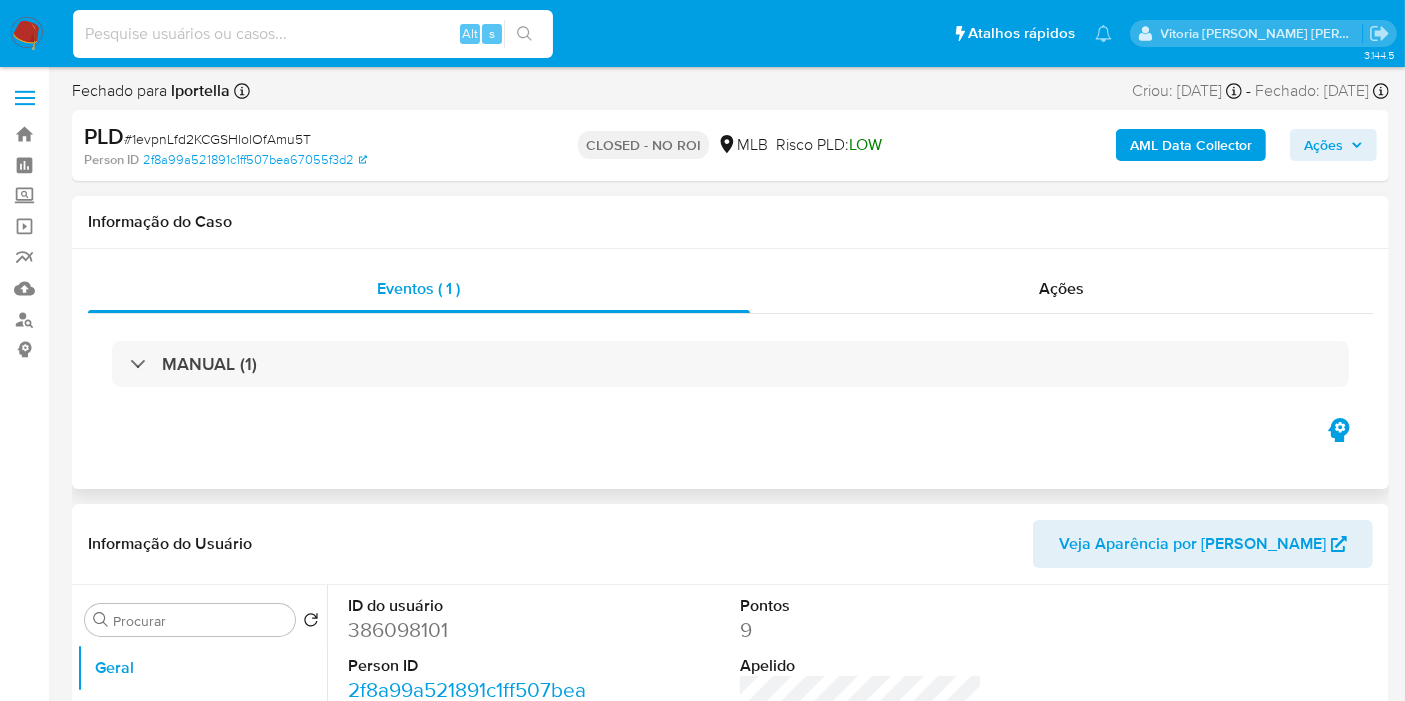 paste on "186958017" 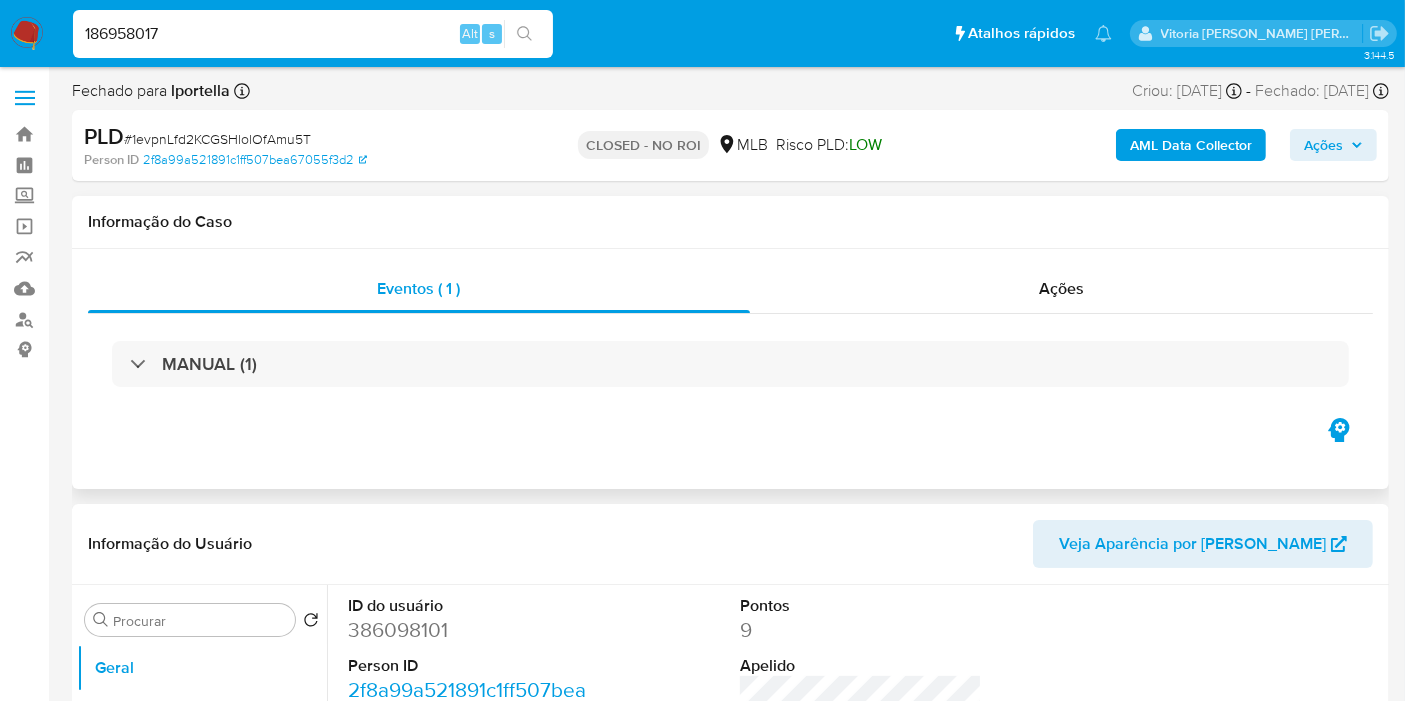 type on "186958017" 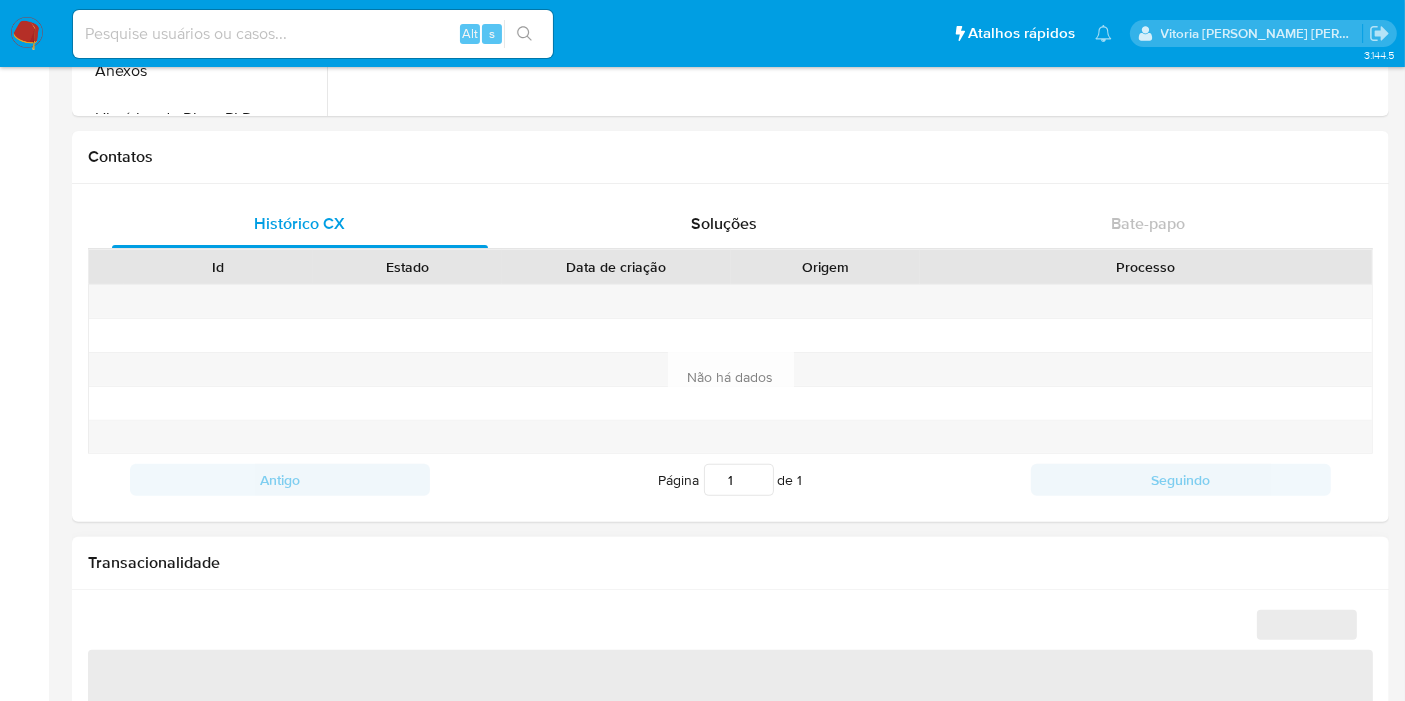 select on "10" 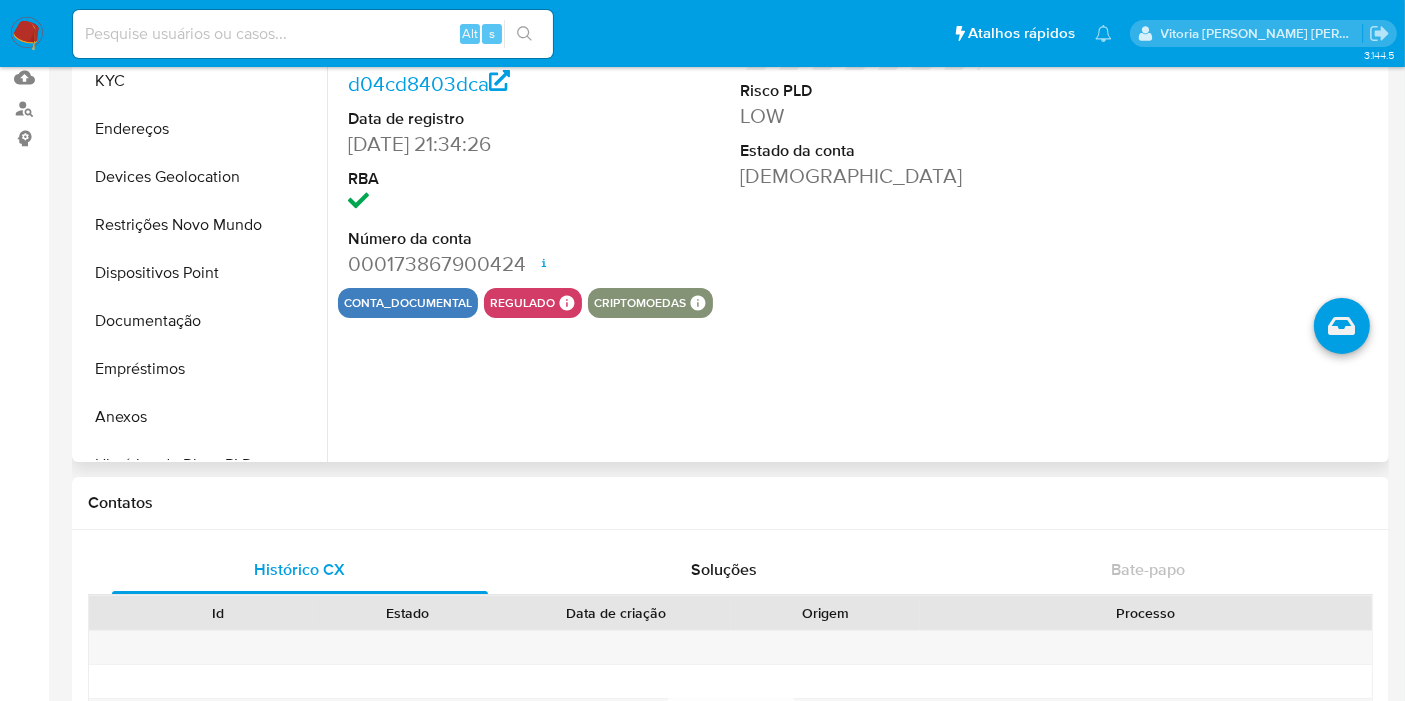 scroll, scrollTop: 0, scrollLeft: 0, axis: both 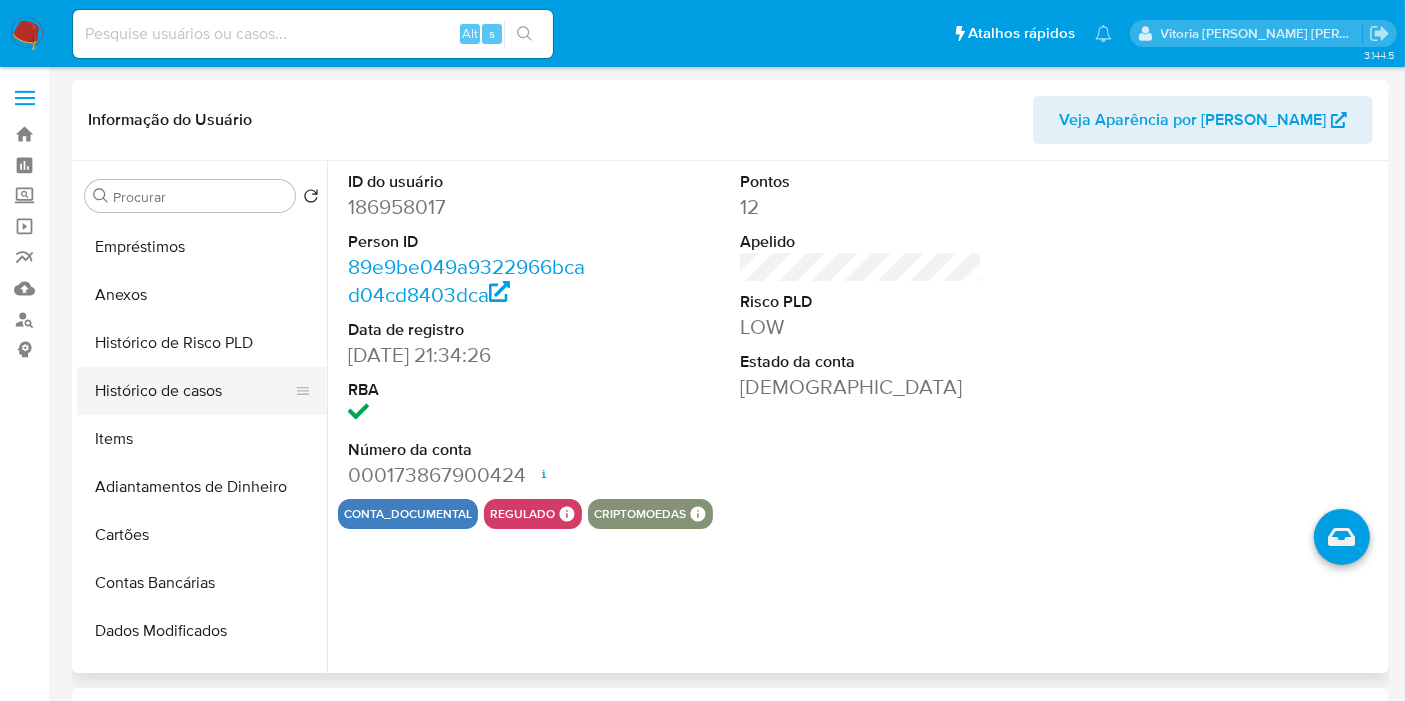 click on "Histórico de casos" at bounding box center (194, 391) 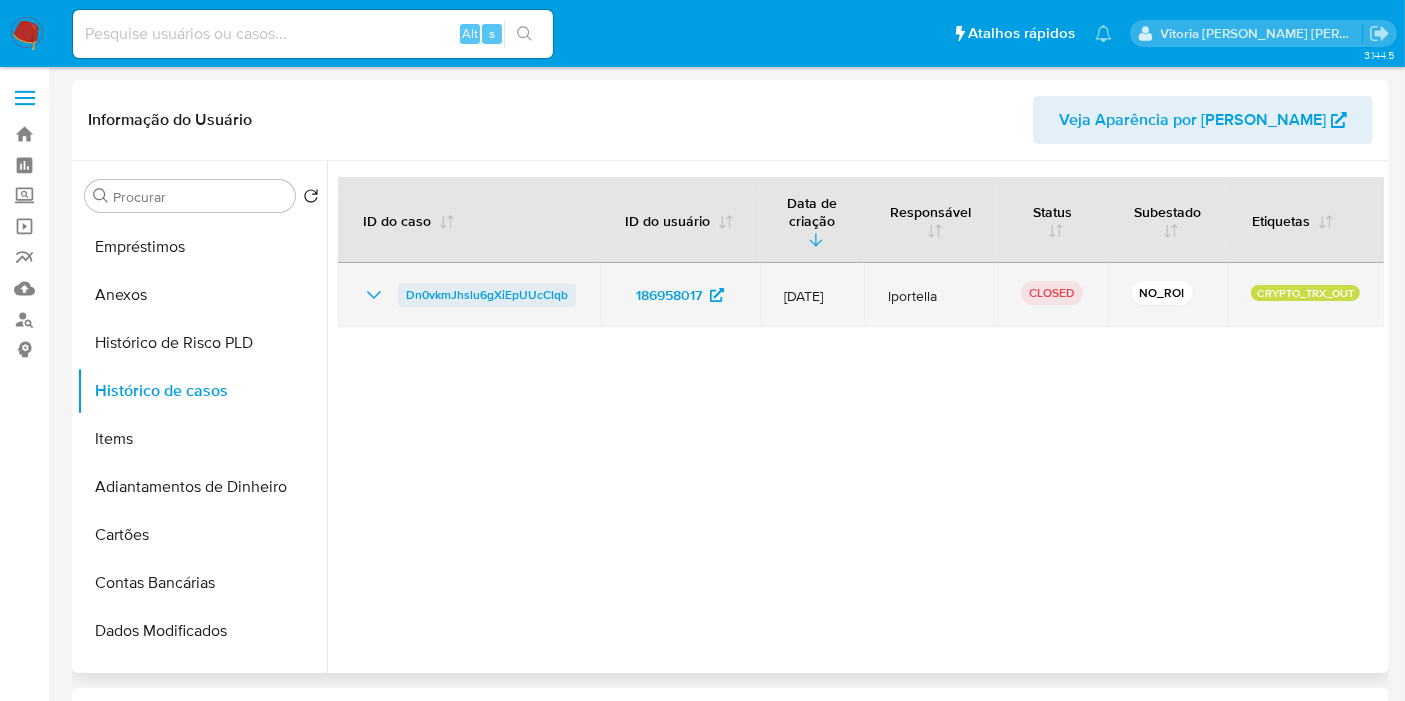 click on "Dn0vkmJhslu6gXiEpUUcClqb" at bounding box center [487, 295] 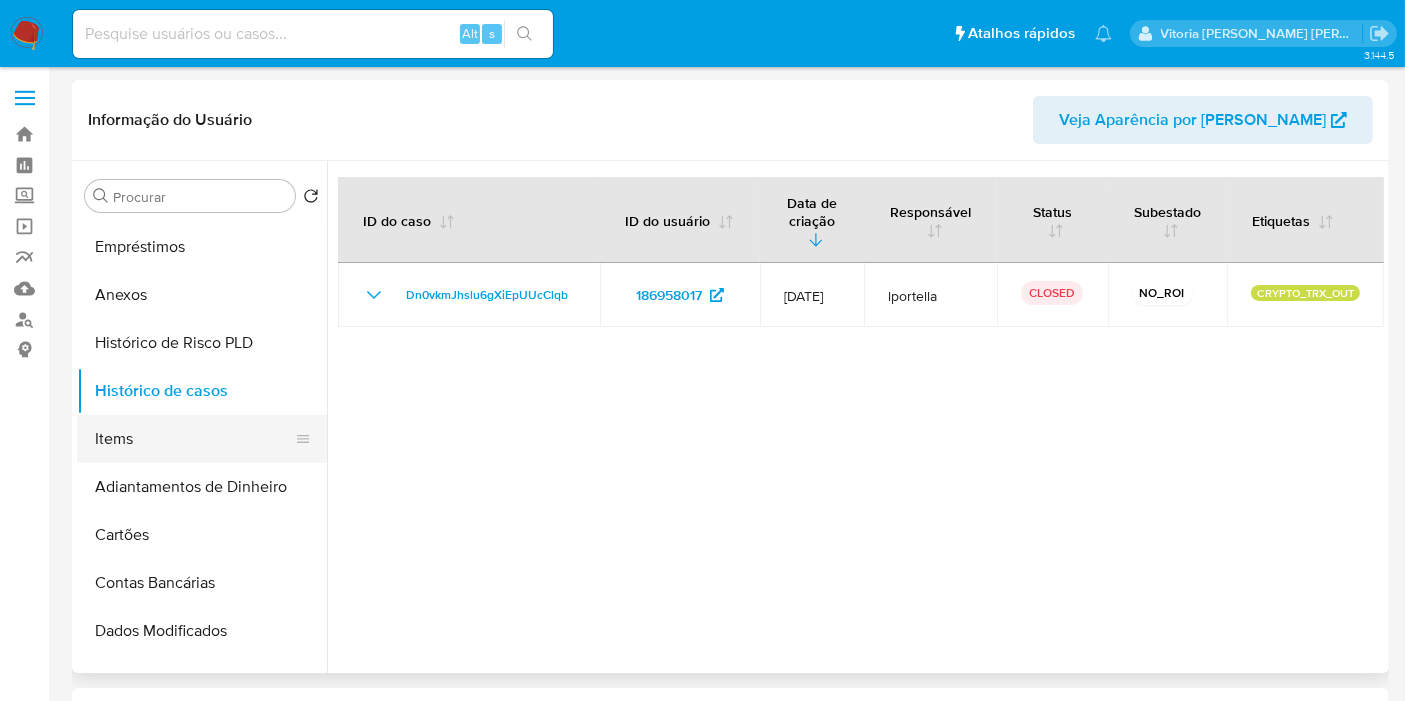 scroll, scrollTop: 111, scrollLeft: 0, axis: vertical 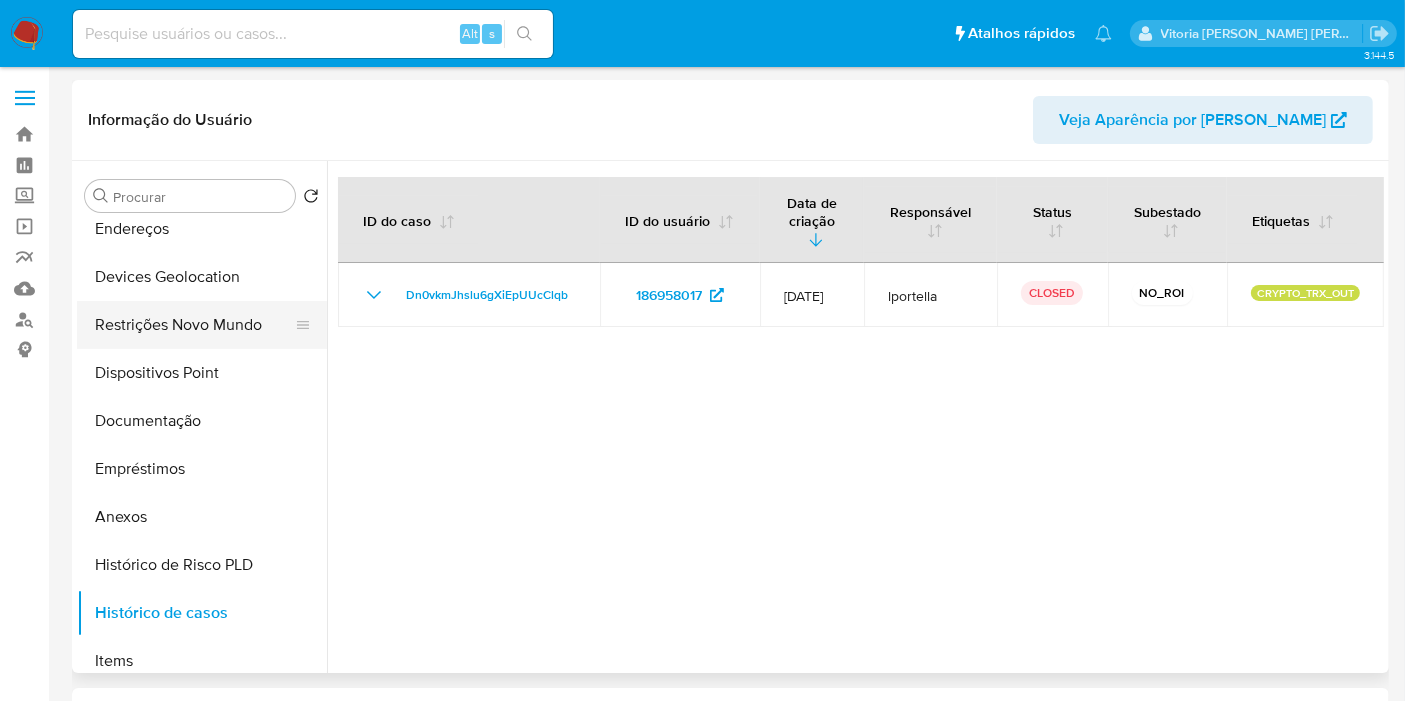 click on "Restrições Novo Mundo" at bounding box center (194, 325) 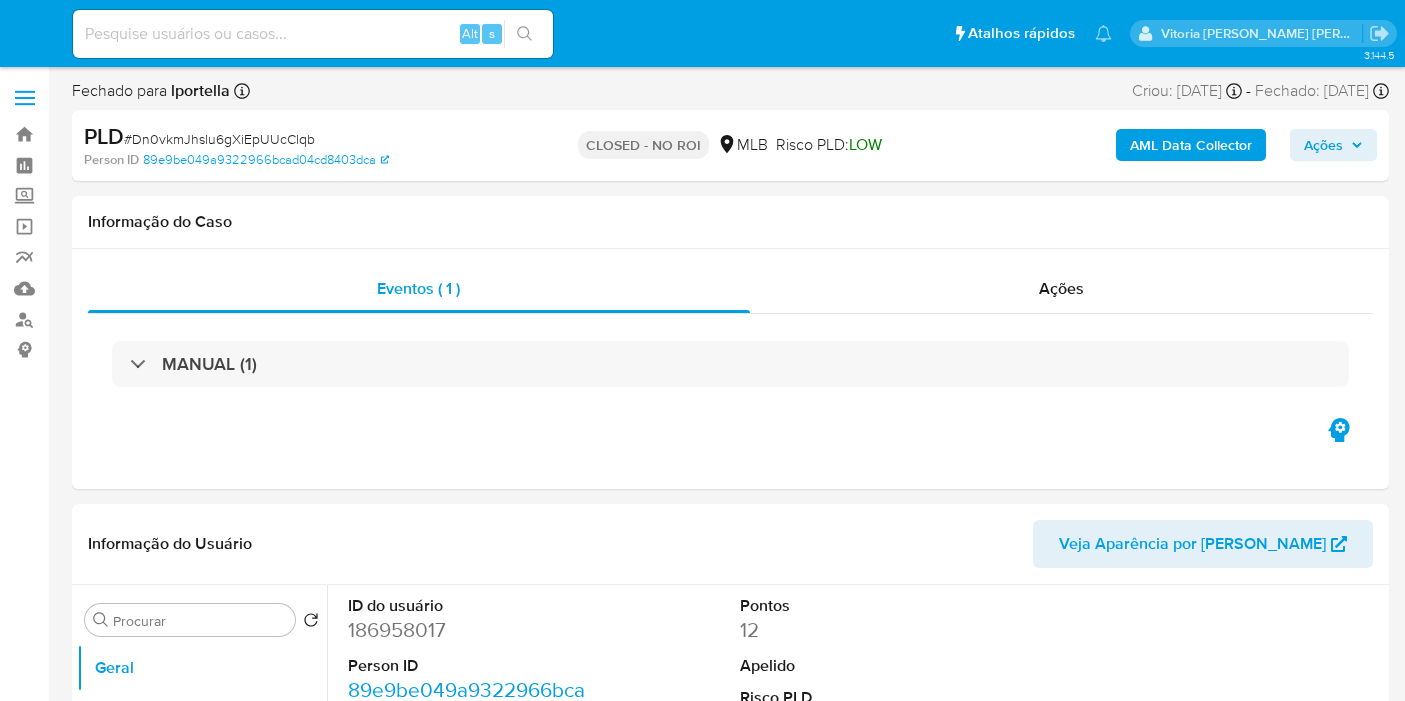 select on "10" 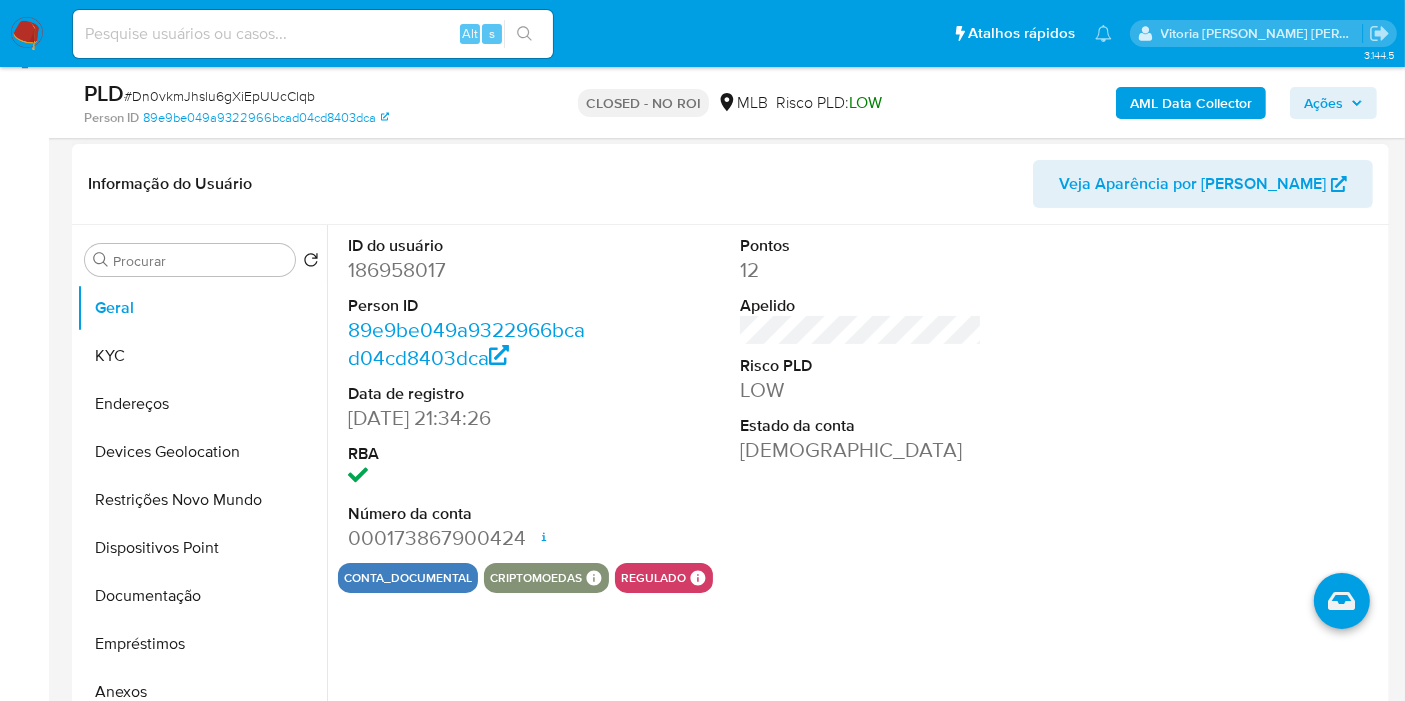 scroll, scrollTop: 555, scrollLeft: 0, axis: vertical 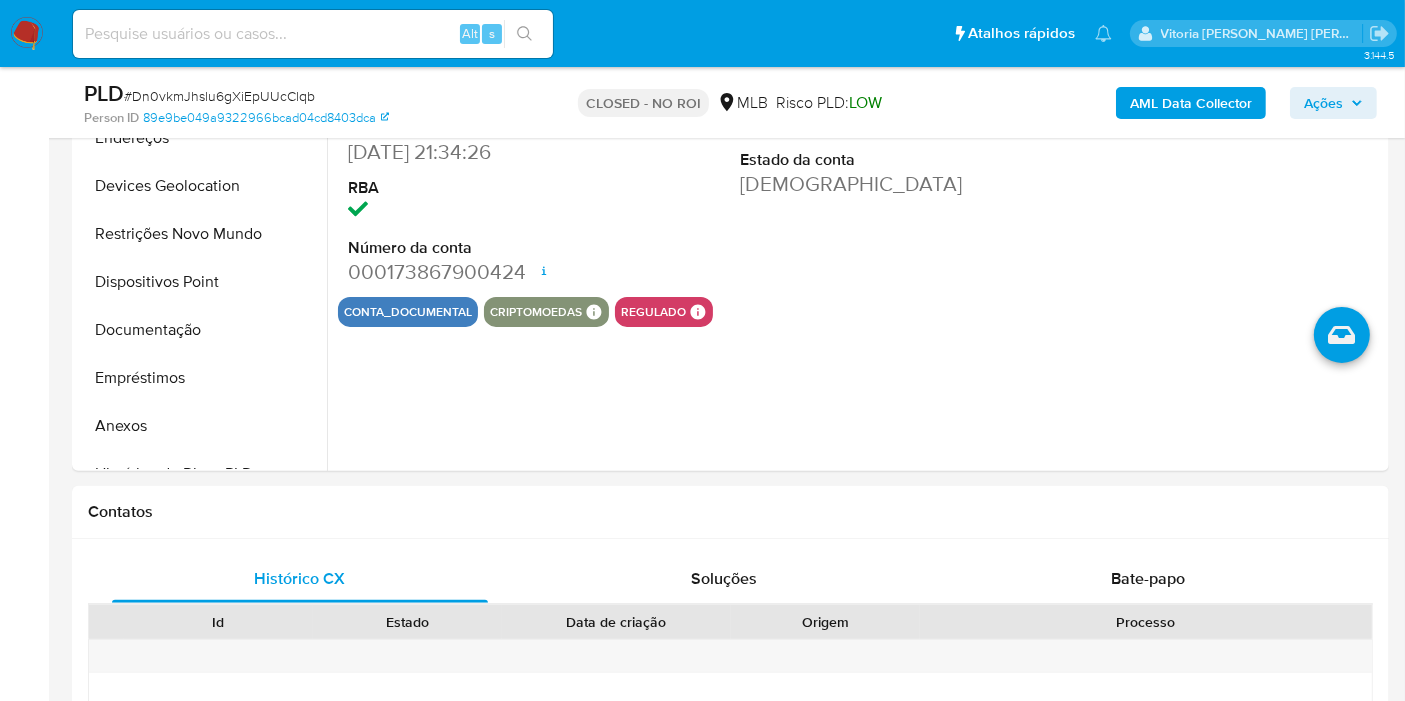 click at bounding box center (313, 34) 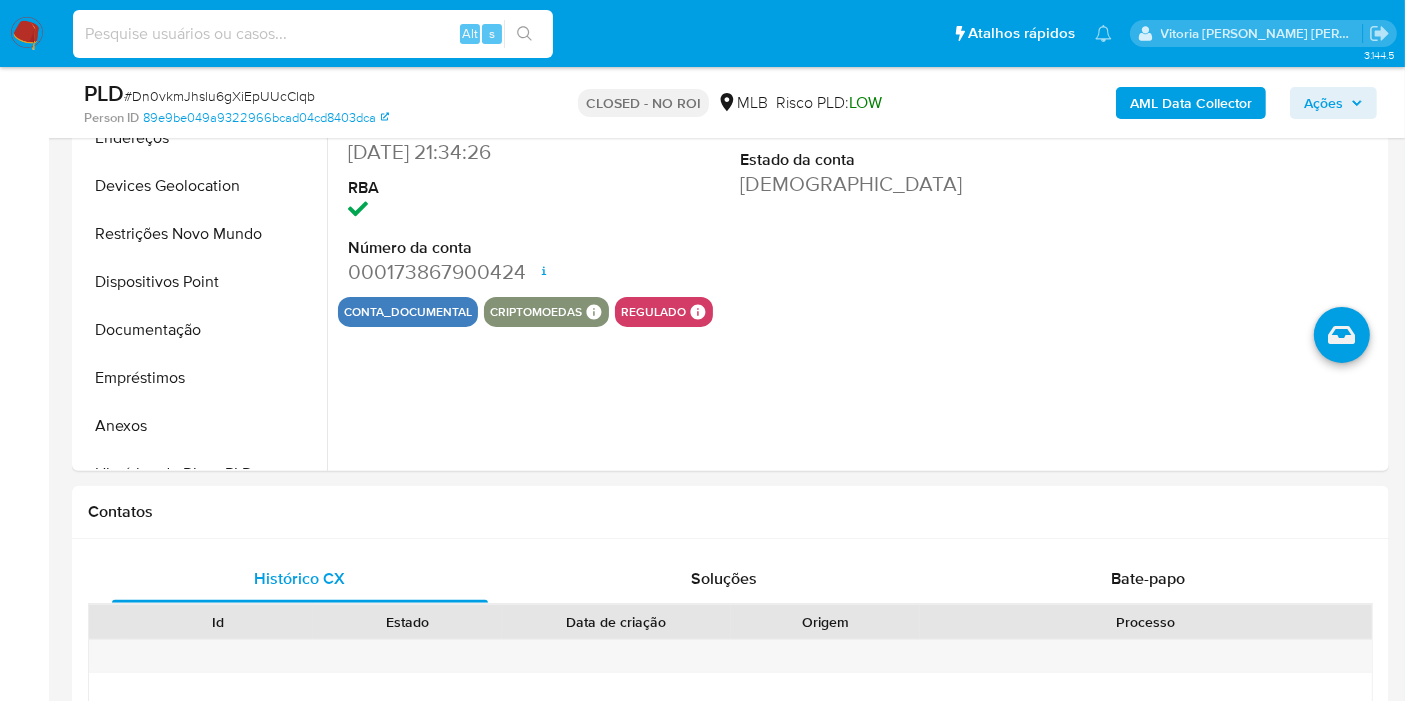 paste on "1232575737" 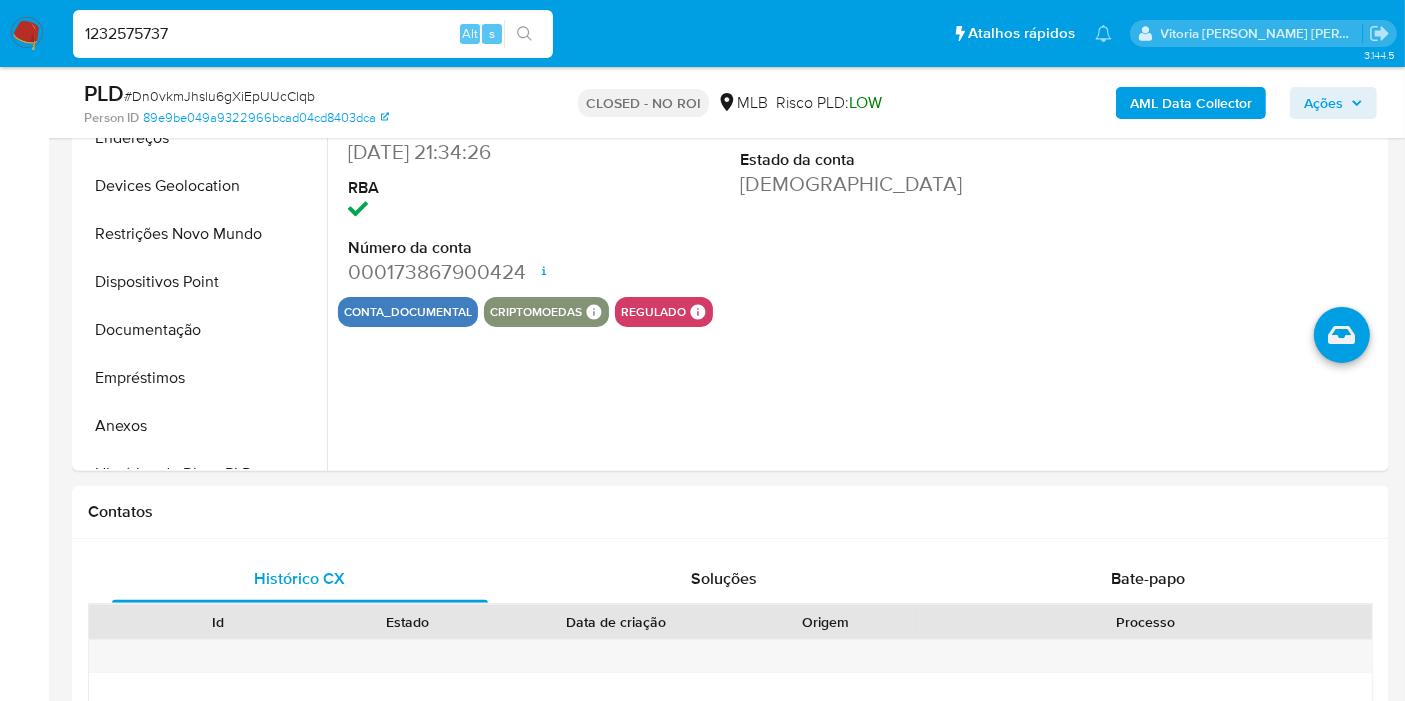 type on "1232575737" 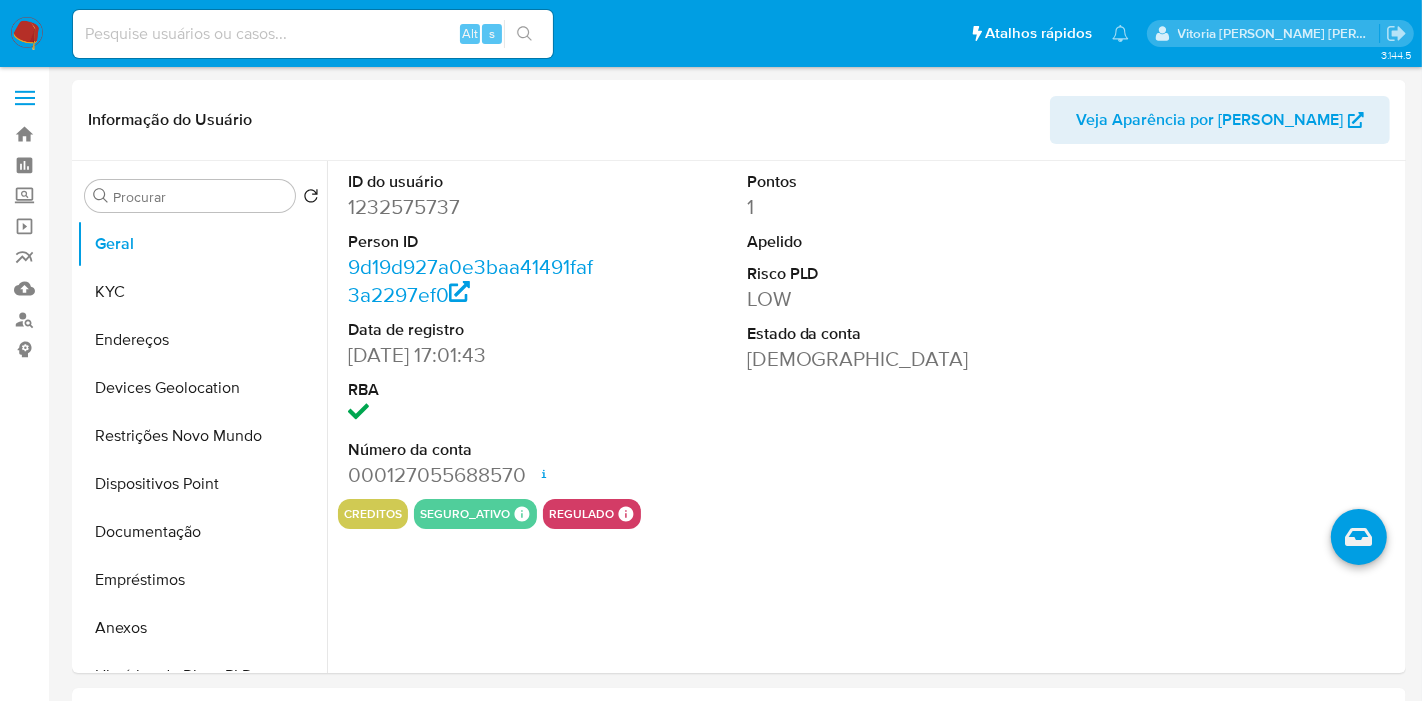 select on "10" 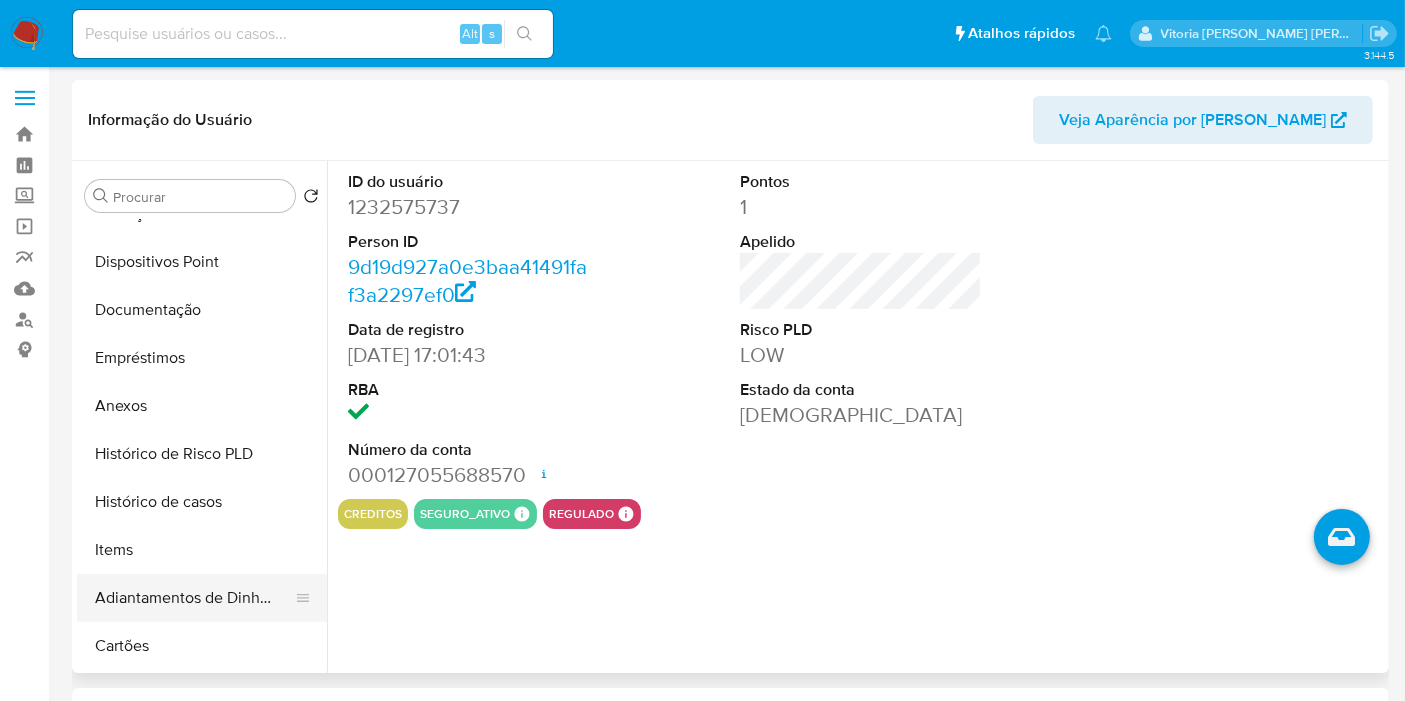 scroll, scrollTop: 333, scrollLeft: 0, axis: vertical 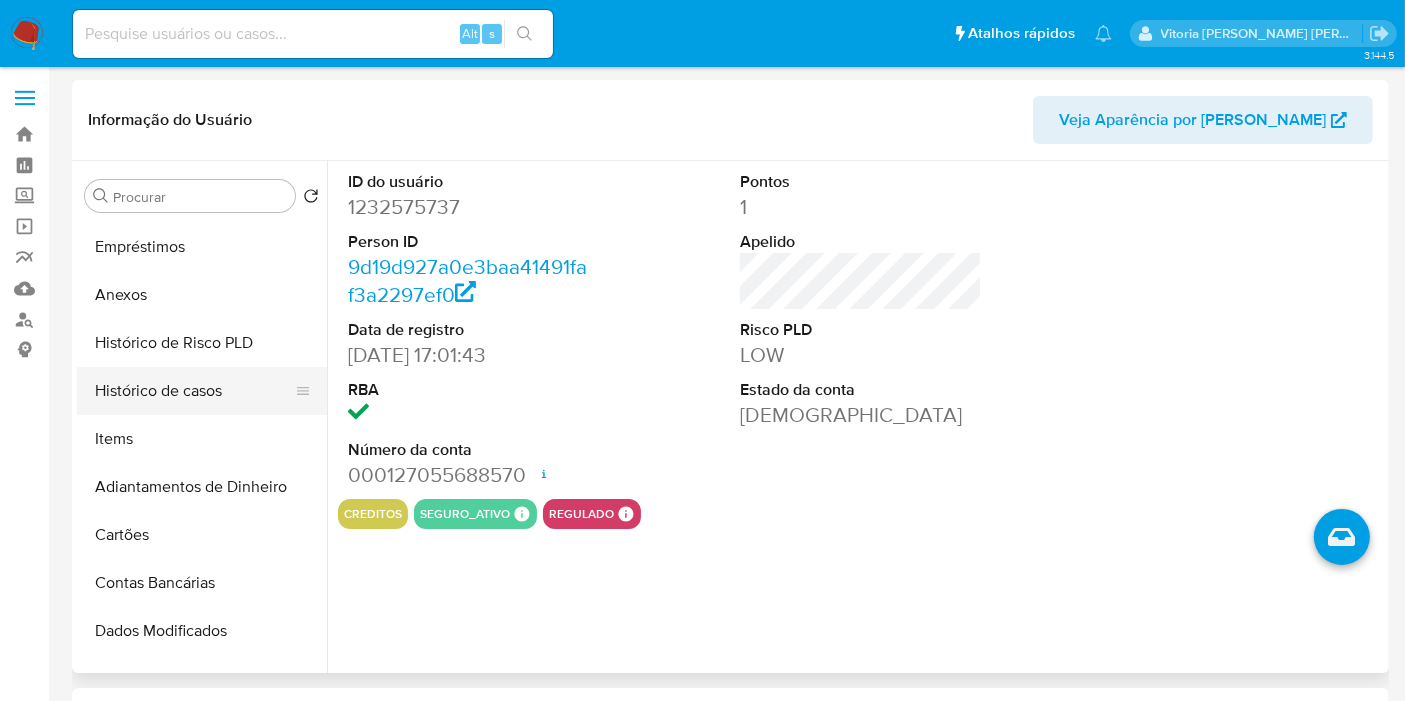 click on "Histórico de casos" at bounding box center [194, 391] 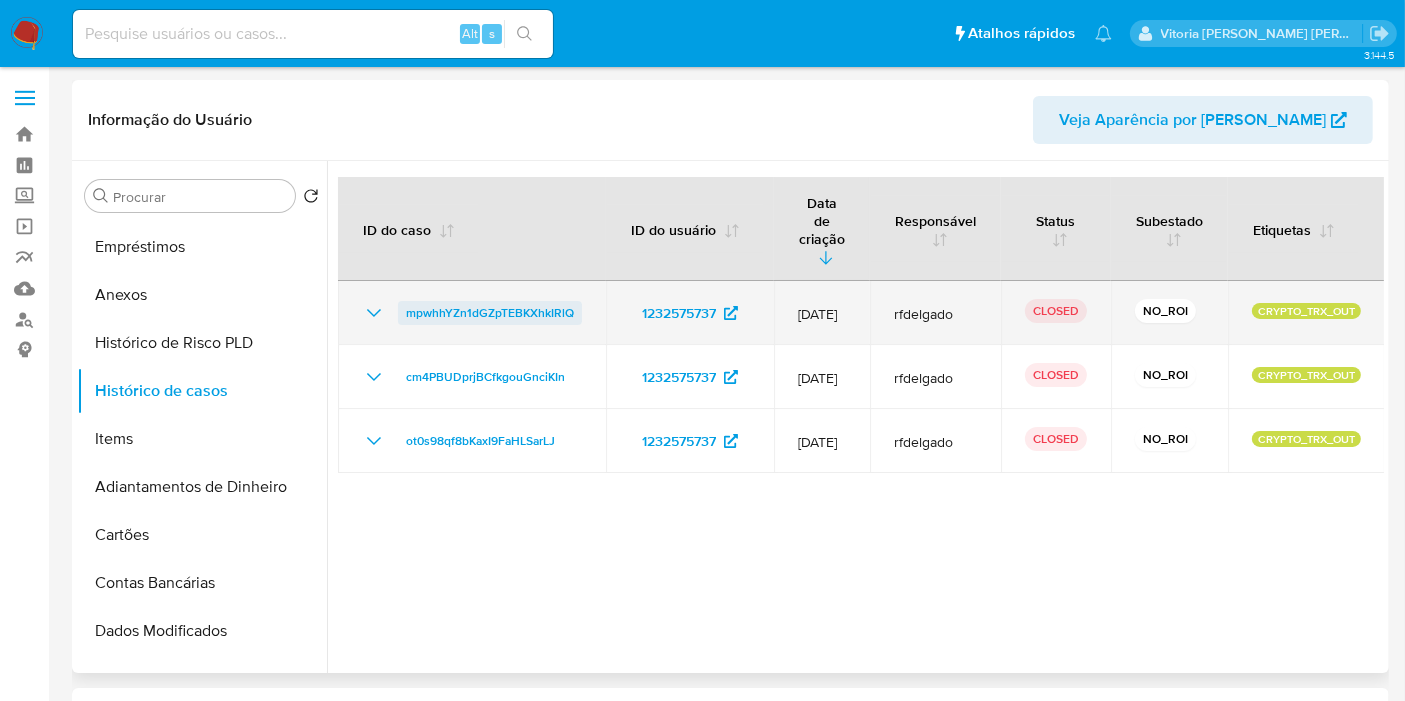 click on "mpwhhYZn1dGZpTEBKXhkIRlQ" at bounding box center [490, 313] 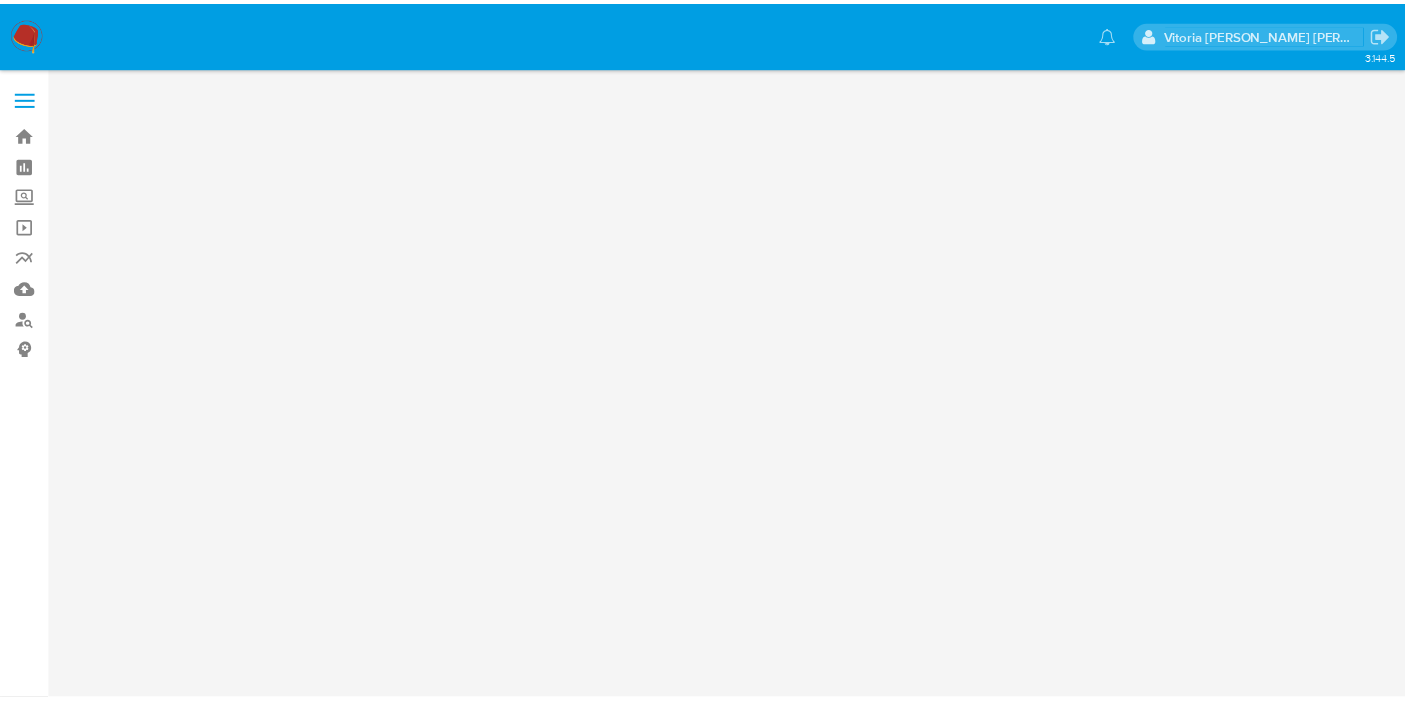 scroll, scrollTop: 0, scrollLeft: 0, axis: both 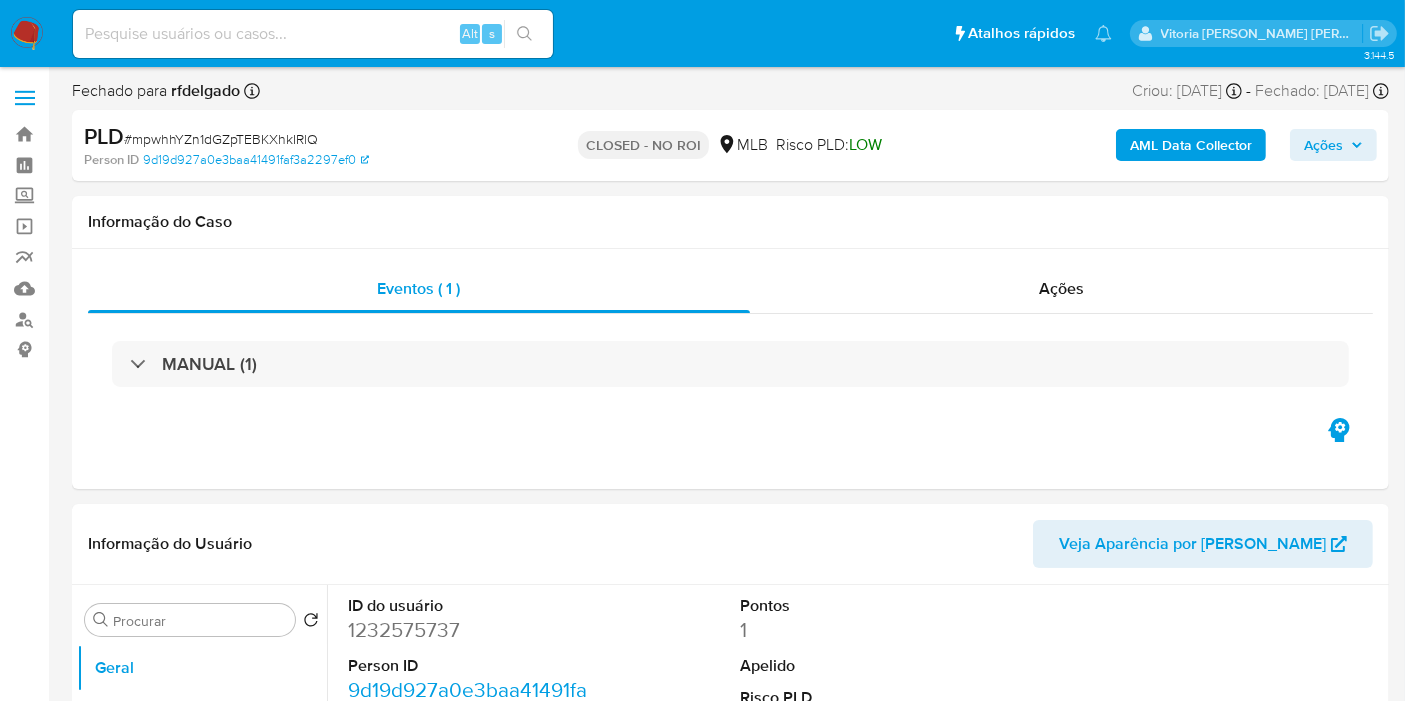 select on "10" 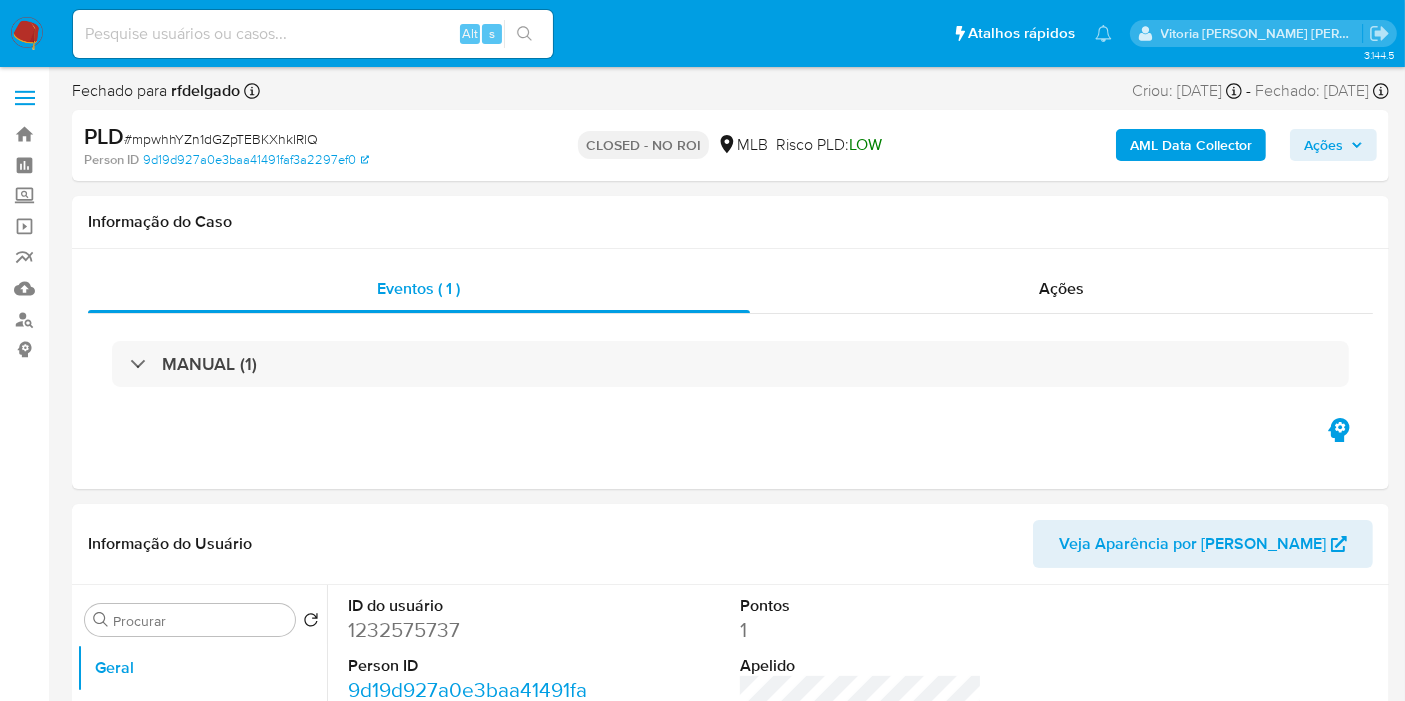click on "Alt s" at bounding box center (313, 34) 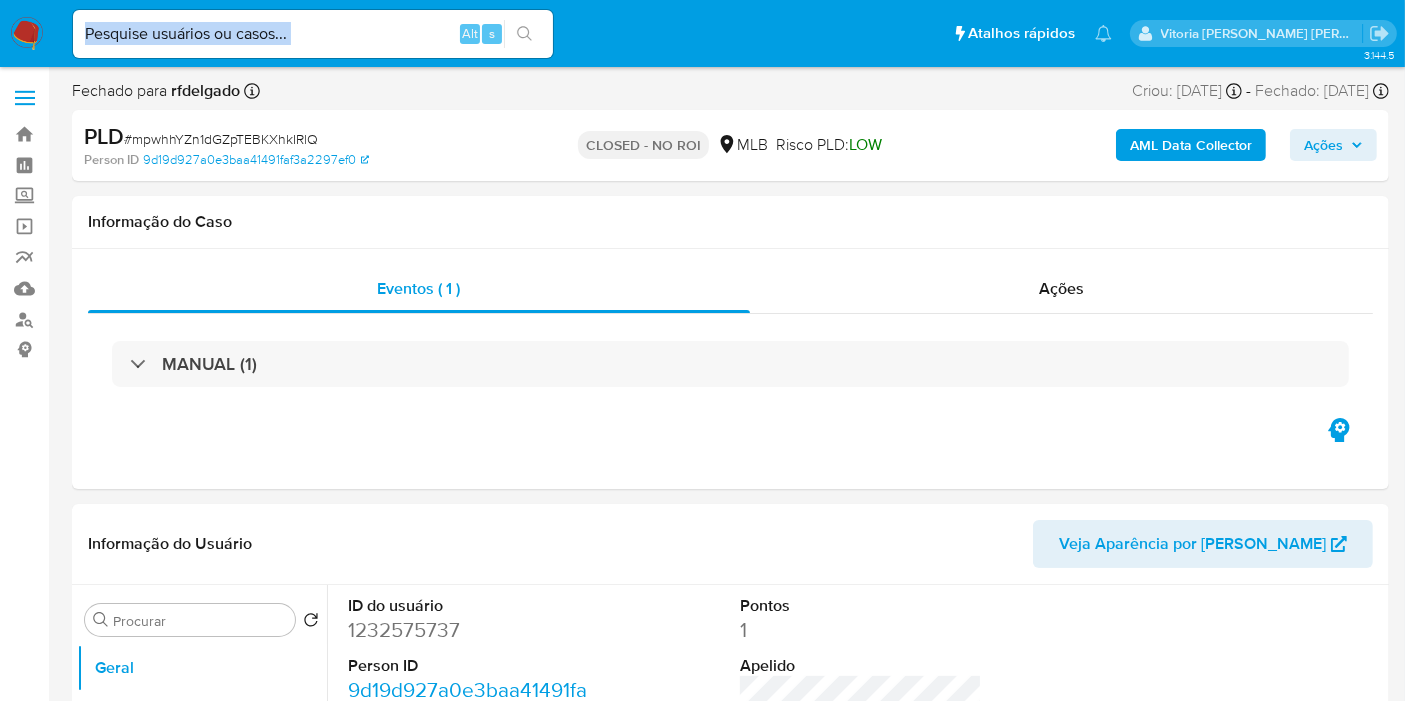click at bounding box center [313, 34] 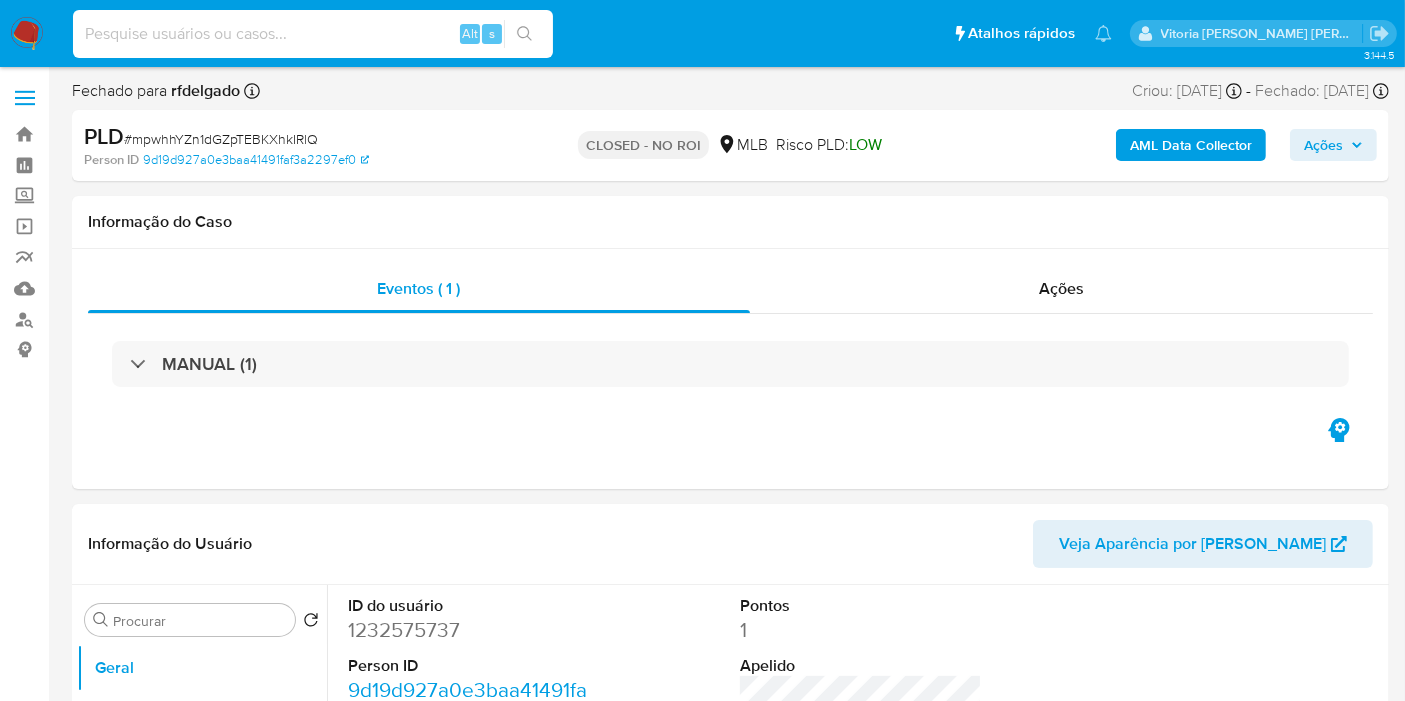 paste on "305011717" 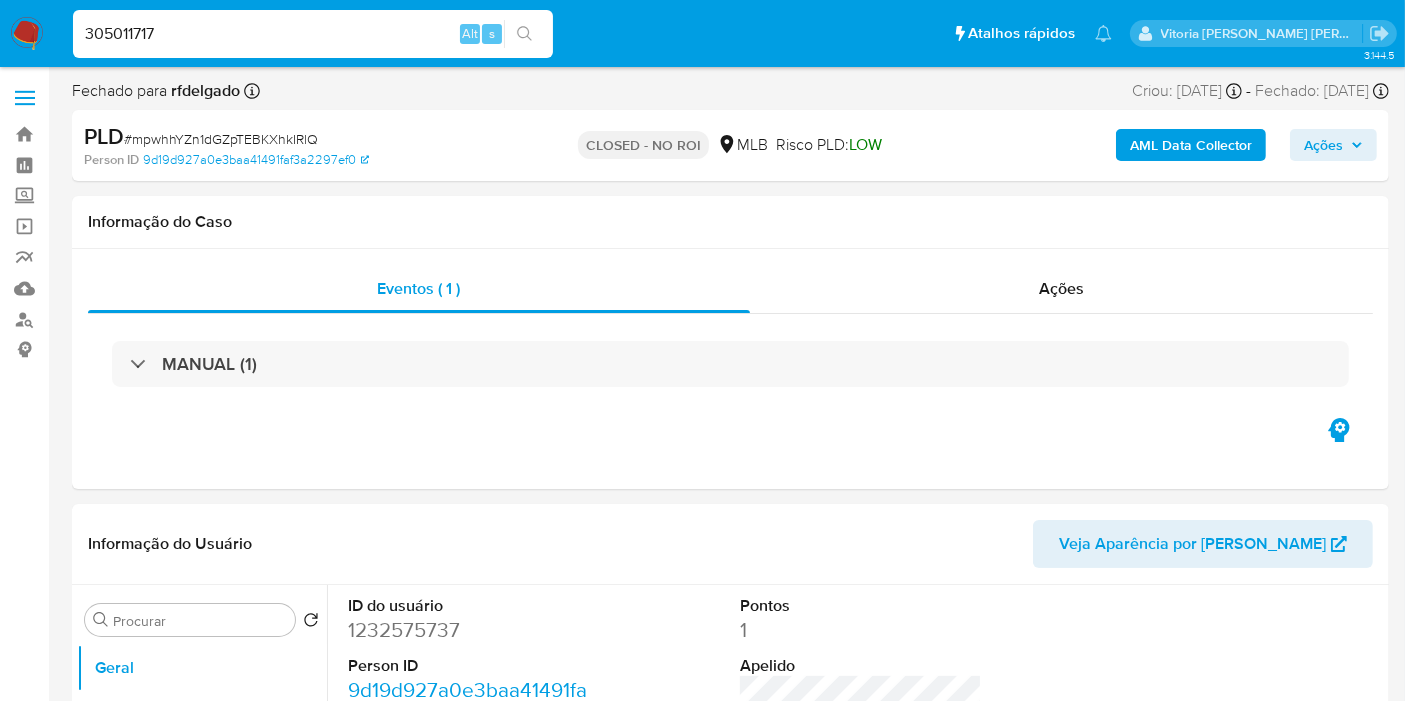 type on "305011717" 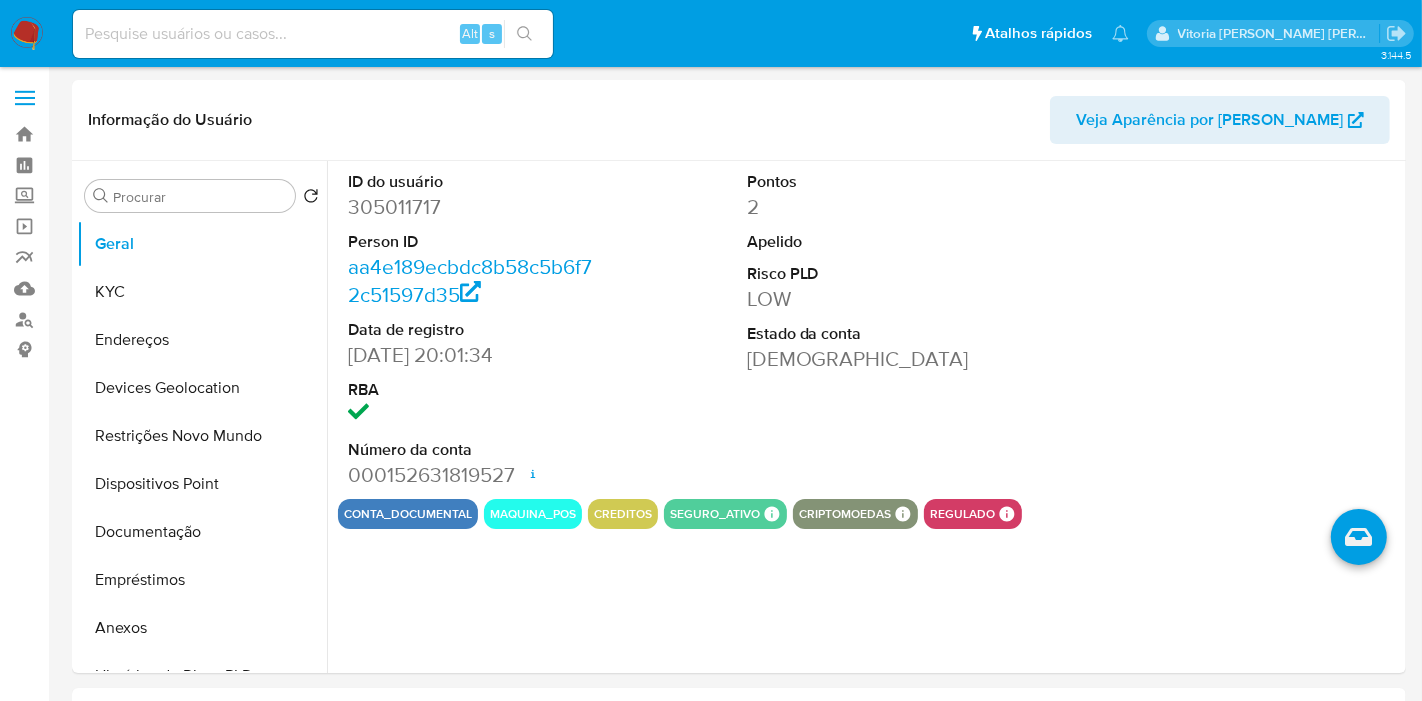 select on "10" 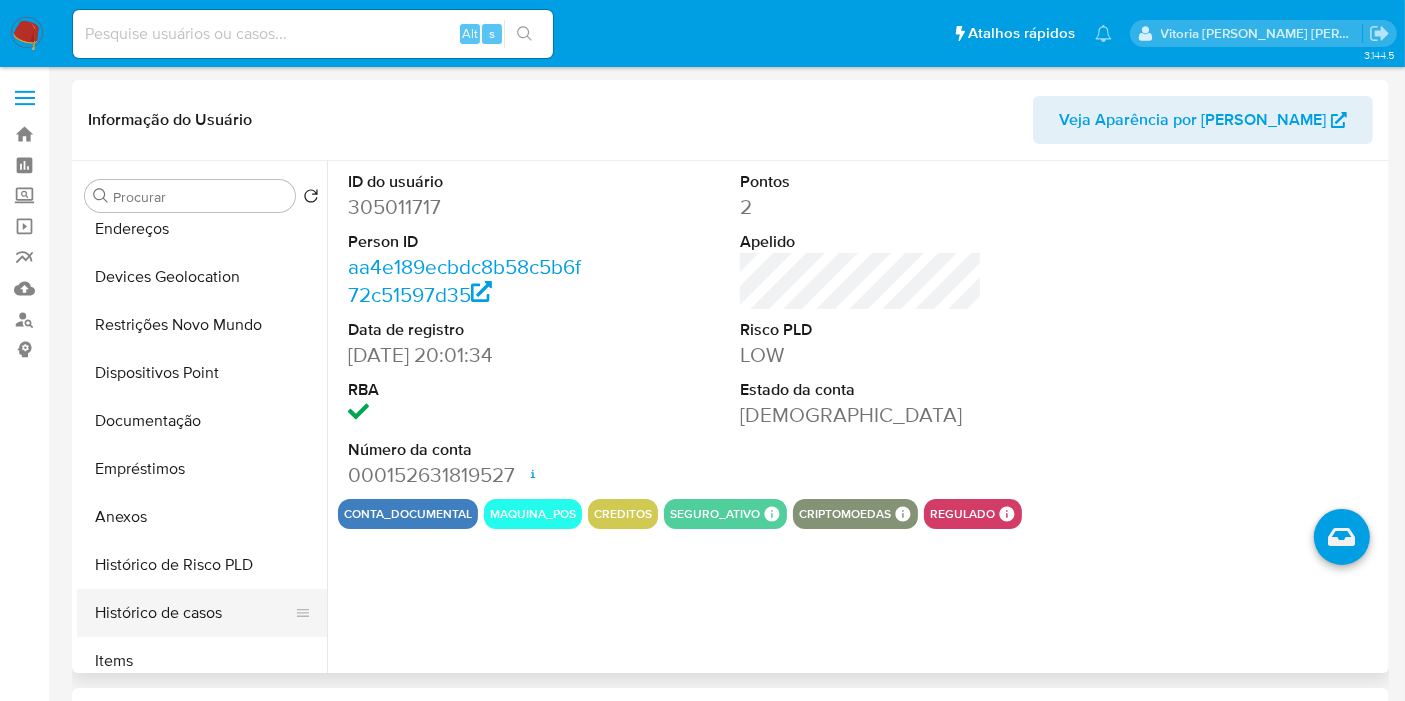 scroll, scrollTop: 222, scrollLeft: 0, axis: vertical 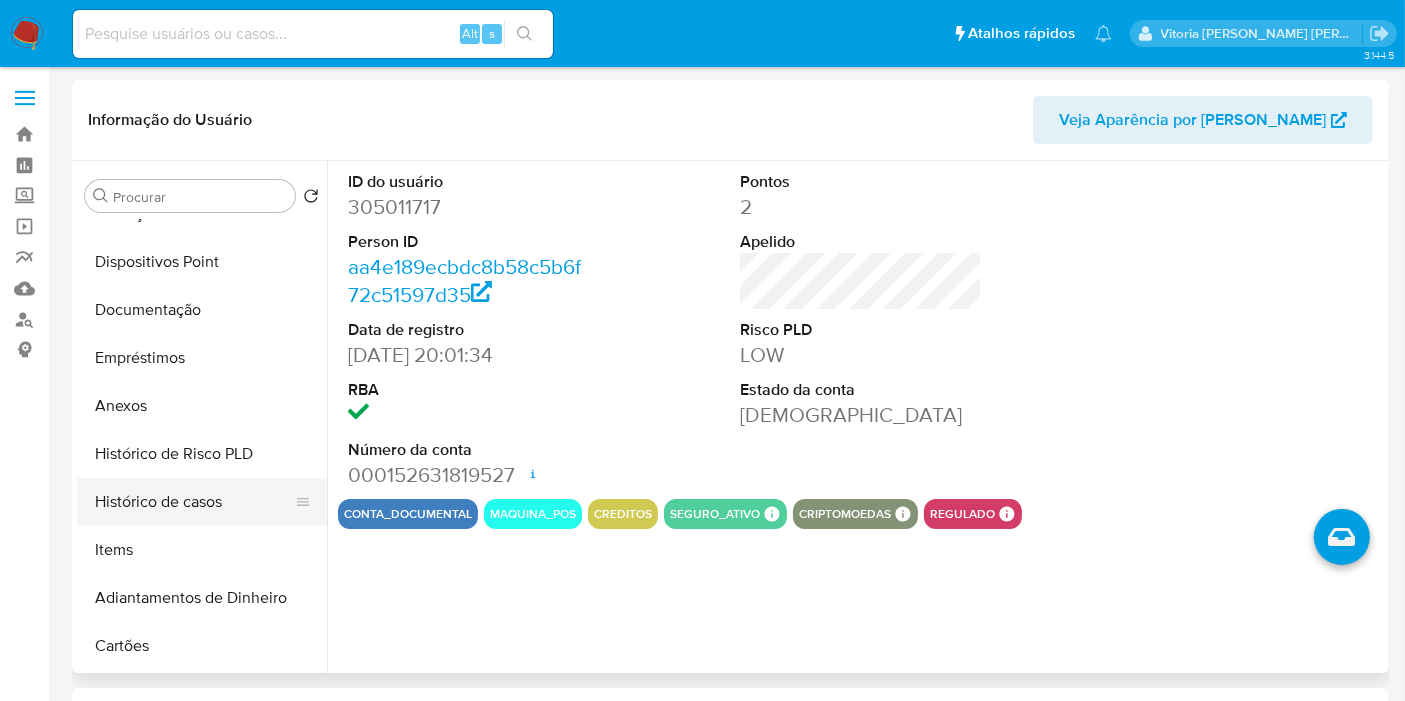click on "Histórico de casos" at bounding box center (194, 502) 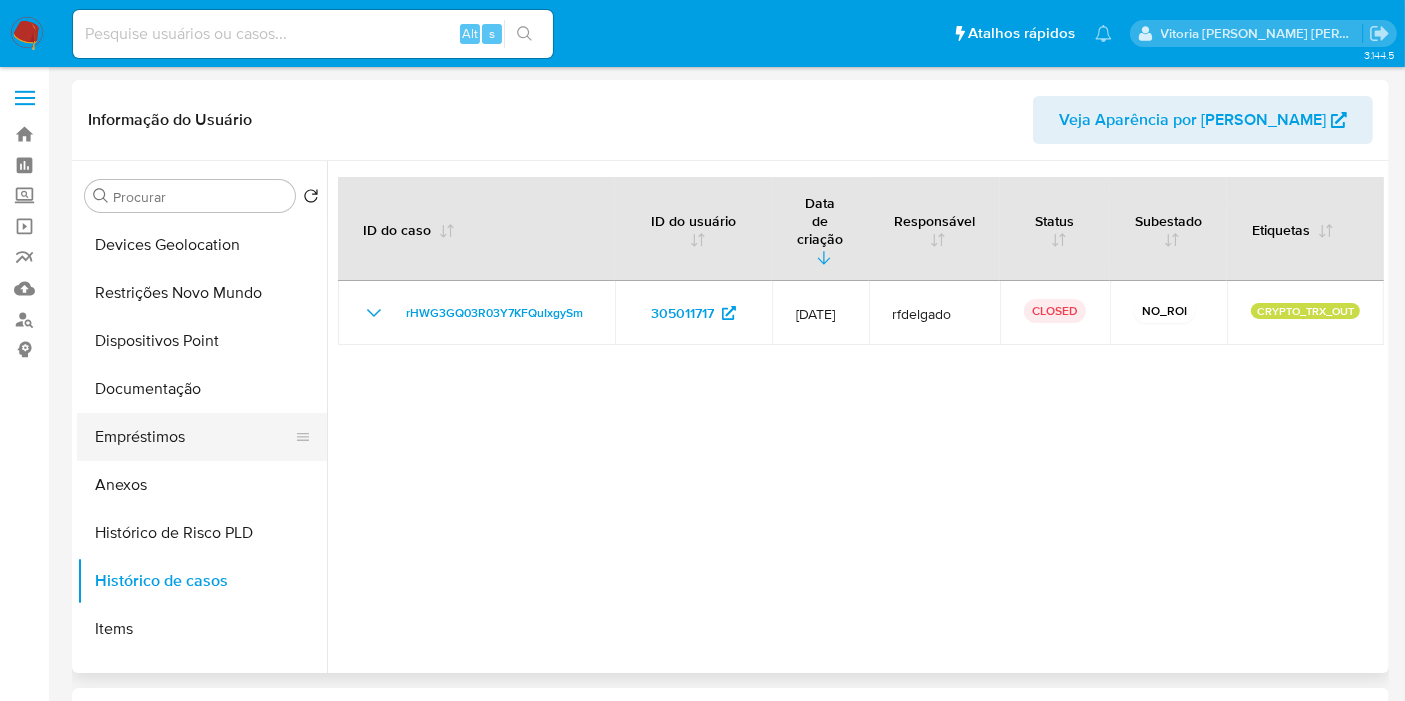 scroll, scrollTop: 111, scrollLeft: 0, axis: vertical 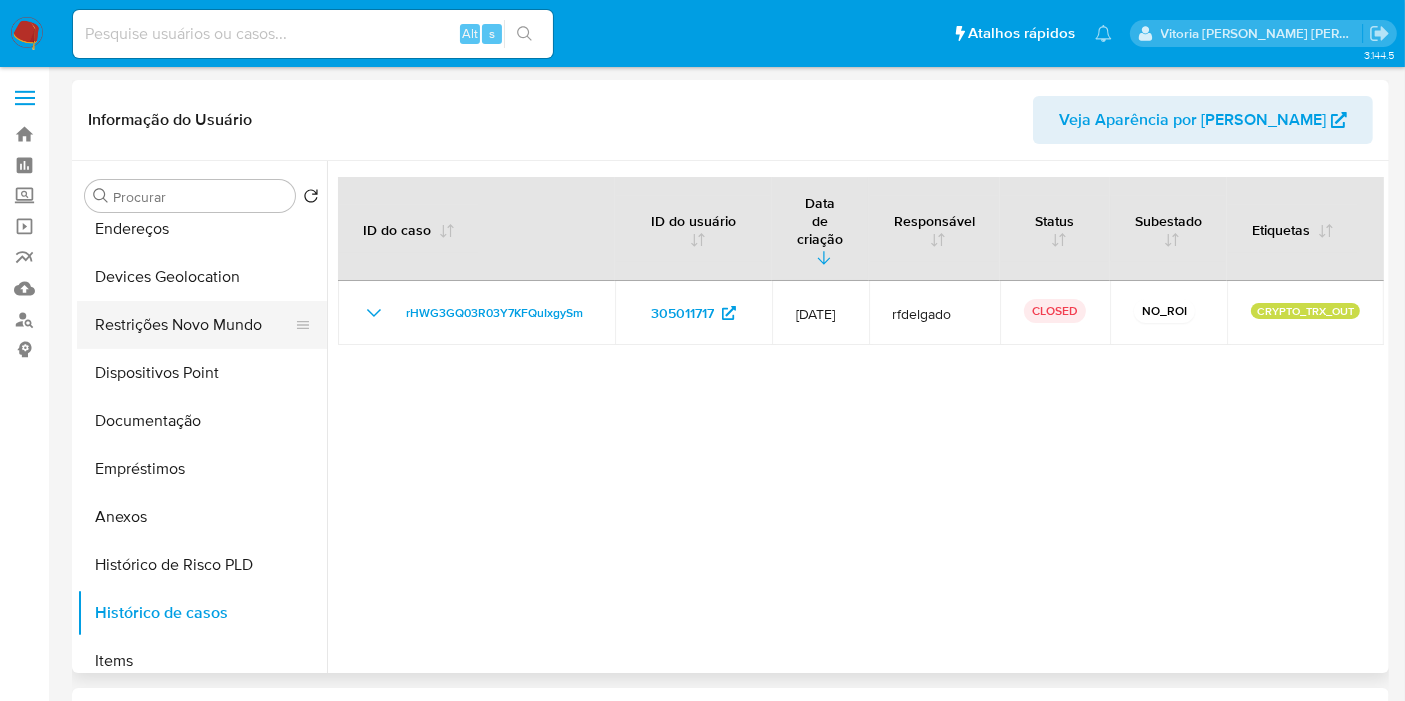 click on "Restrições Novo Mundo" at bounding box center [194, 325] 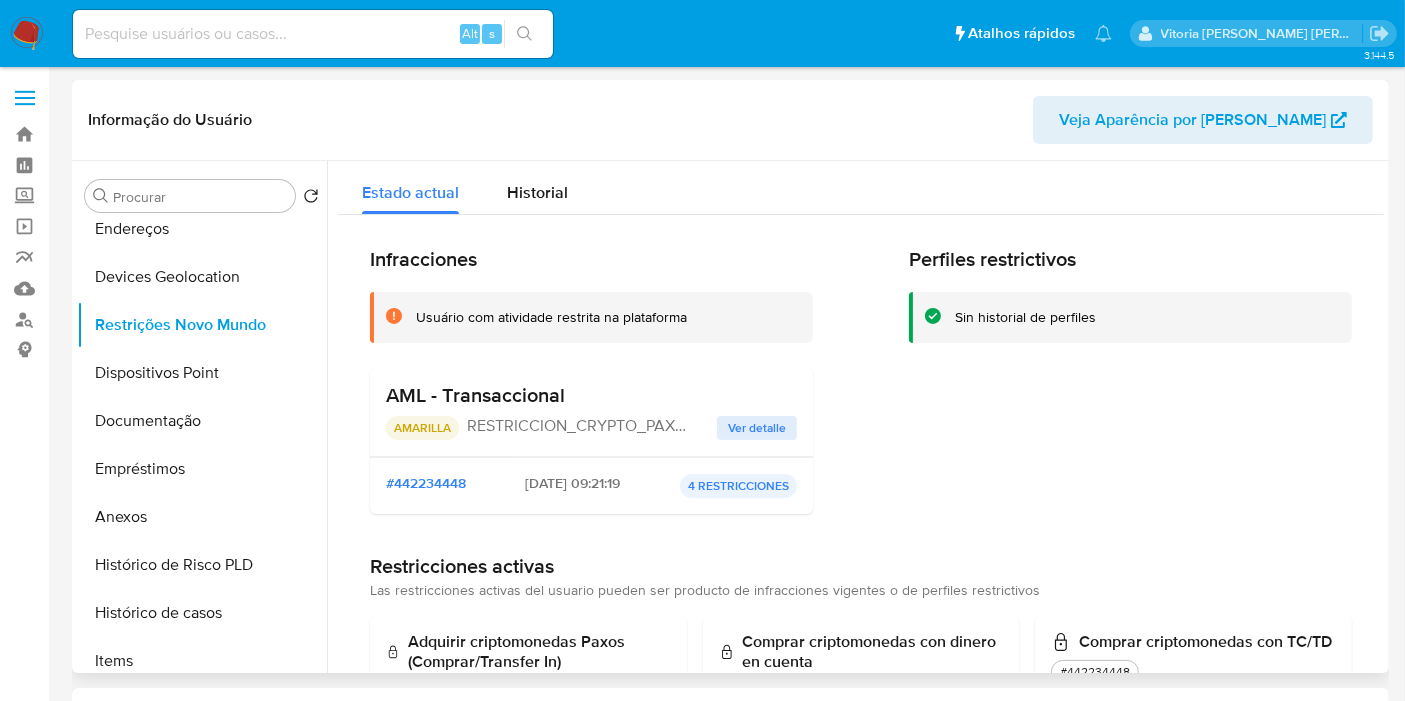 drag, startPoint x: 587, startPoint y: 401, endPoint x: 385, endPoint y: 395, distance: 202.0891 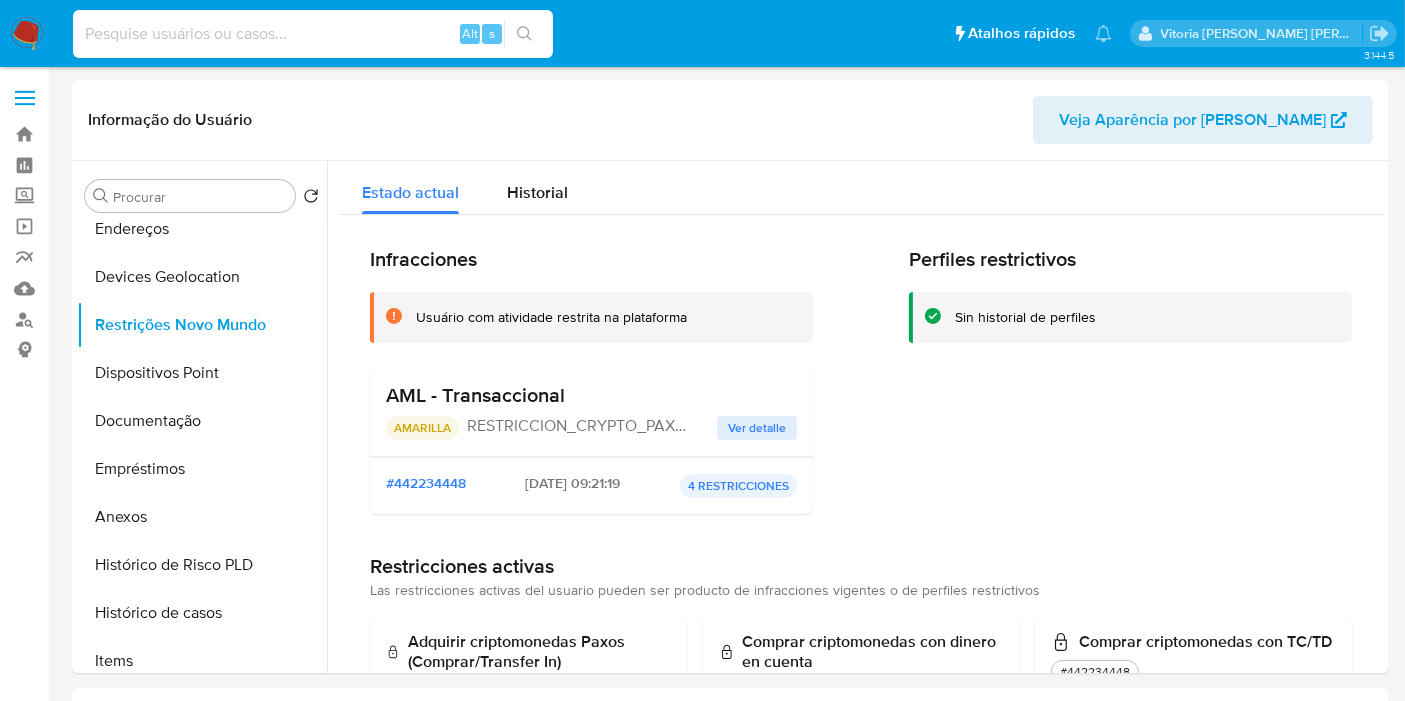 click at bounding box center (313, 34) 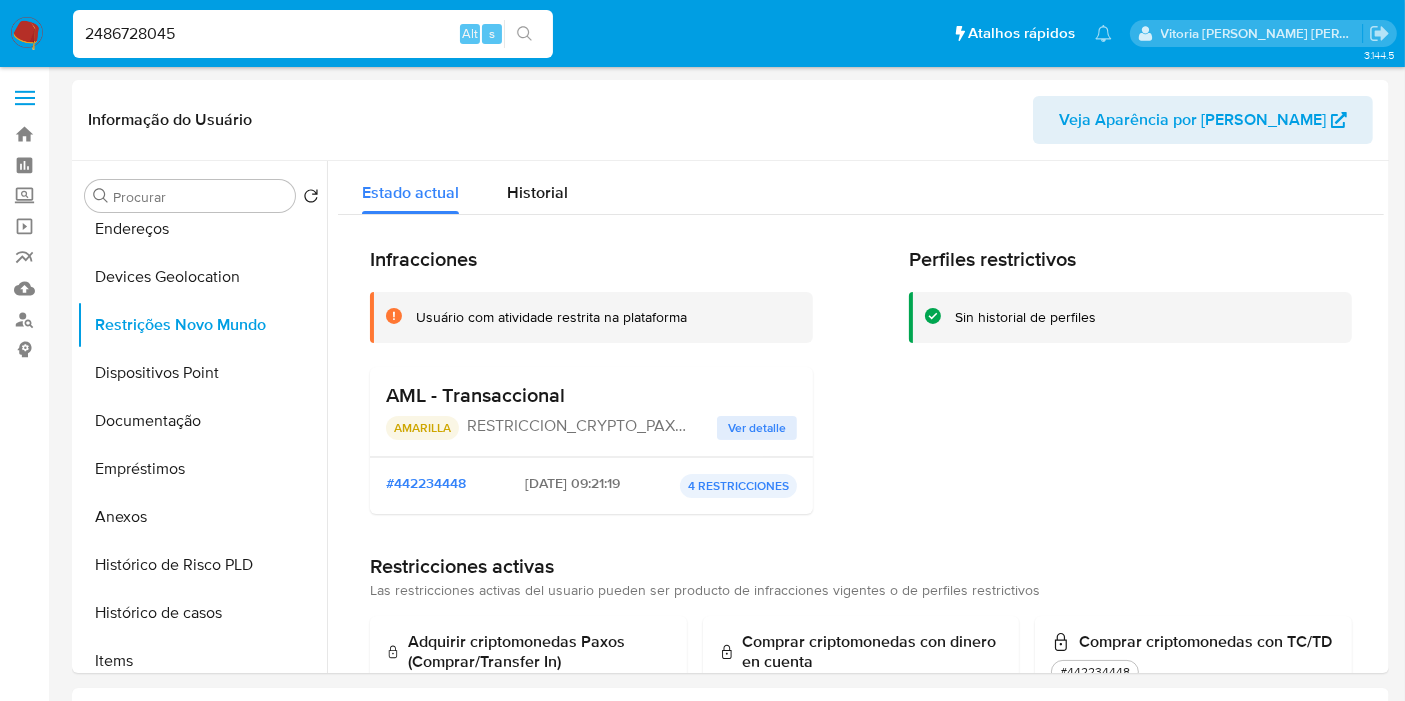 type on "2486728045" 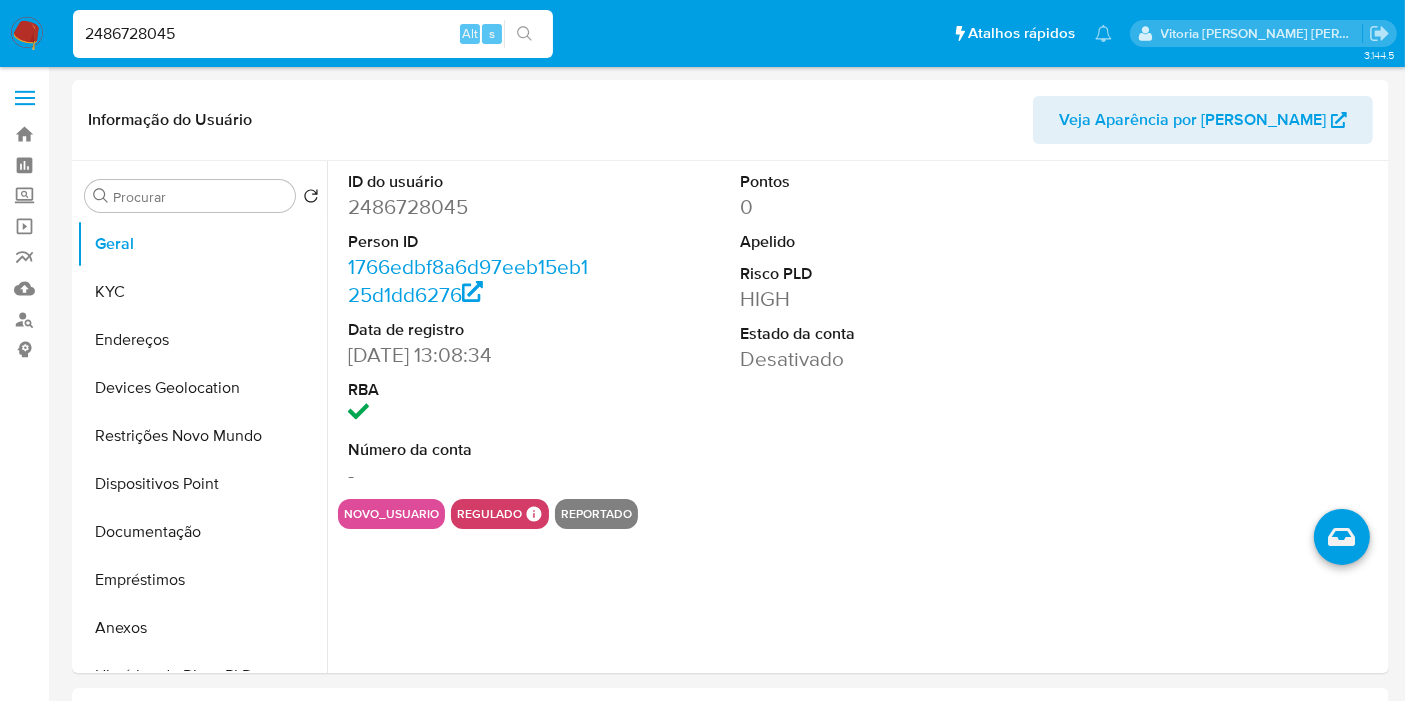 select on "10" 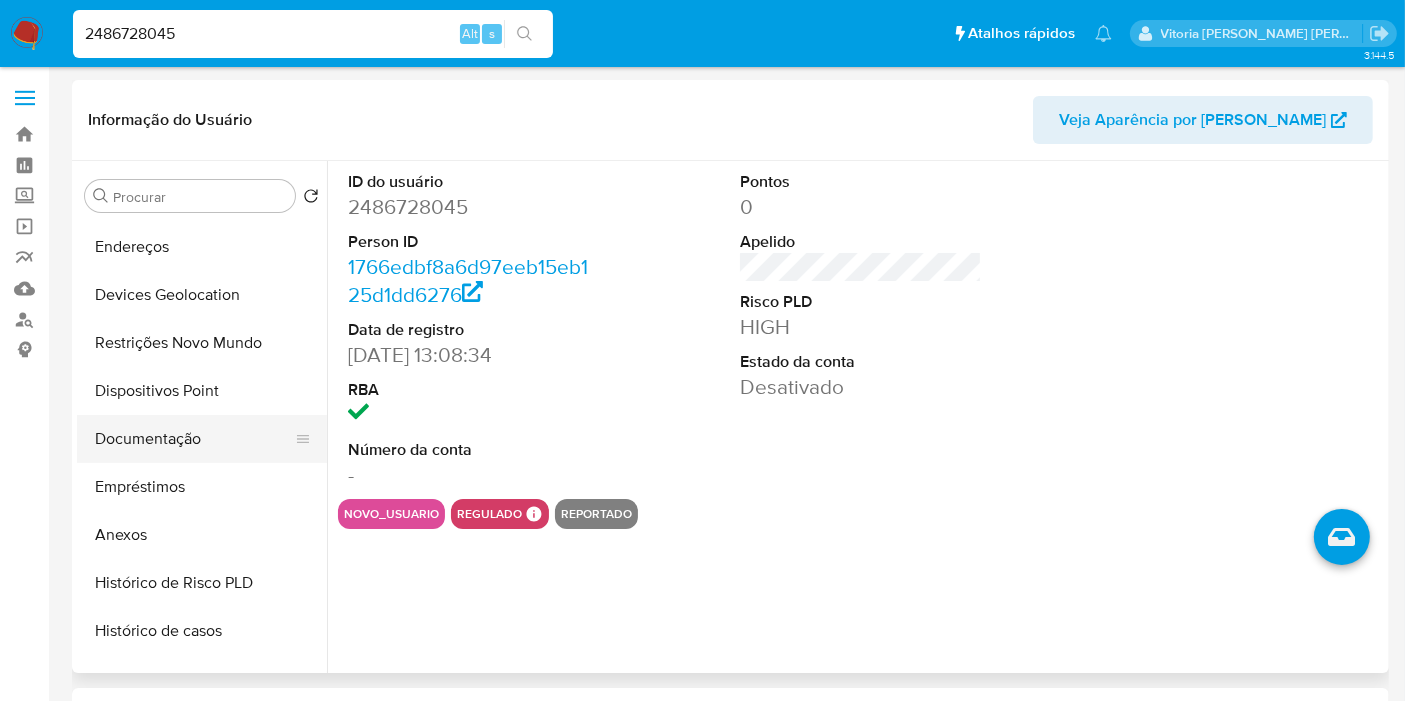scroll, scrollTop: 333, scrollLeft: 0, axis: vertical 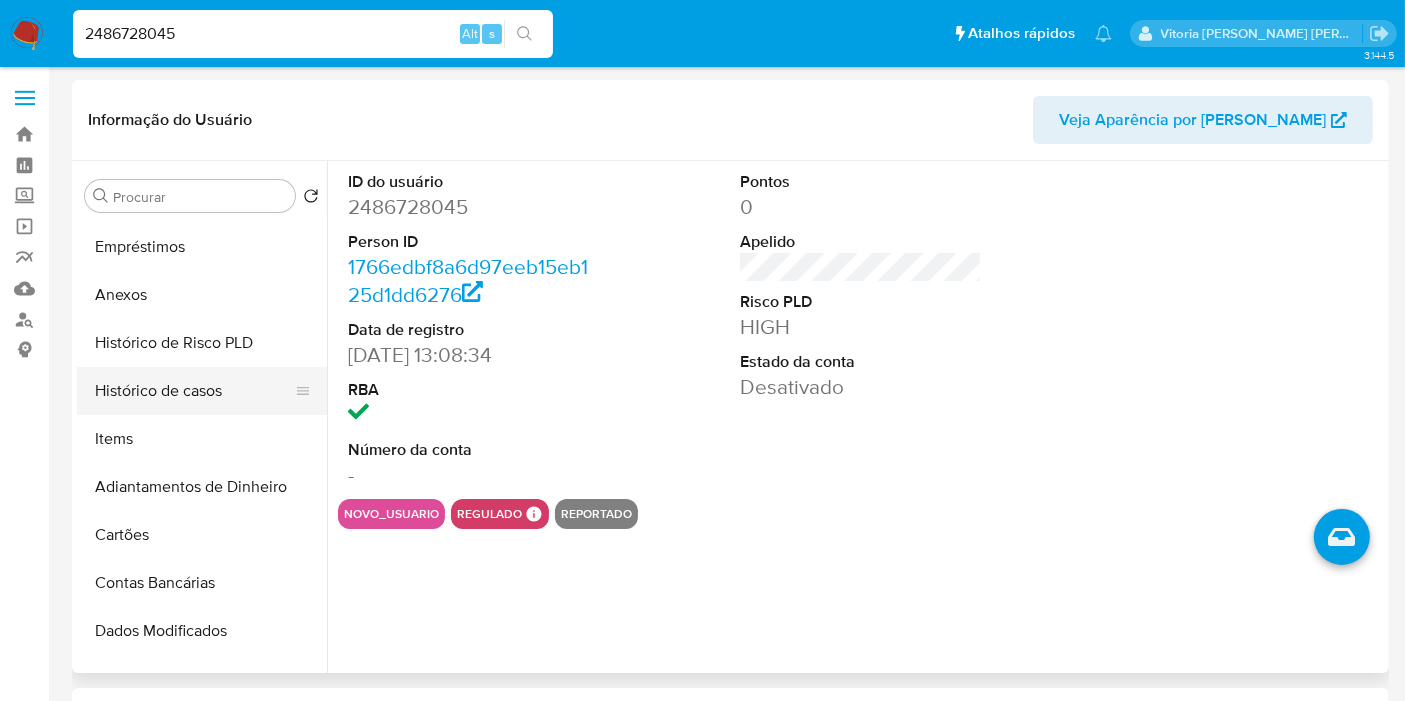 click on "Histórico de casos" at bounding box center (194, 391) 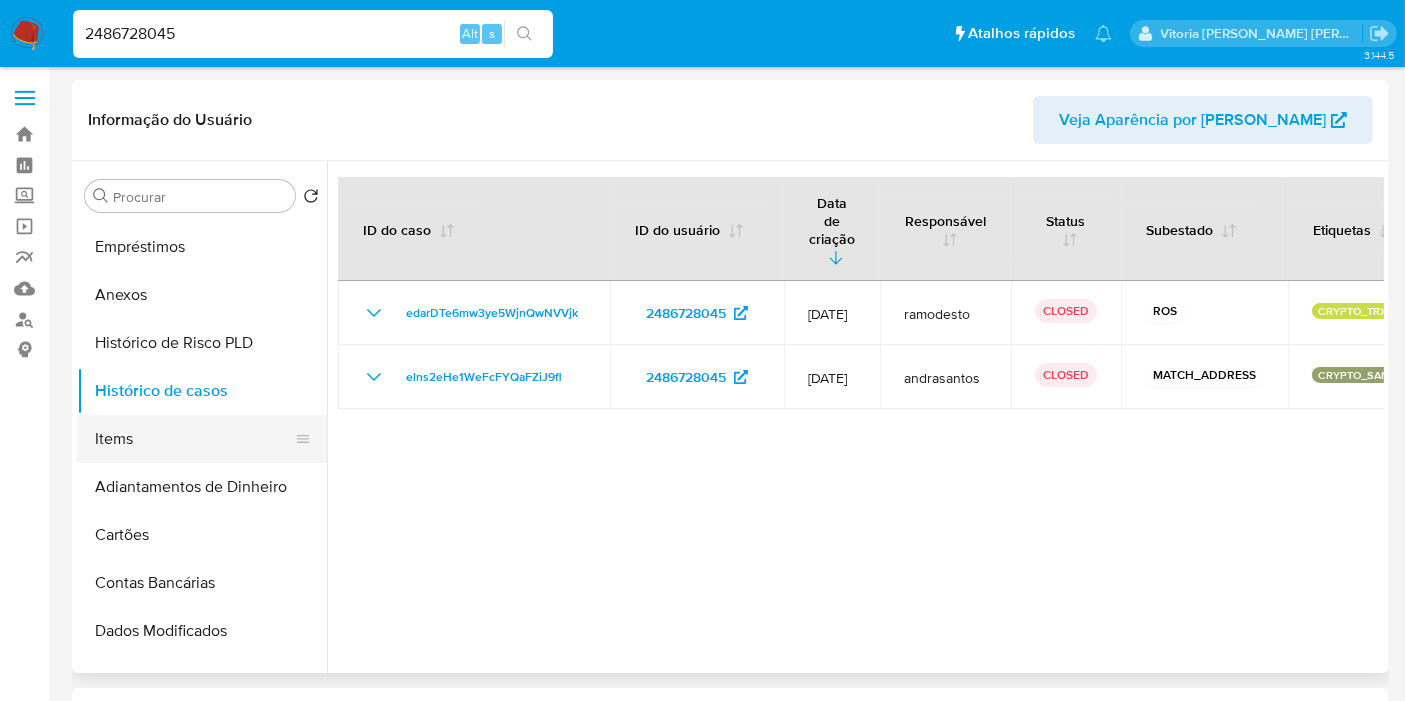 scroll, scrollTop: 111, scrollLeft: 0, axis: vertical 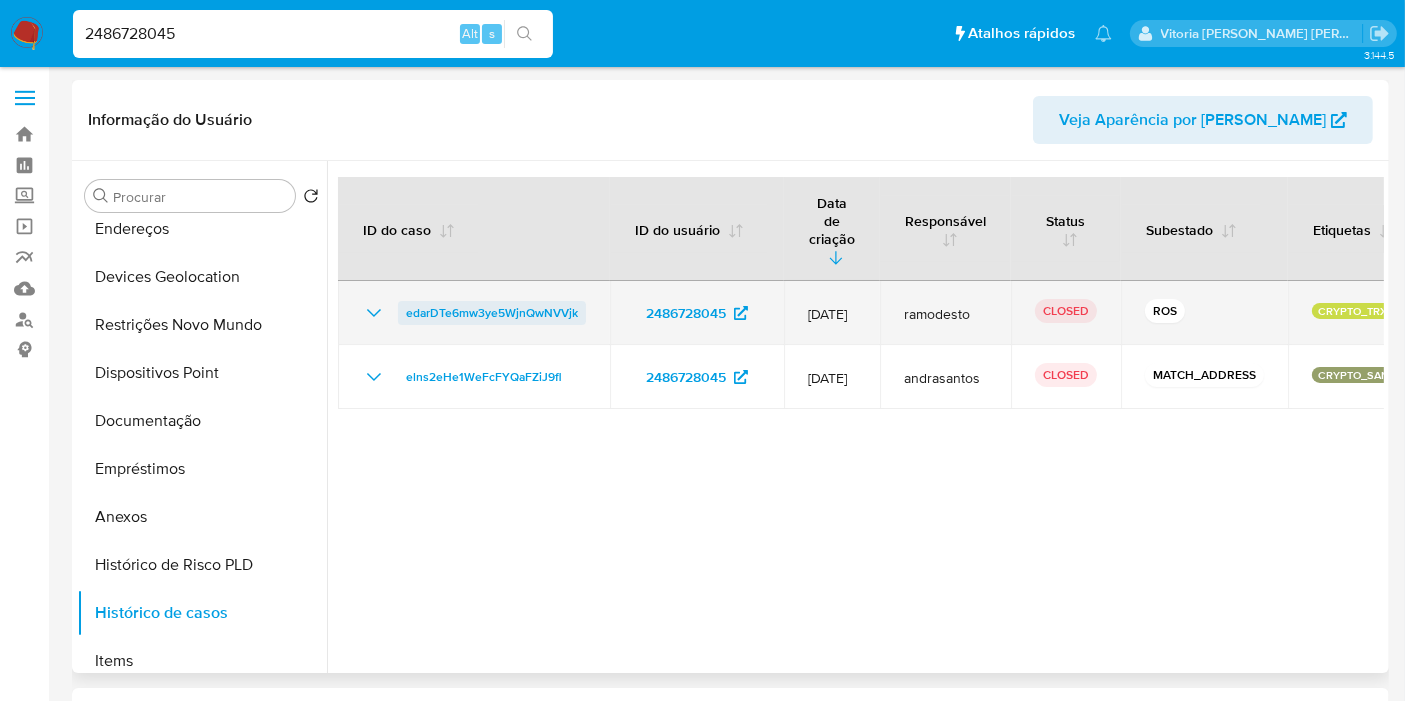 click on "edarDTe6mw3ye5WjnQwNVVjk" at bounding box center [492, 313] 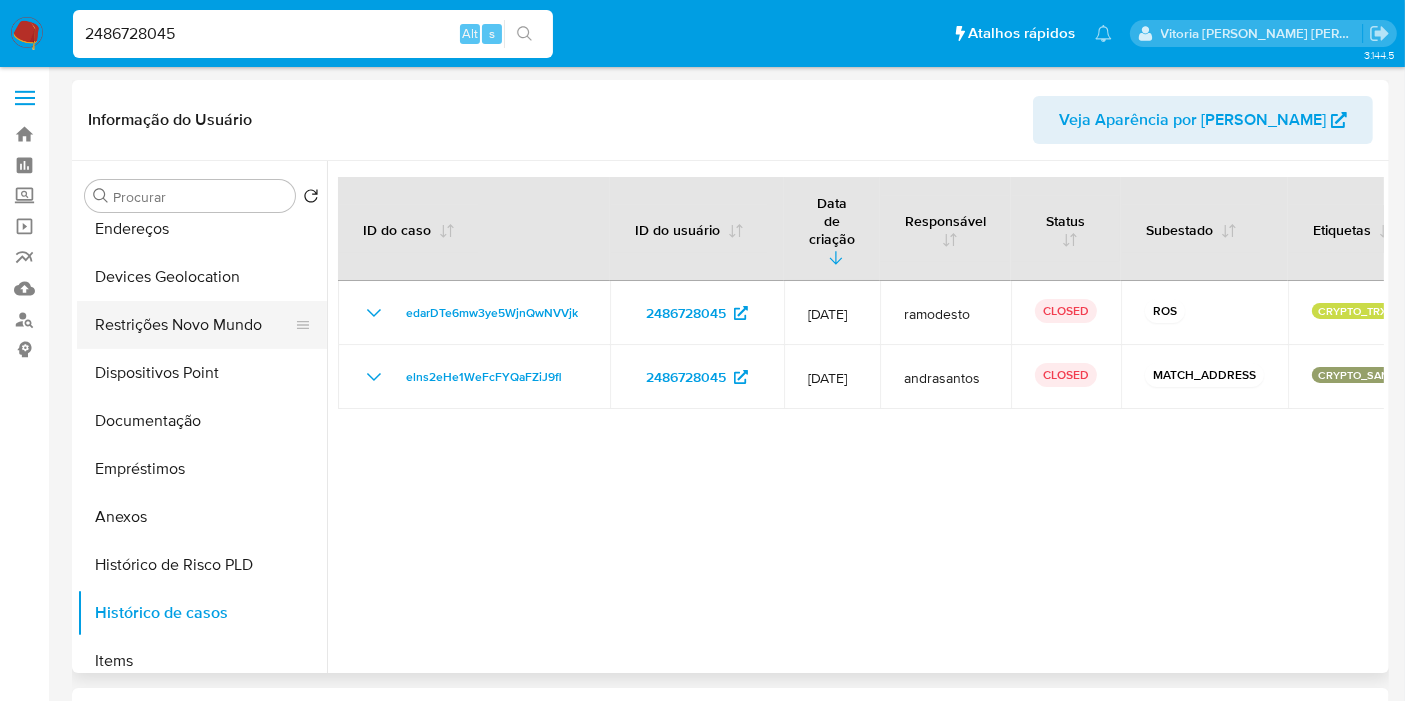 click on "Restrições Novo Mundo" at bounding box center [194, 325] 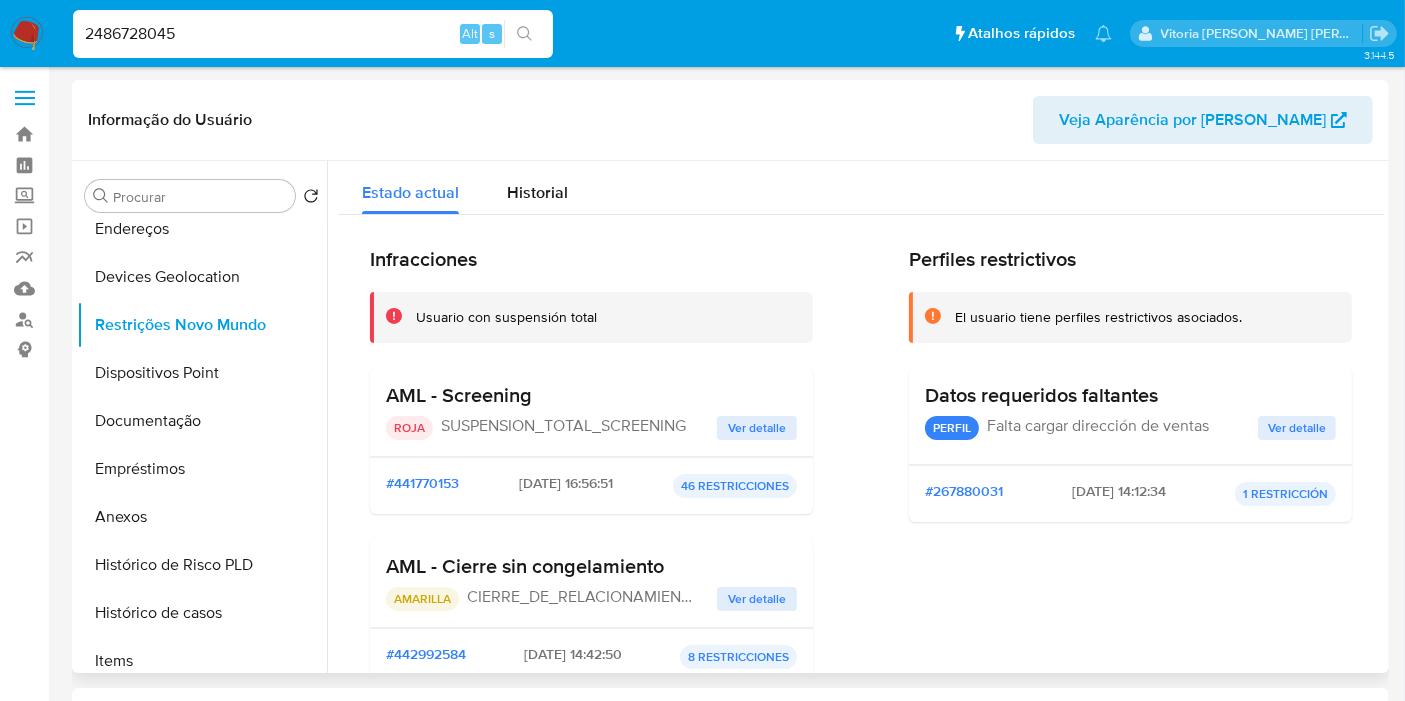 drag, startPoint x: 564, startPoint y: 399, endPoint x: 377, endPoint y: 384, distance: 187.60065 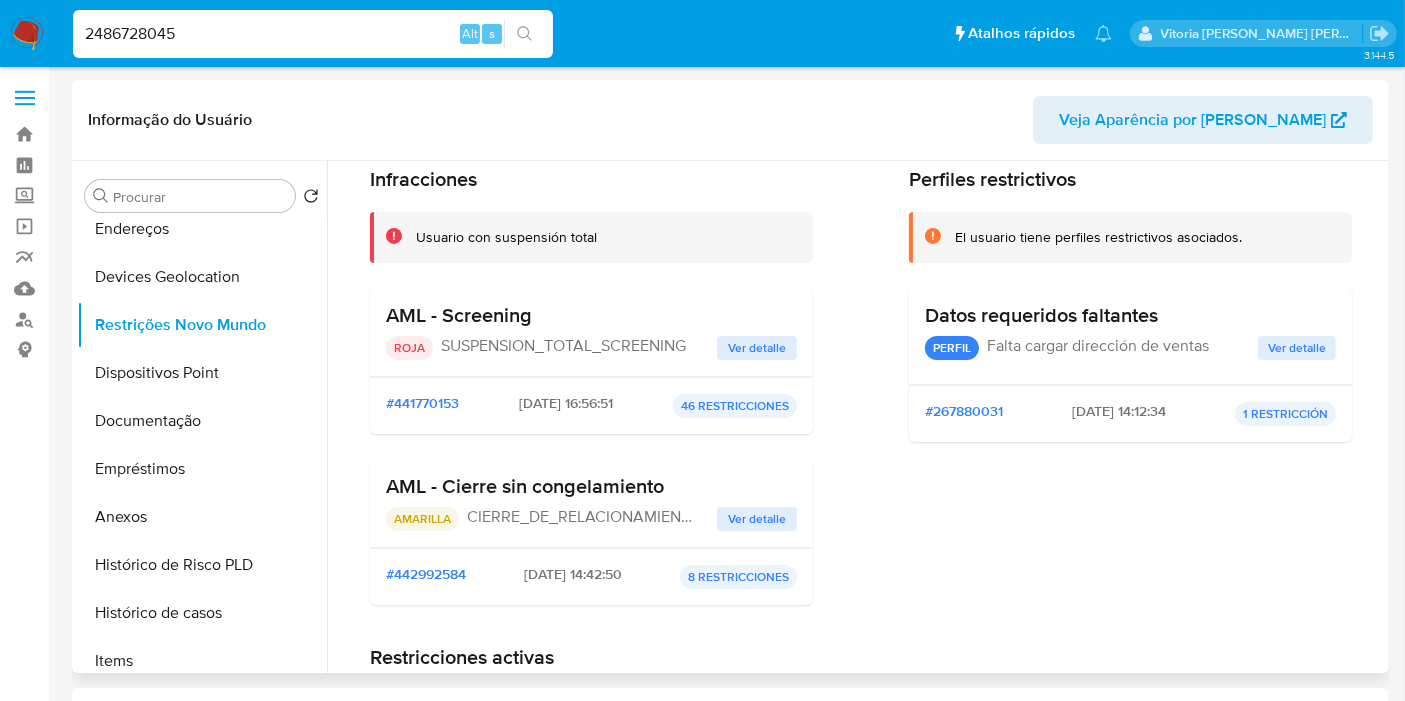 scroll, scrollTop: 111, scrollLeft: 0, axis: vertical 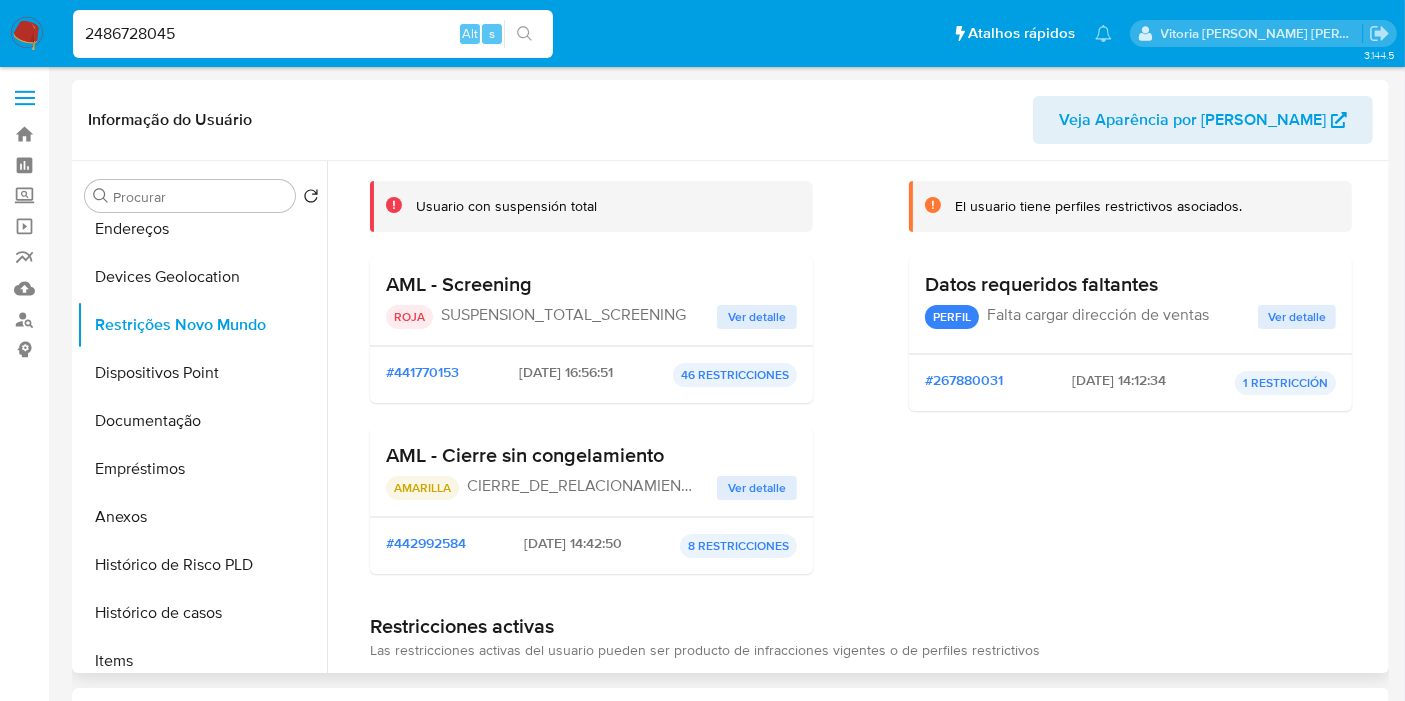 drag, startPoint x: 668, startPoint y: 456, endPoint x: 387, endPoint y: 452, distance: 281.02847 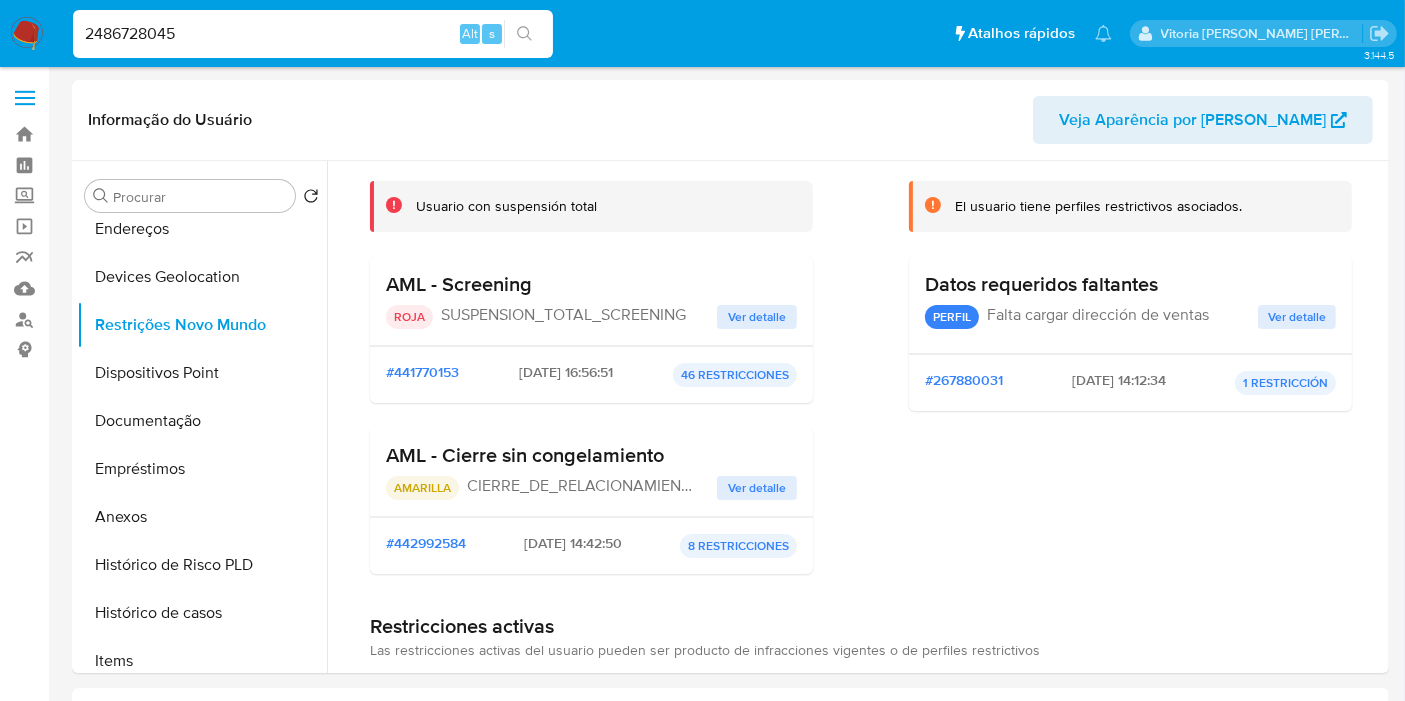 drag, startPoint x: 180, startPoint y: 35, endPoint x: 5, endPoint y: 17, distance: 175.92328 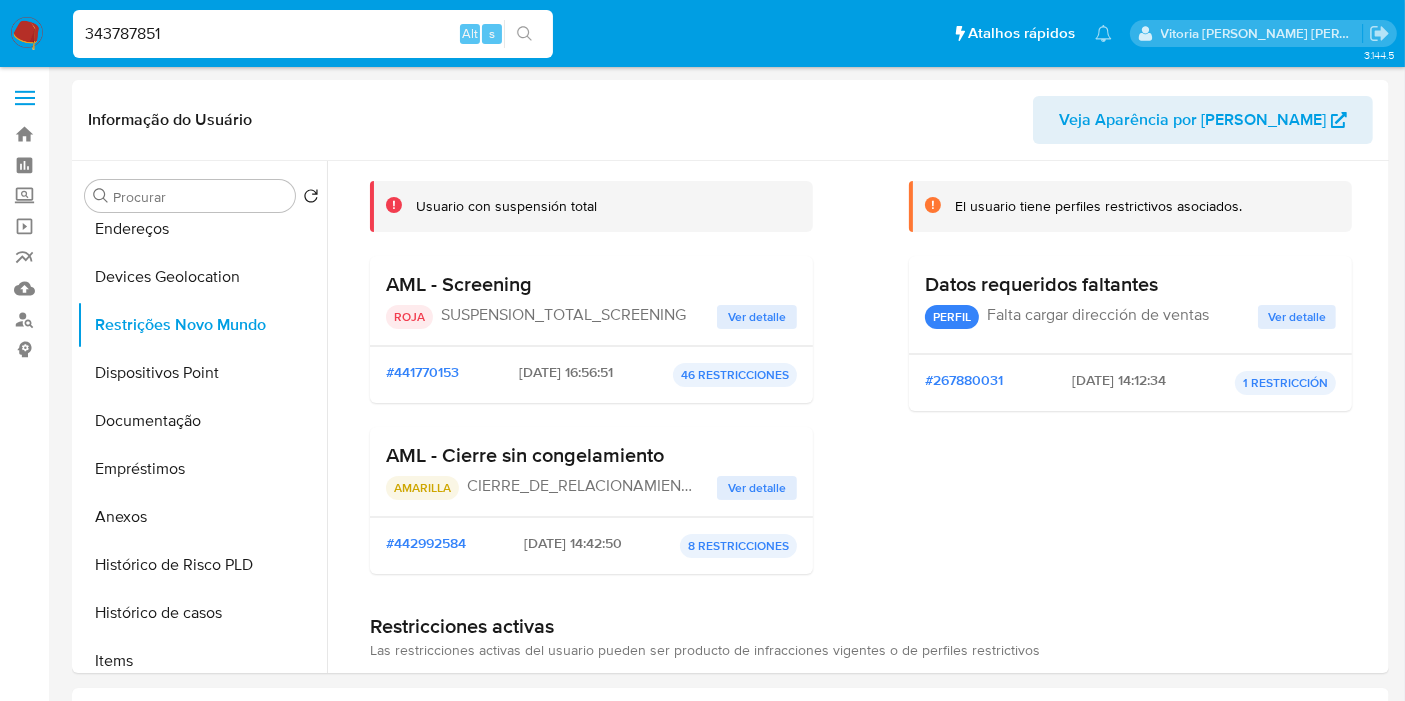 type on "343787851" 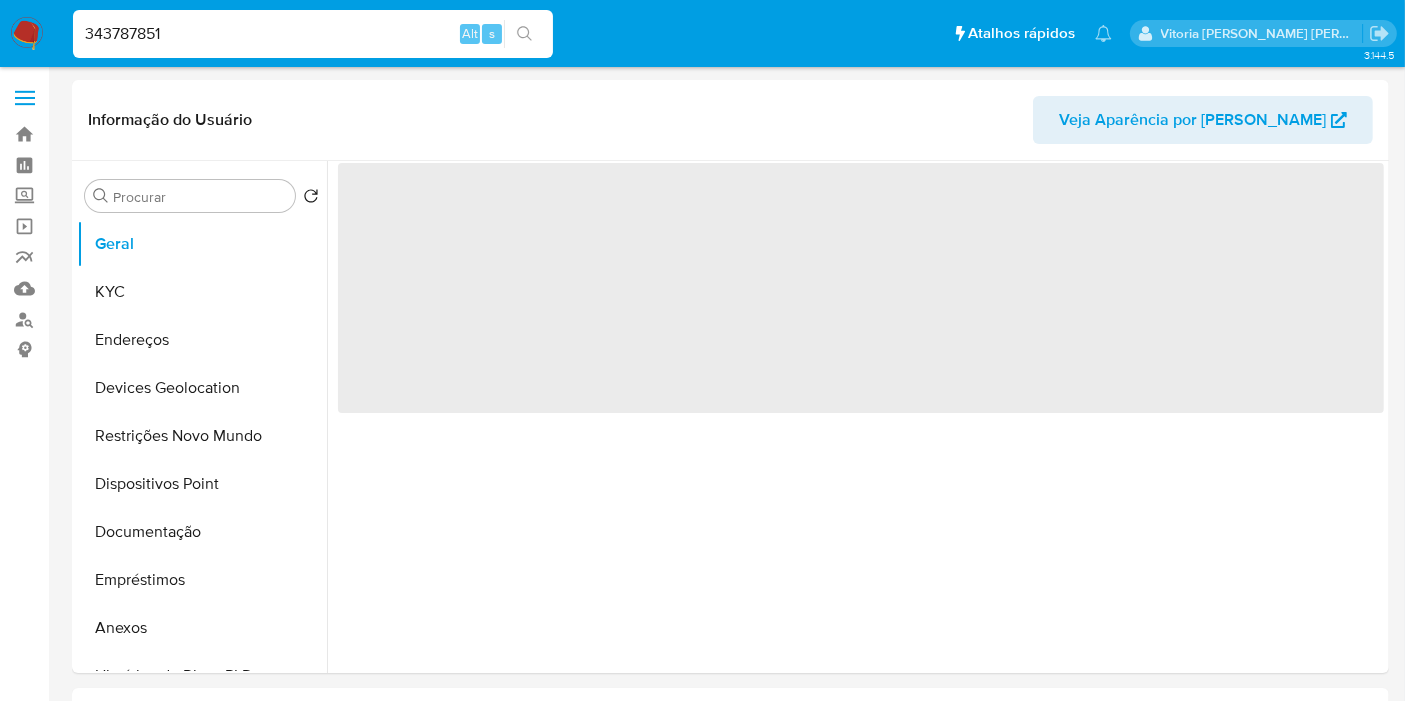 select on "10" 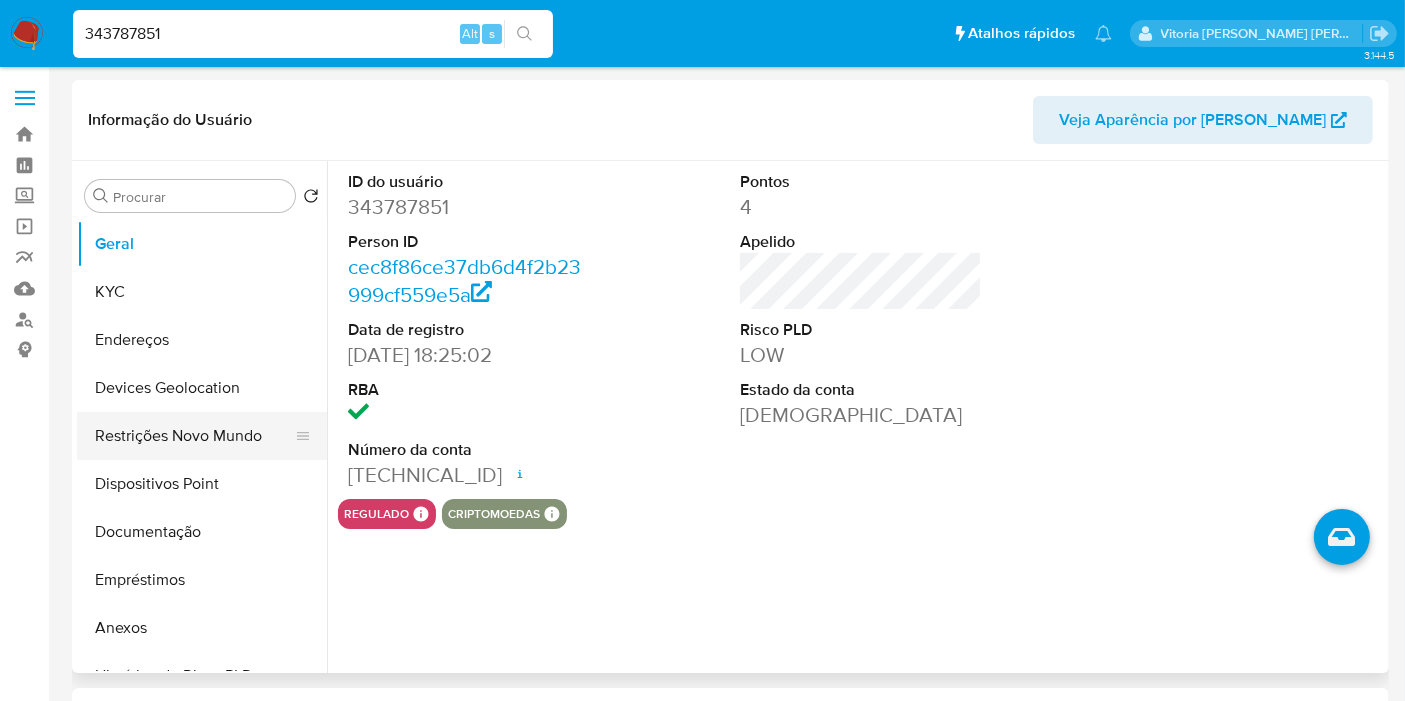 click on "Restrições Novo Mundo" at bounding box center [194, 436] 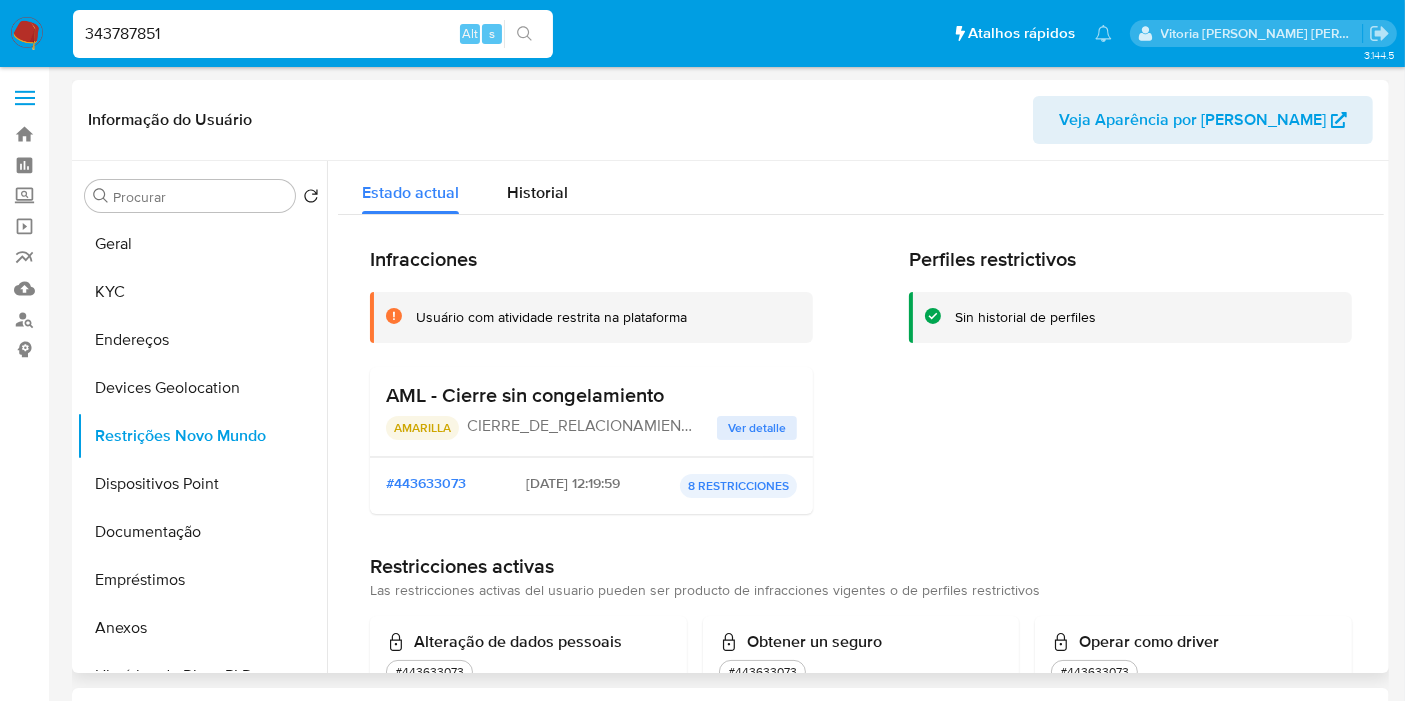 drag, startPoint x: 666, startPoint y: 398, endPoint x: 433, endPoint y: 373, distance: 234.33736 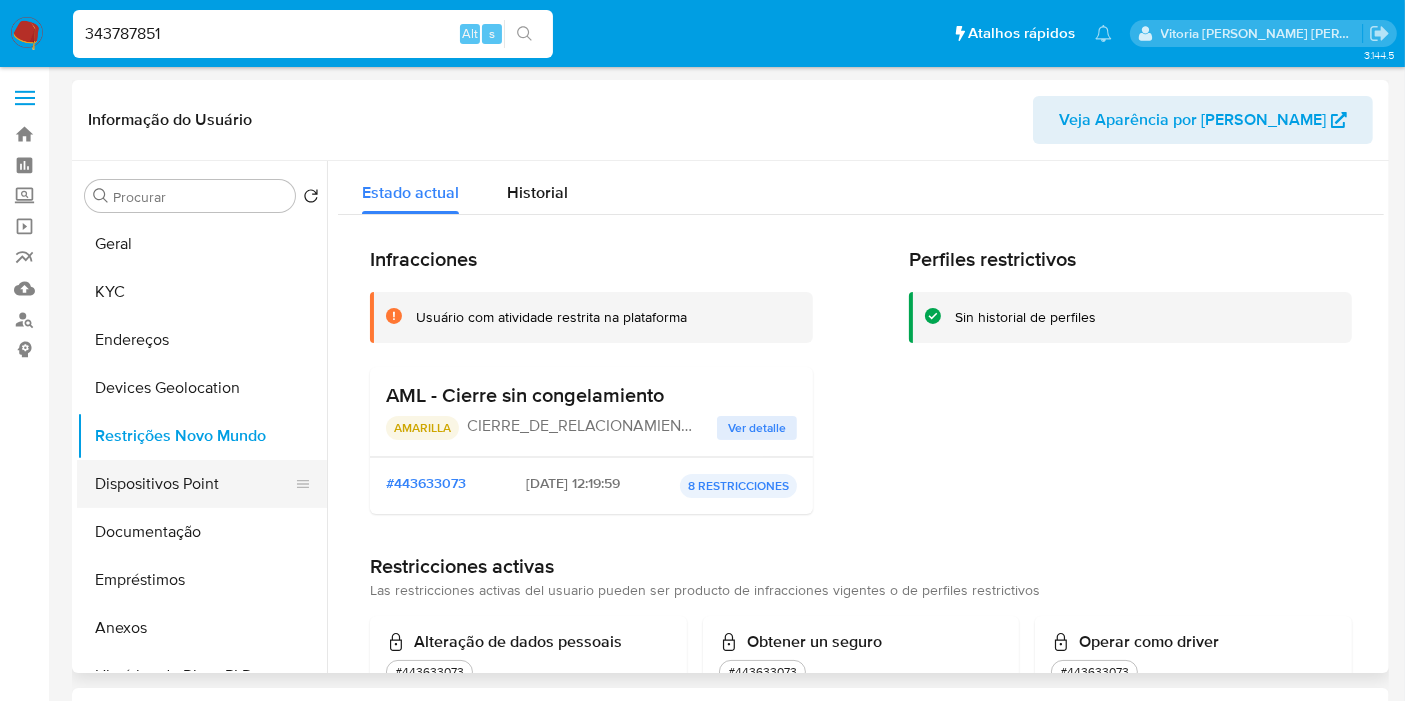 scroll, scrollTop: 222, scrollLeft: 0, axis: vertical 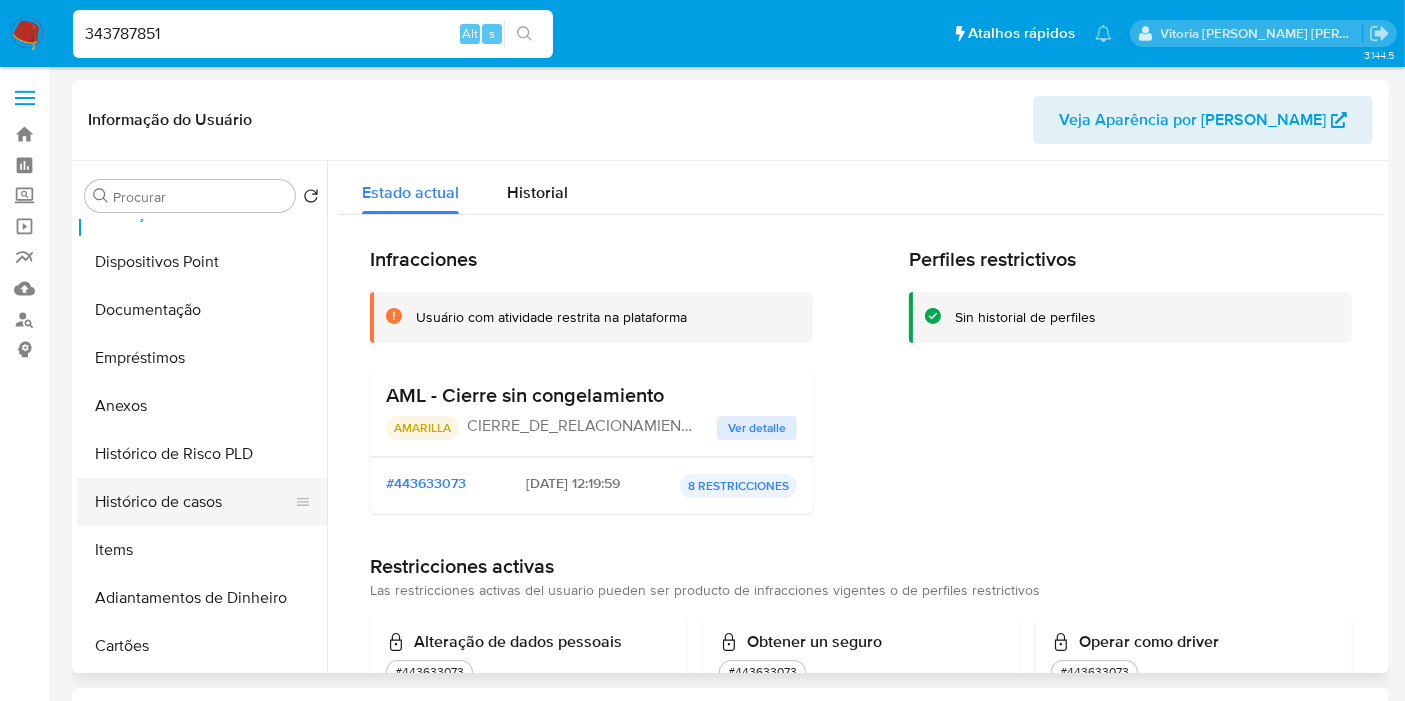 click on "Histórico de casos" at bounding box center [194, 502] 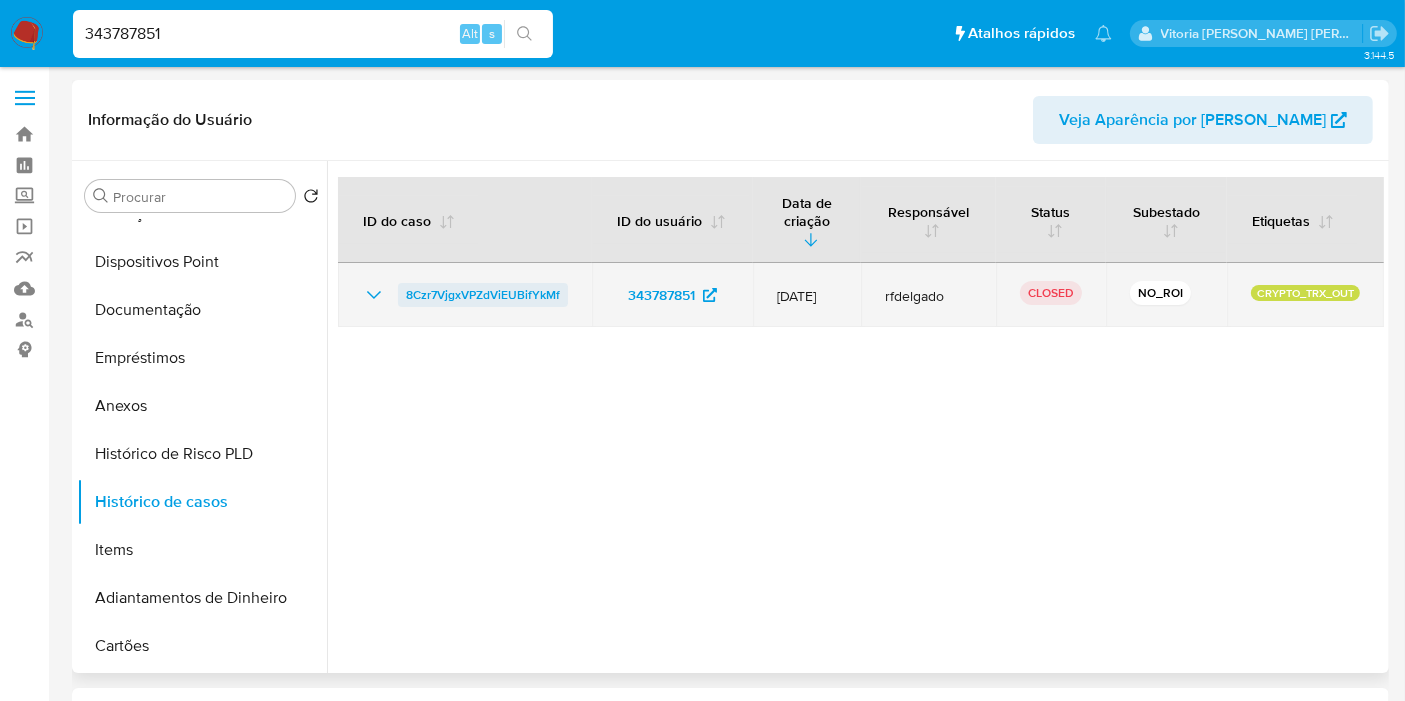 click on "8Czr7VjgxVPZdViEUBifYkMf" at bounding box center [483, 295] 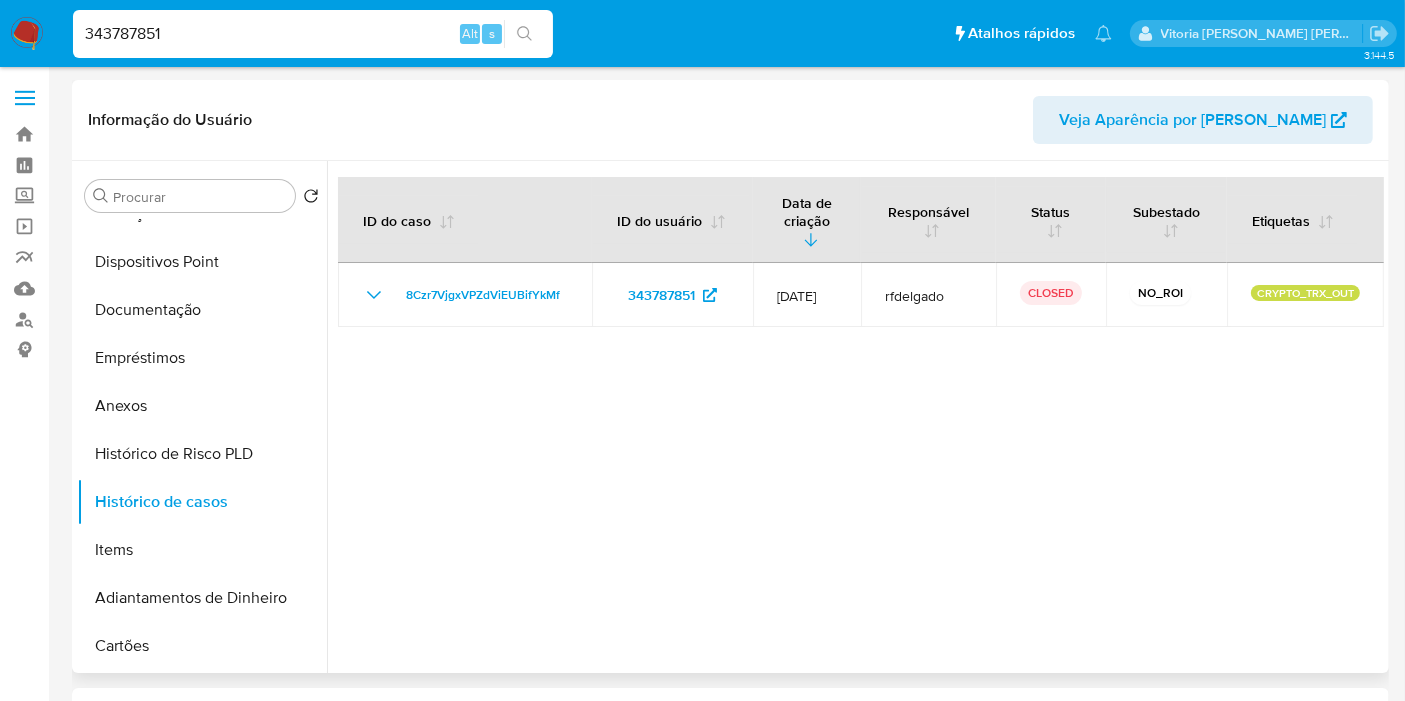 drag, startPoint x: 214, startPoint y: 35, endPoint x: 222, endPoint y: 107, distance: 72.443085 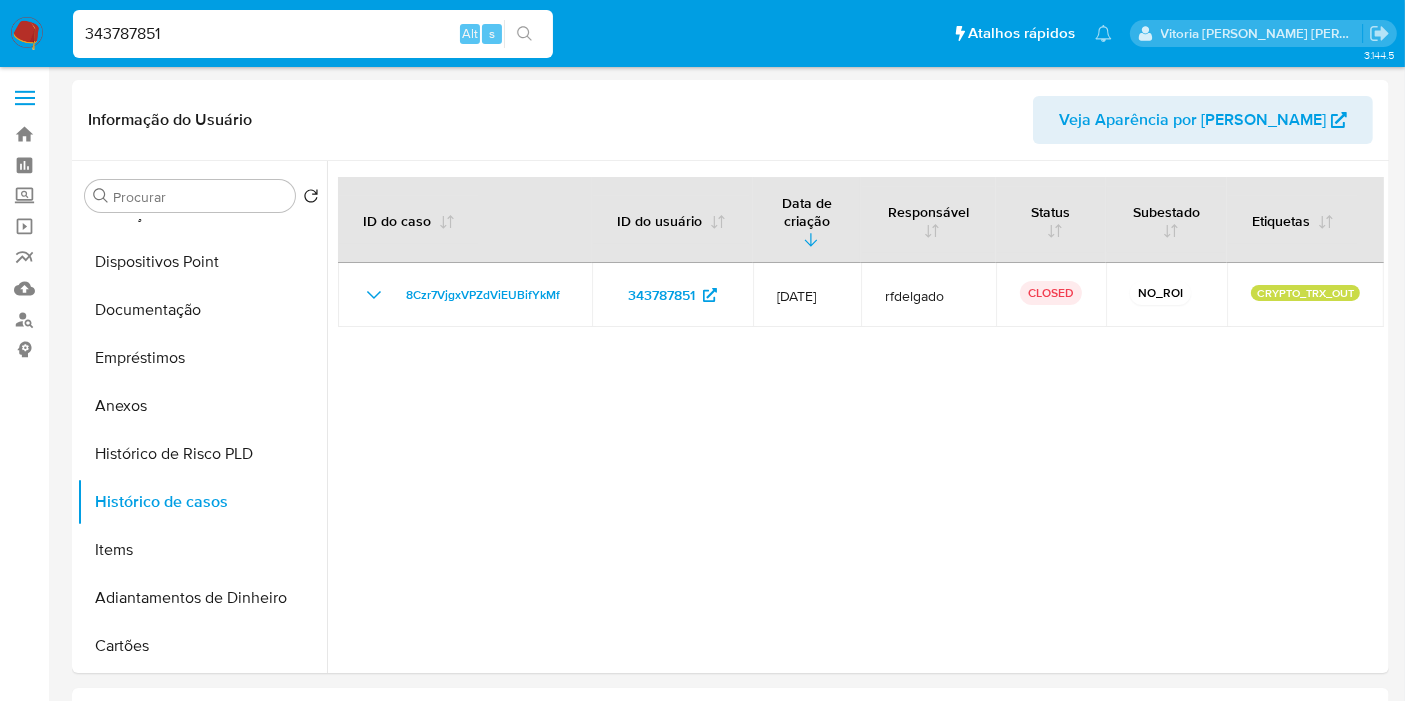 click on "343787851" at bounding box center (313, 34) 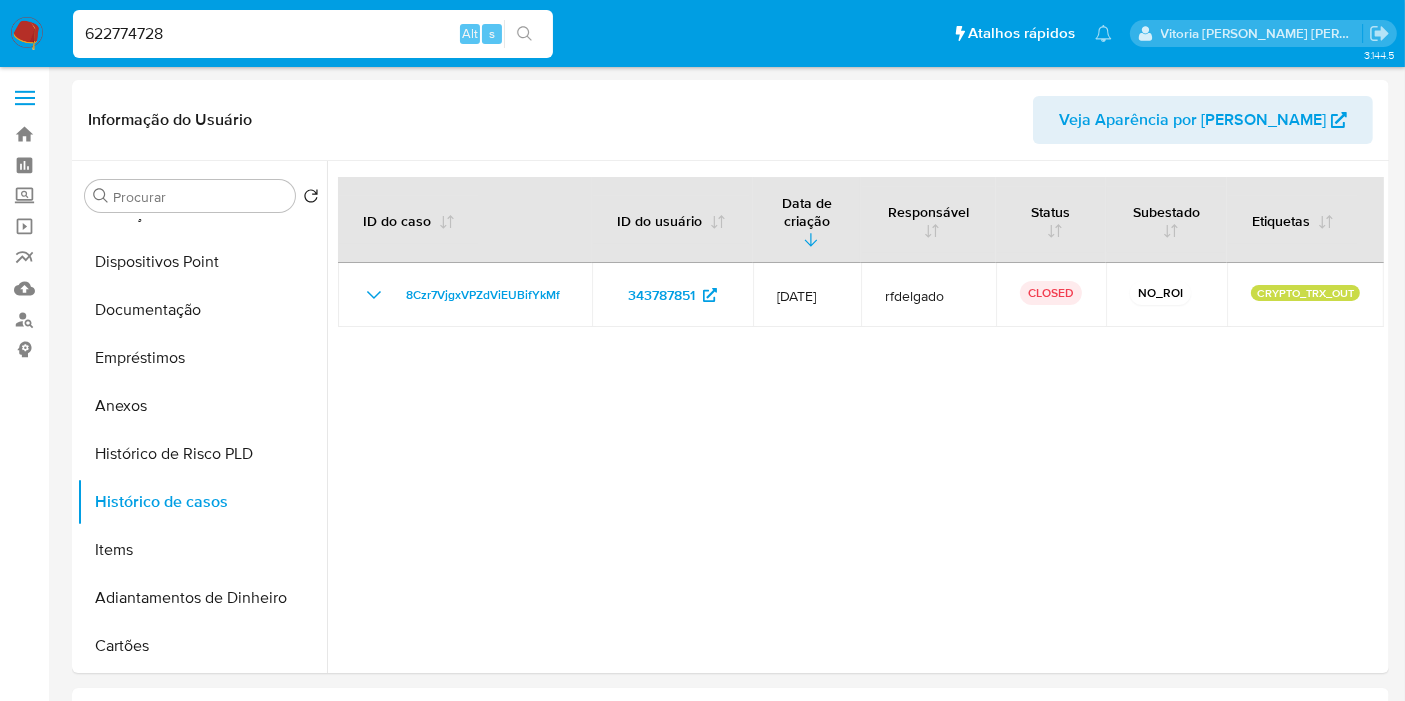 type on "622774728" 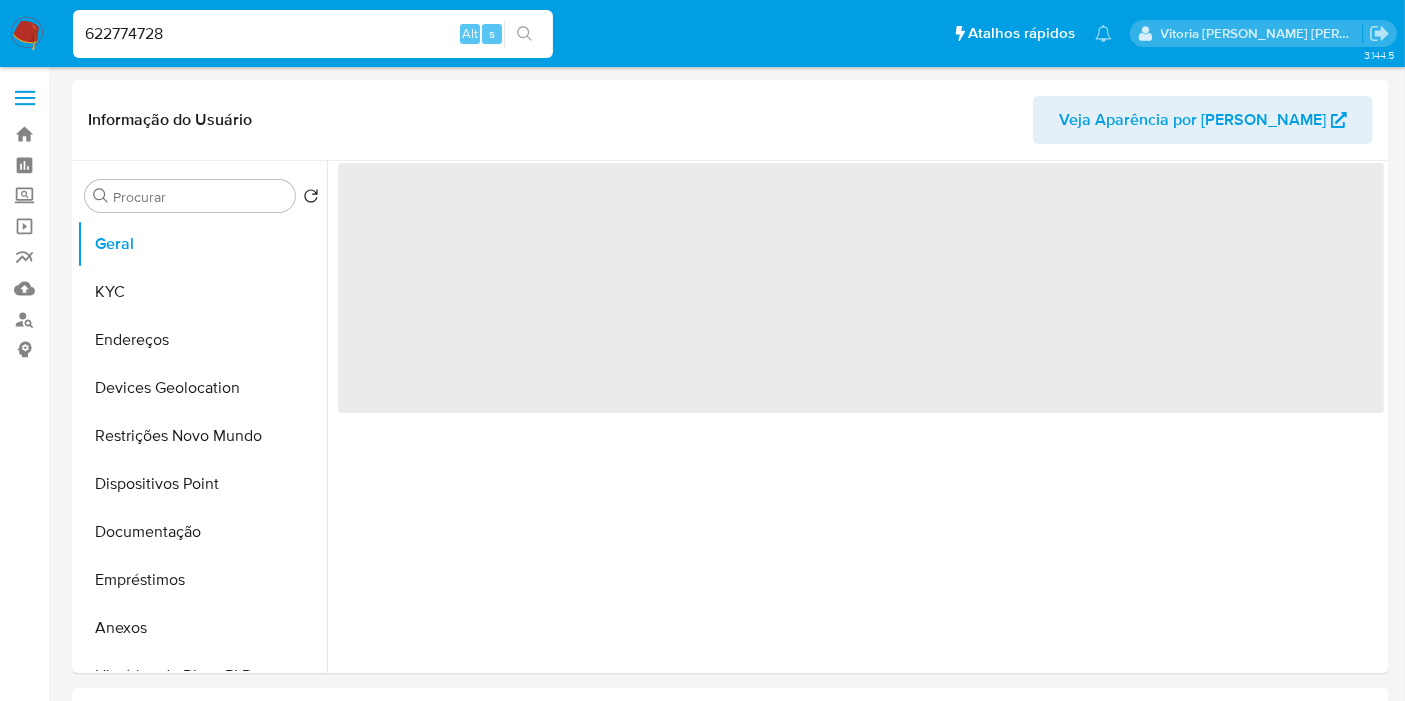select on "10" 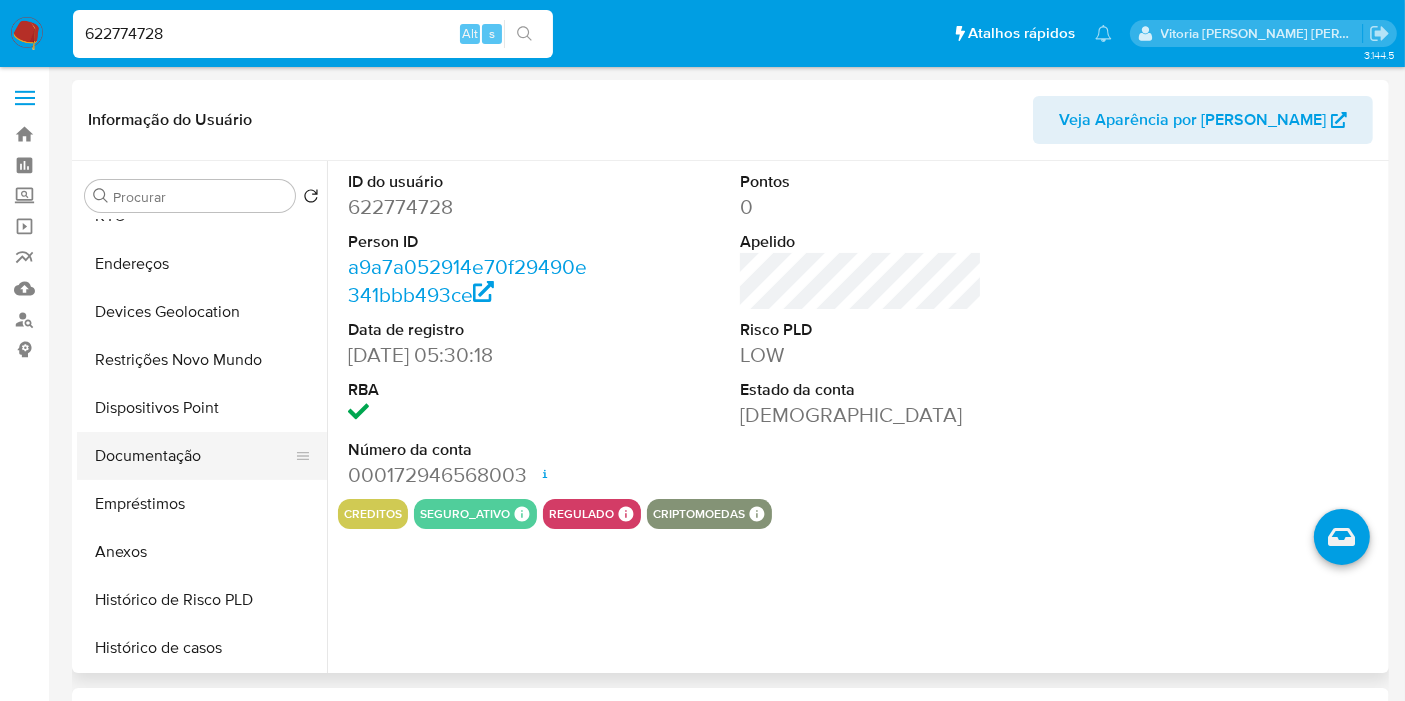 scroll, scrollTop: 222, scrollLeft: 0, axis: vertical 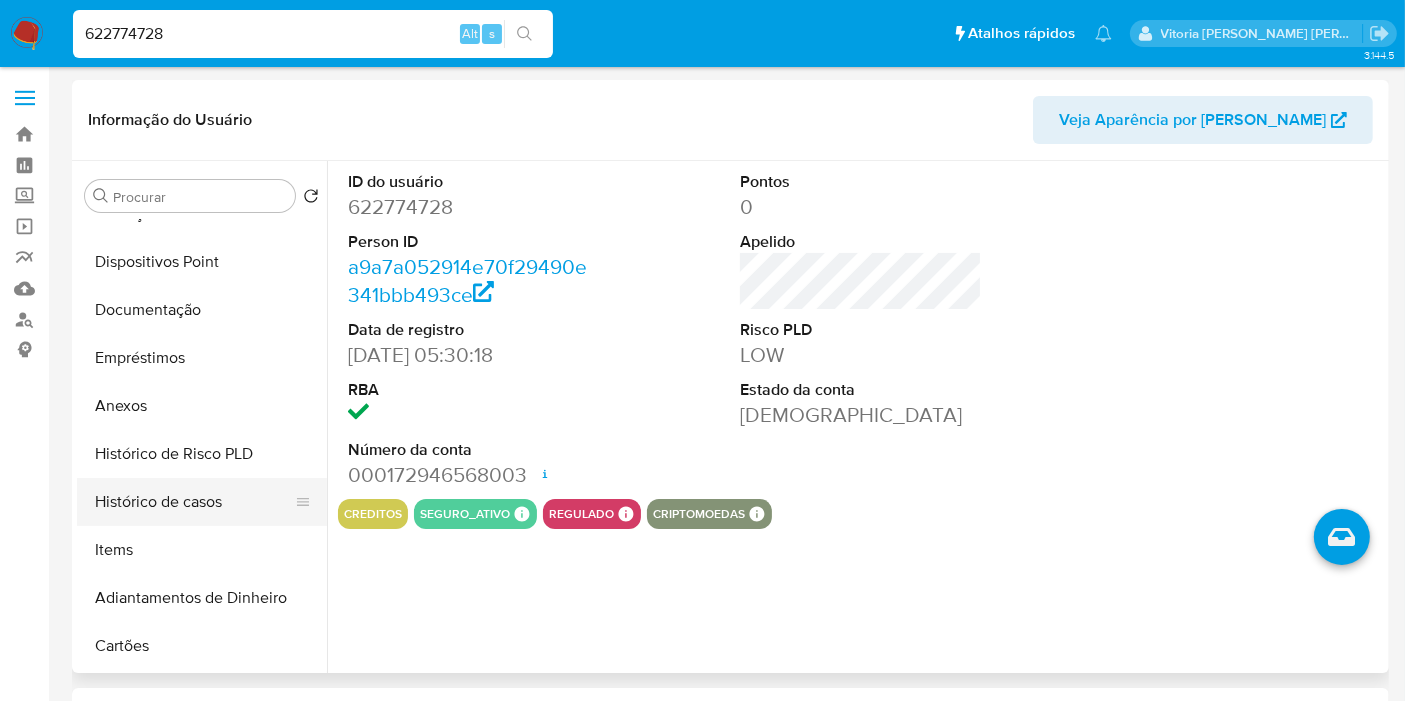 click on "Histórico de casos" at bounding box center (194, 502) 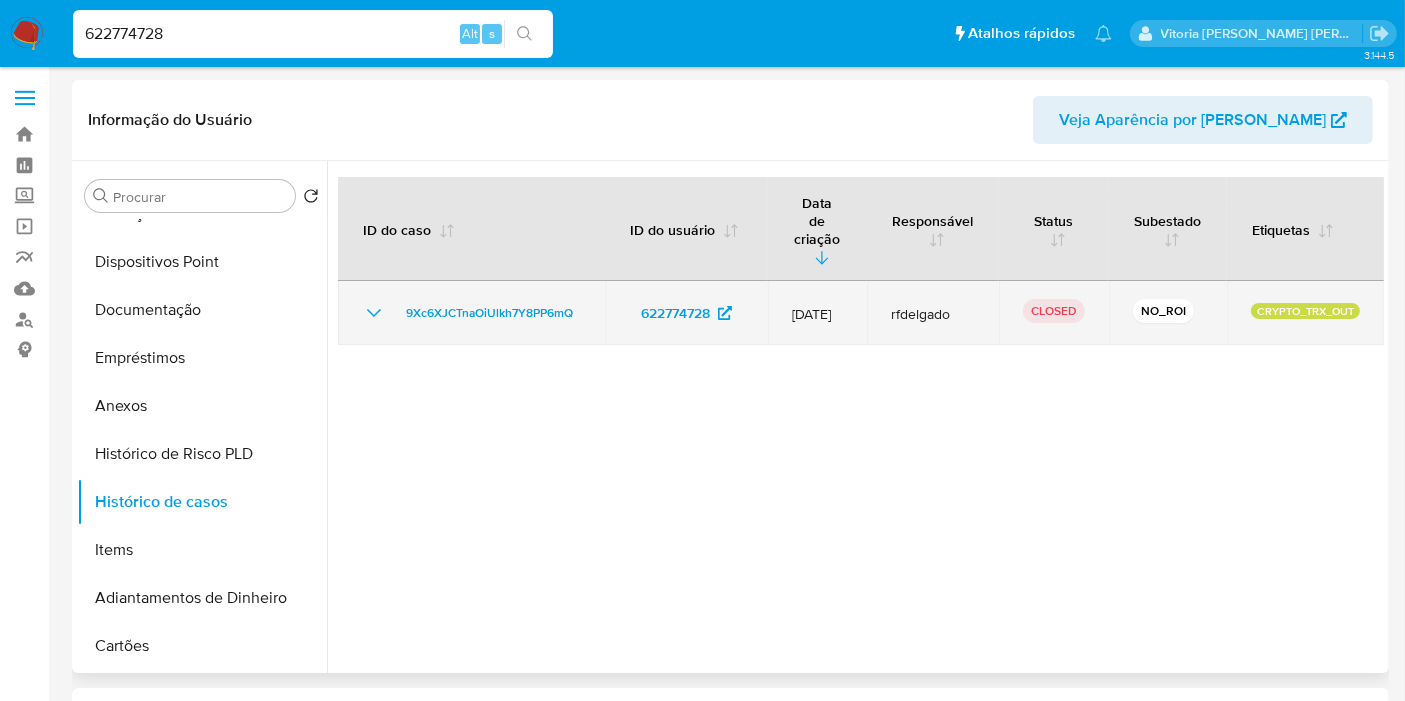 click on "9Xc6XJCTnaOiUlkh7Y8PP6mQ" at bounding box center (471, 313) 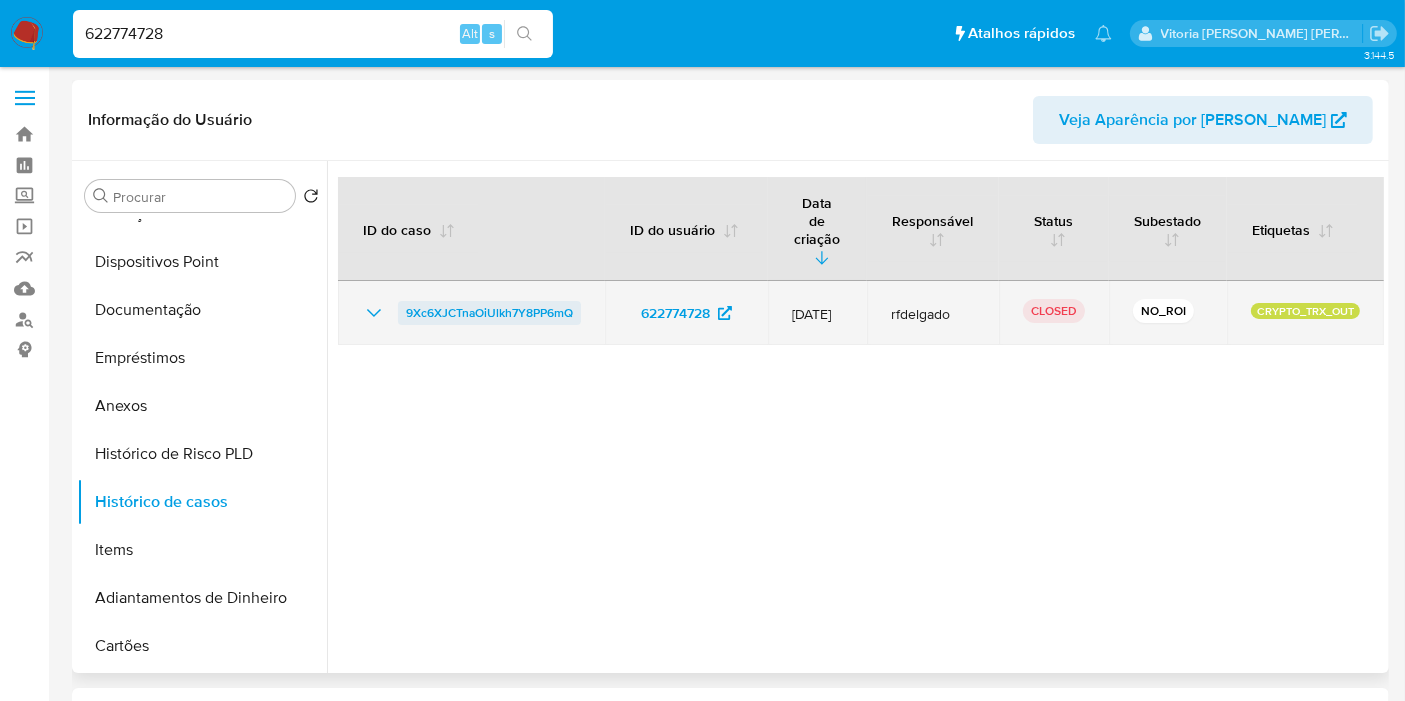 click on "9Xc6XJCTnaOiUlkh7Y8PP6mQ" at bounding box center (489, 313) 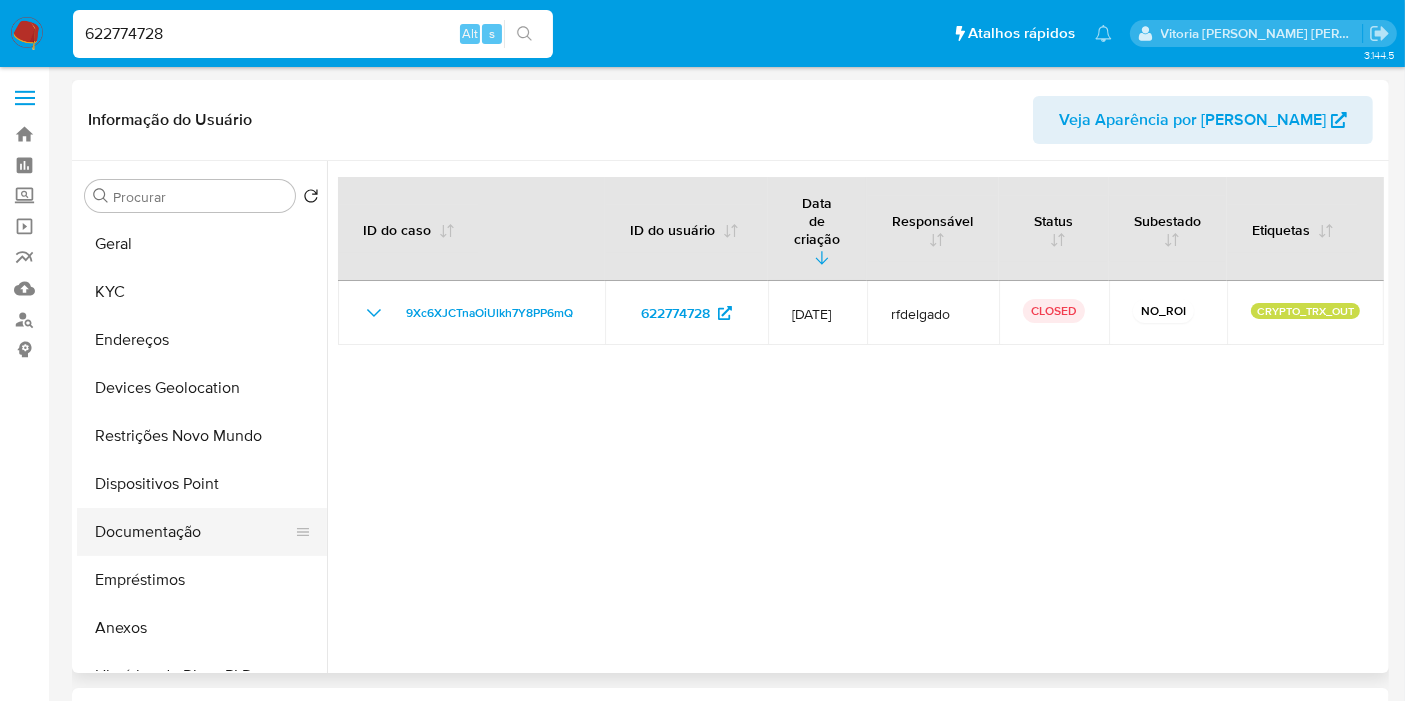 scroll, scrollTop: 0, scrollLeft: 0, axis: both 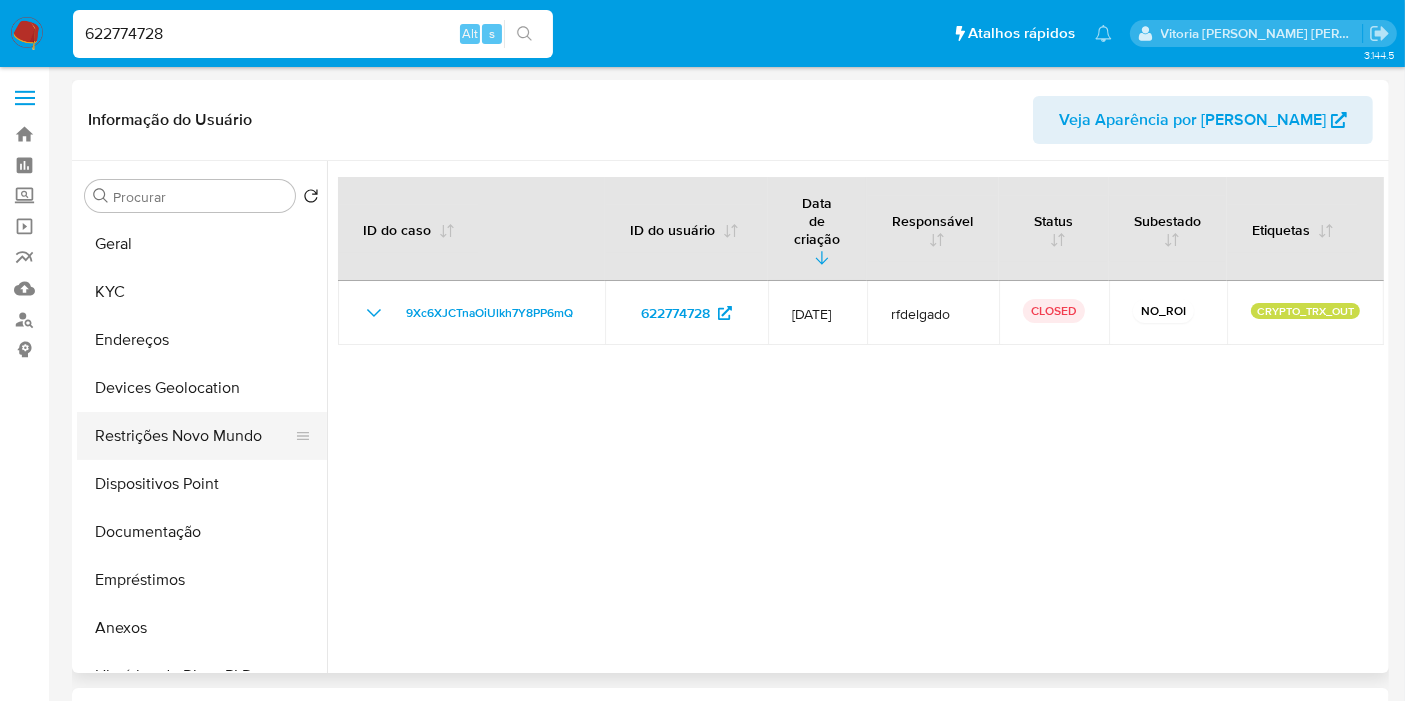 click on "Restrições Novo Mundo" at bounding box center [194, 436] 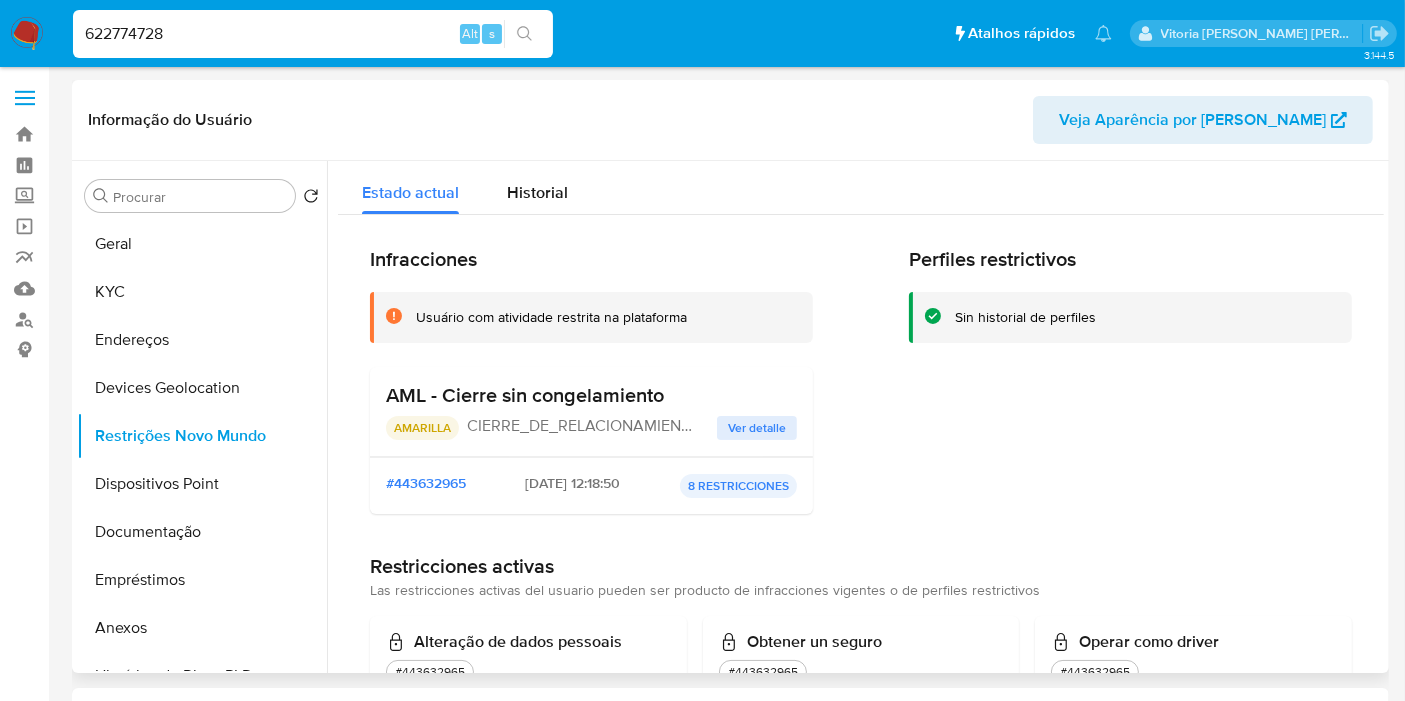 drag, startPoint x: 668, startPoint y: 401, endPoint x: 386, endPoint y: 392, distance: 282.1436 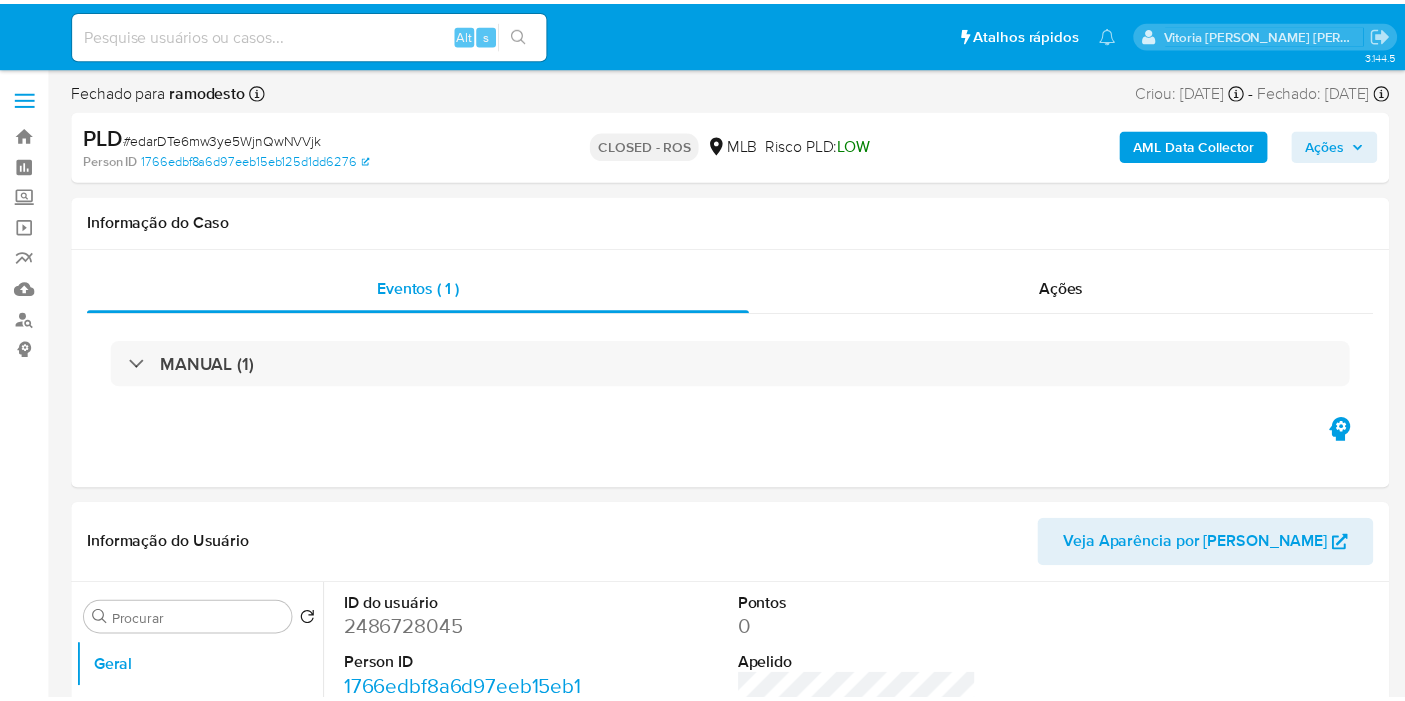 scroll, scrollTop: 0, scrollLeft: 0, axis: both 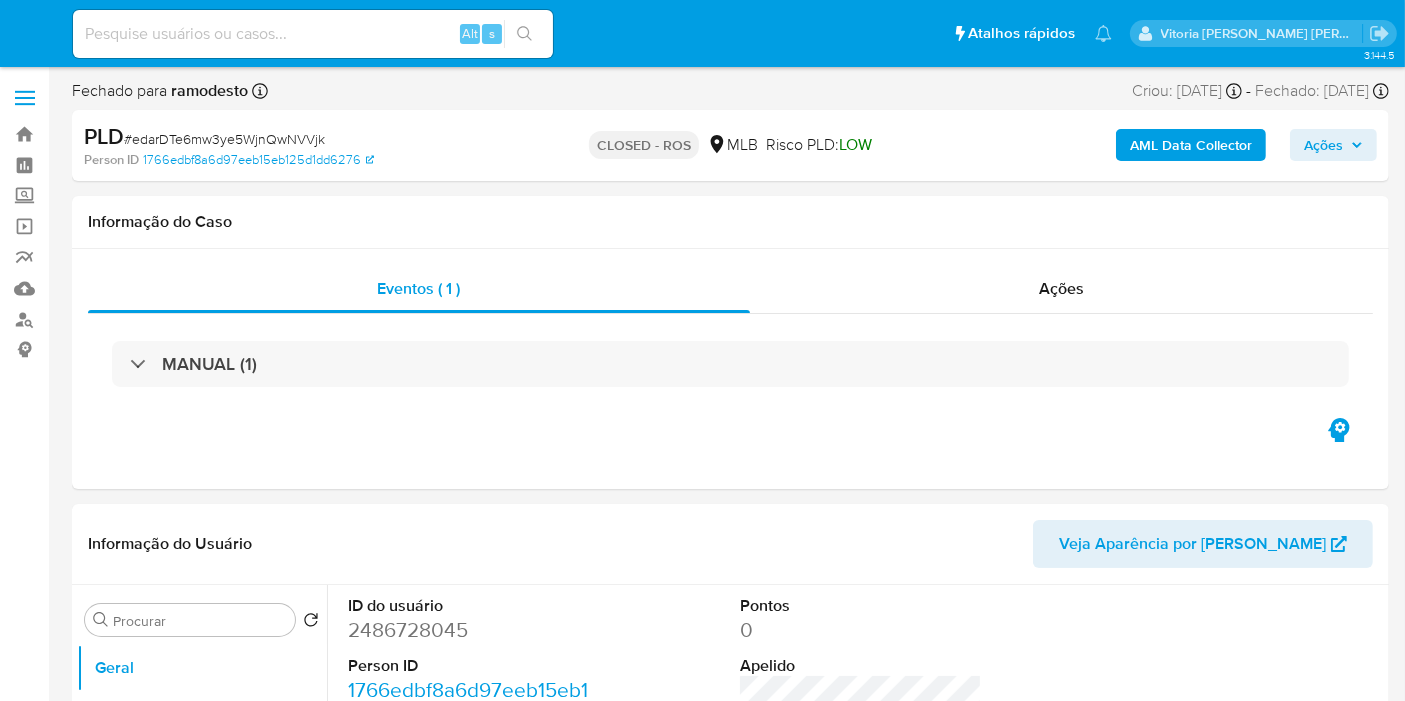 select on "10" 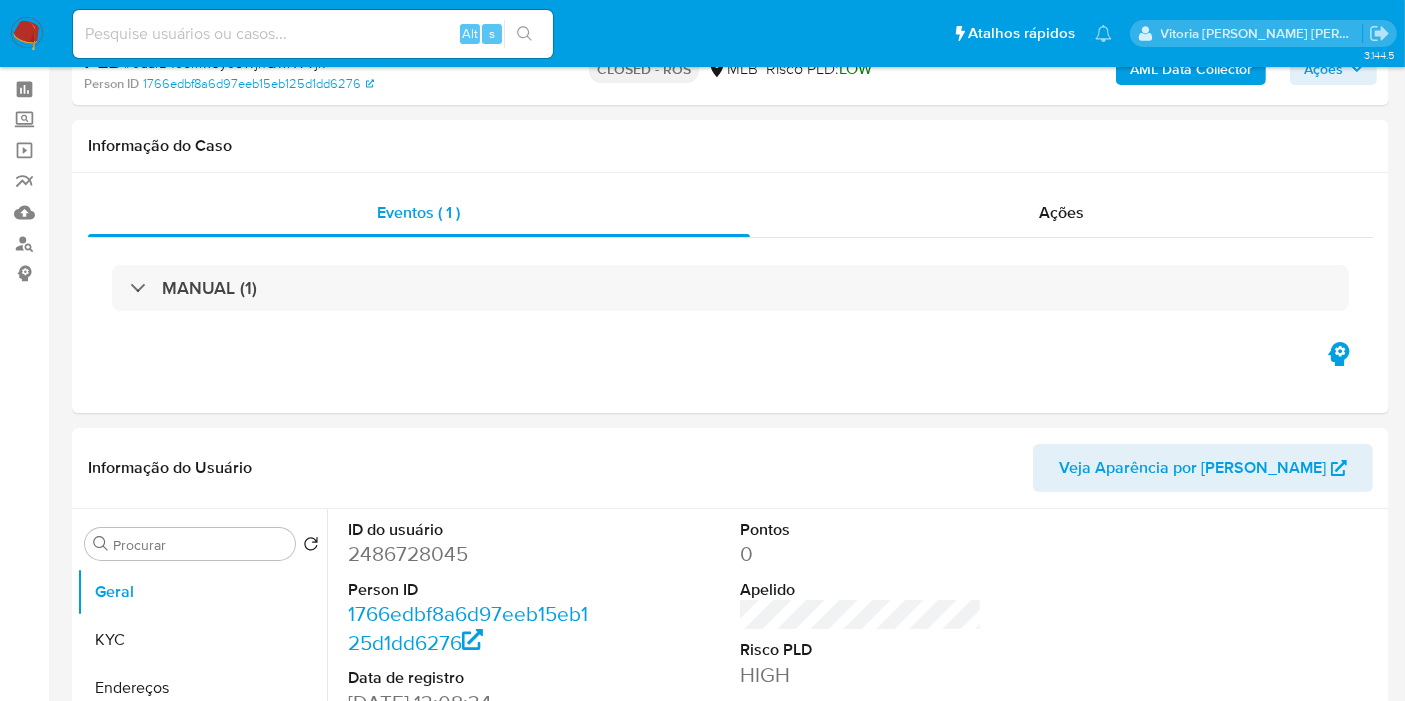 scroll, scrollTop: 111, scrollLeft: 0, axis: vertical 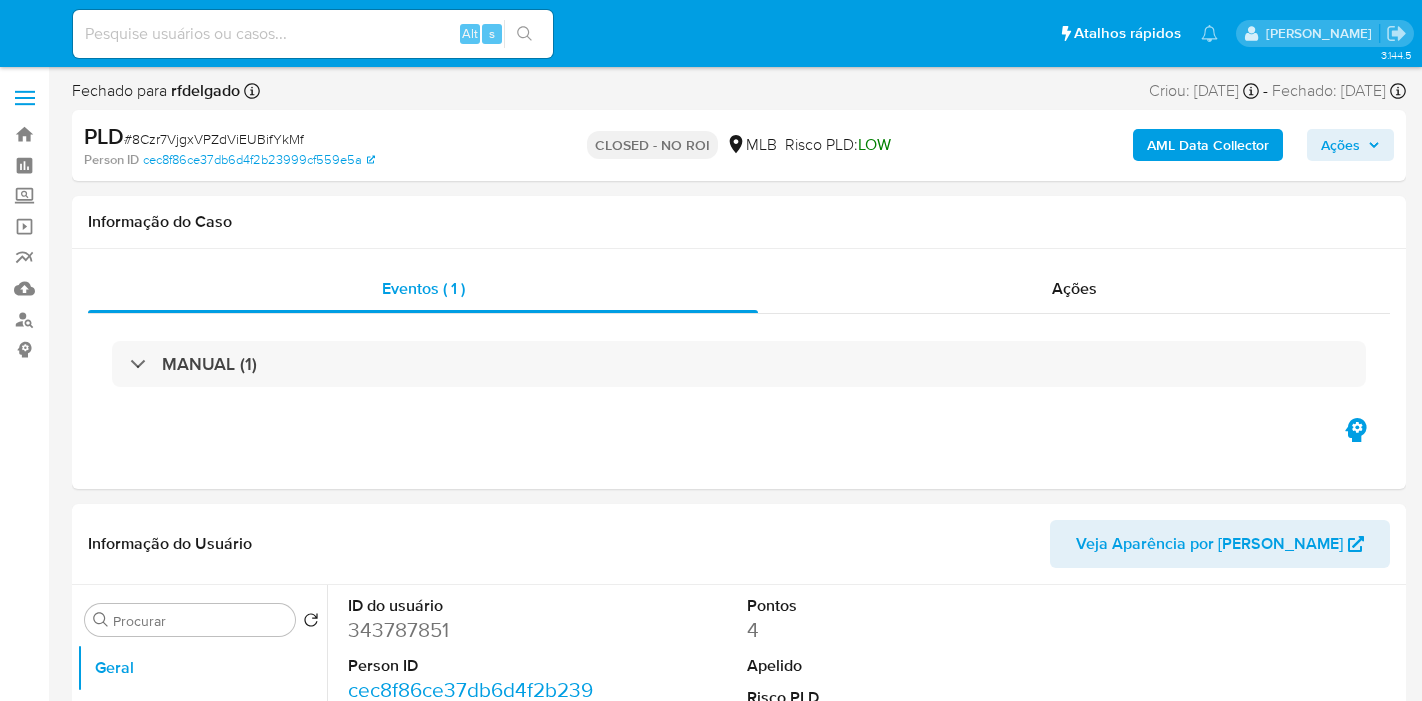 select on "10" 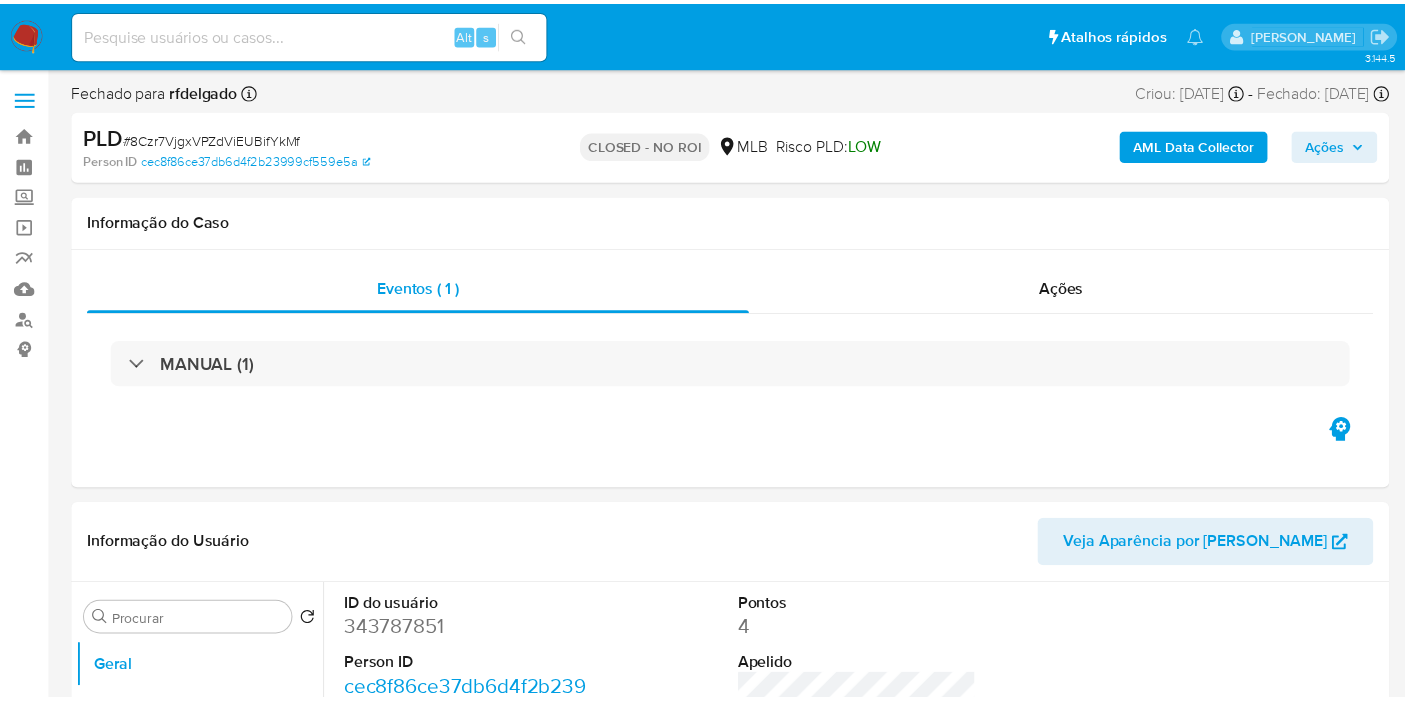 scroll, scrollTop: 0, scrollLeft: 0, axis: both 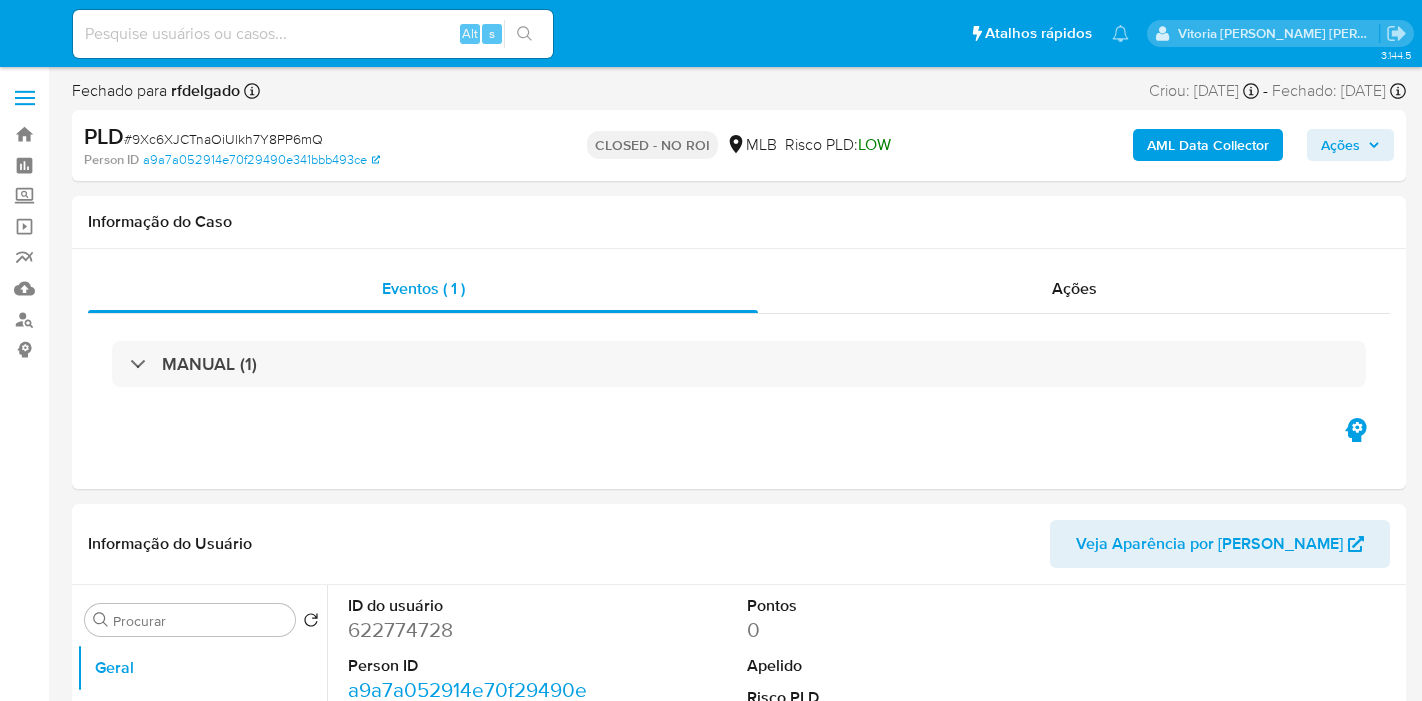 select on "10" 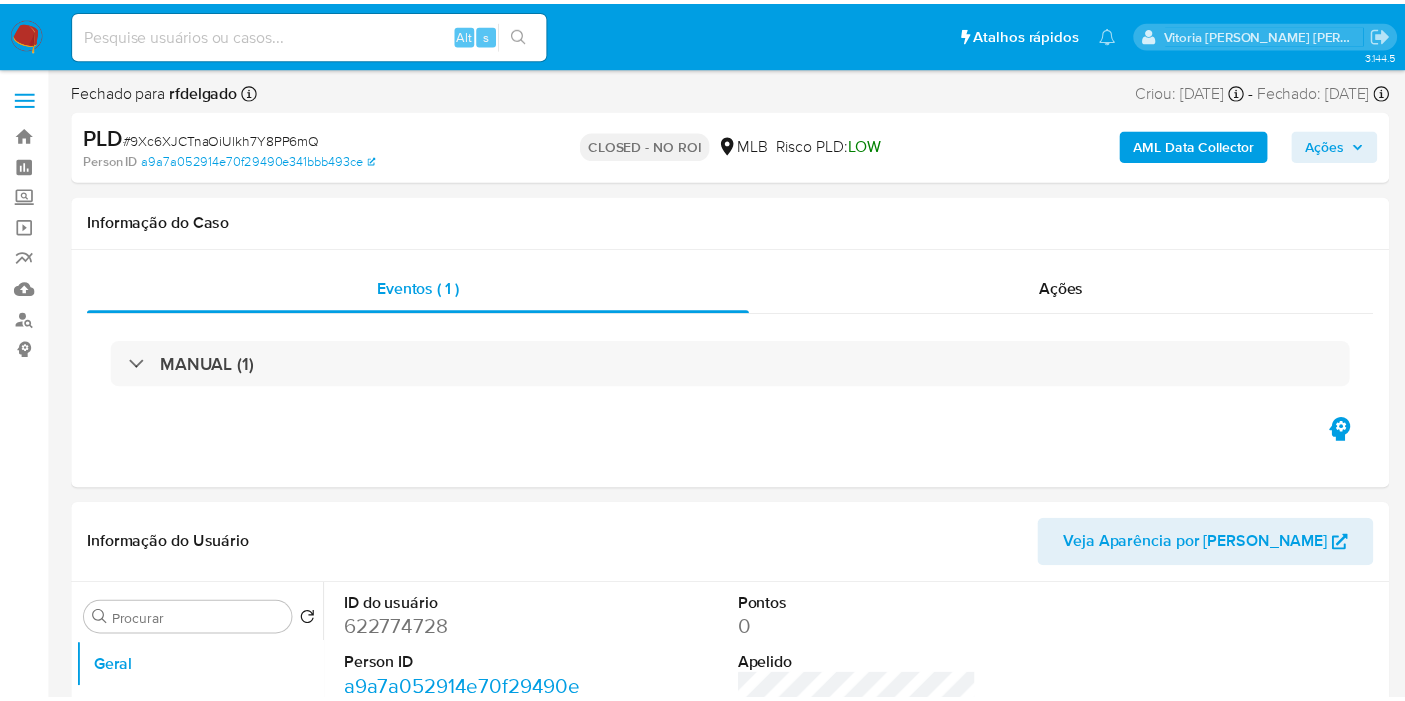 scroll, scrollTop: 0, scrollLeft: 0, axis: both 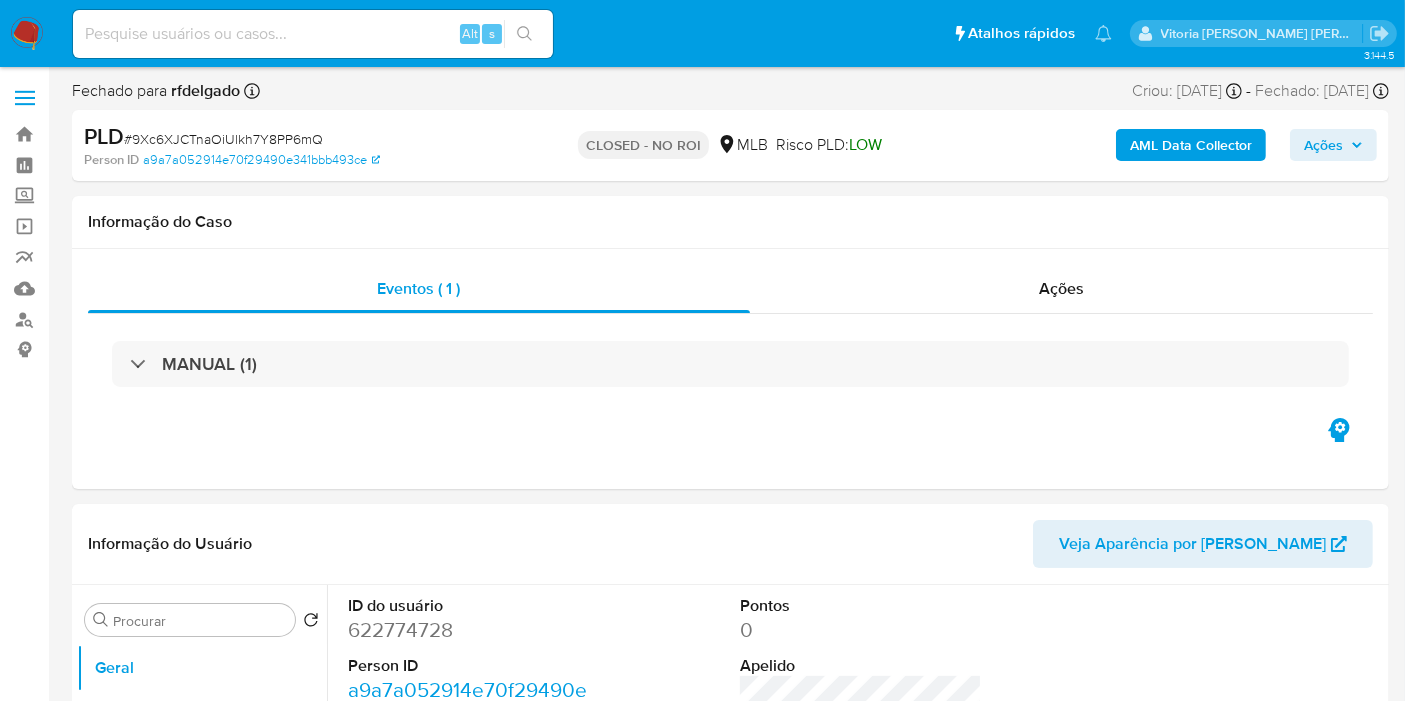 click at bounding box center [313, 34] 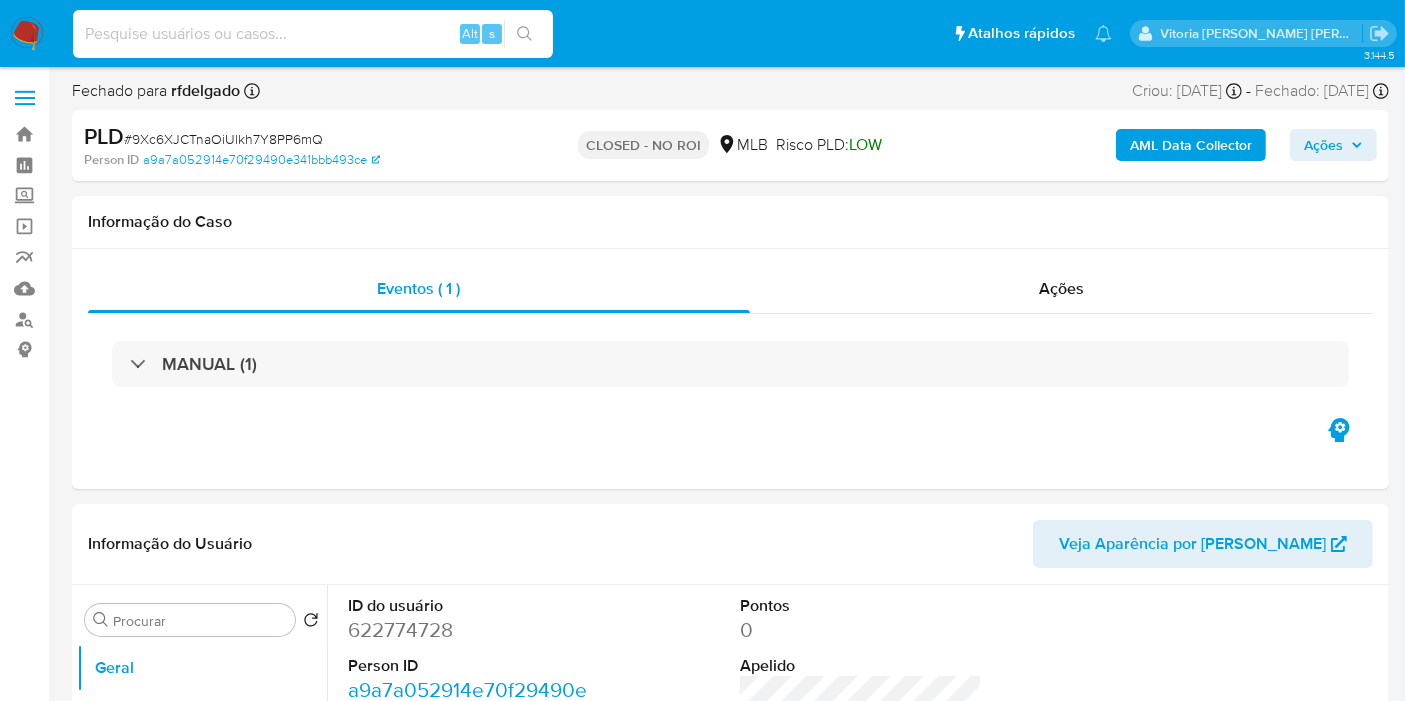 paste on "270696455" 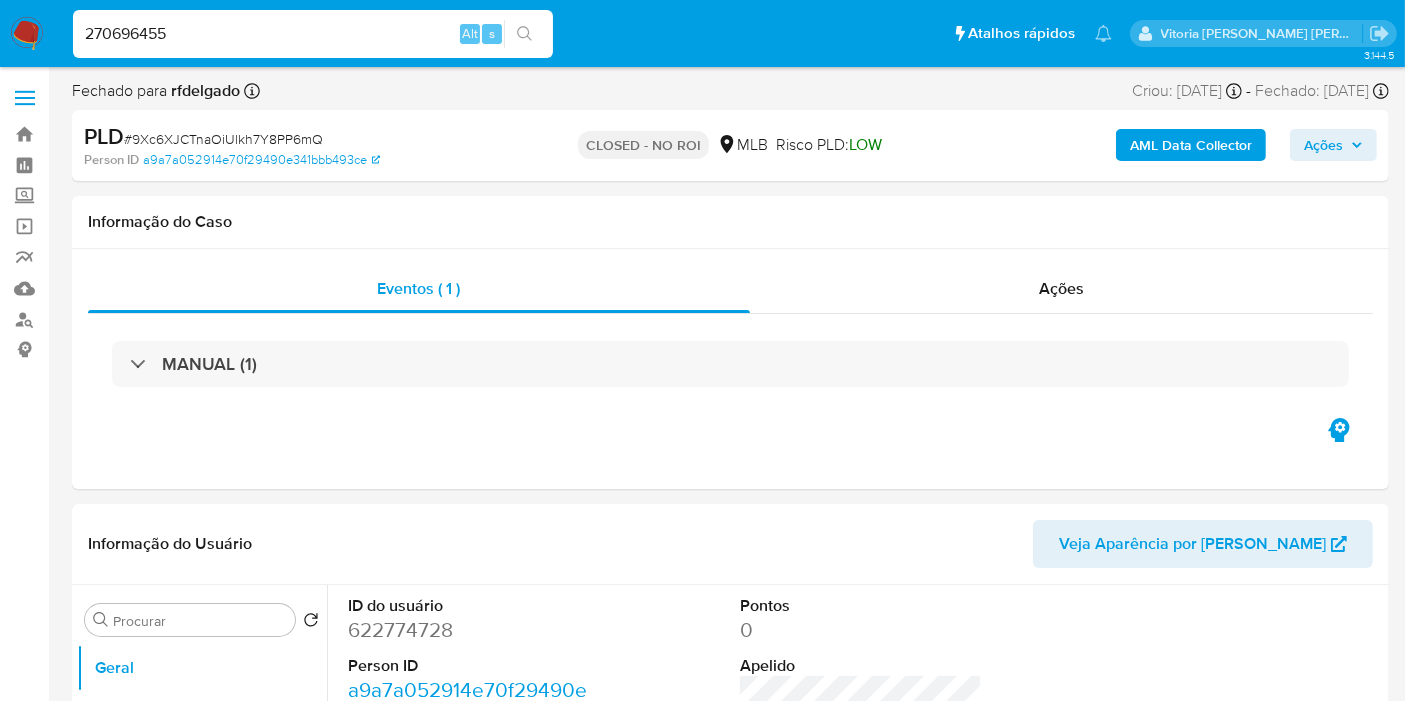type on "270696455" 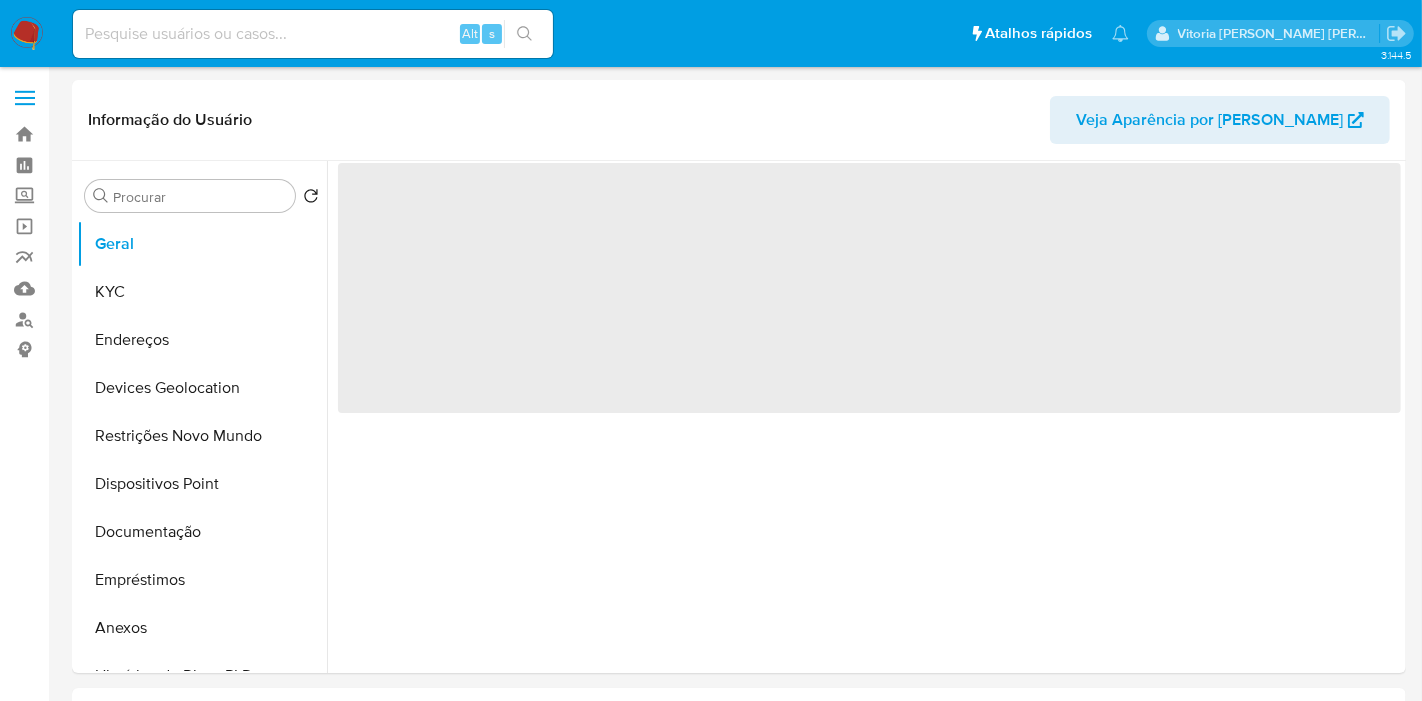 select on "10" 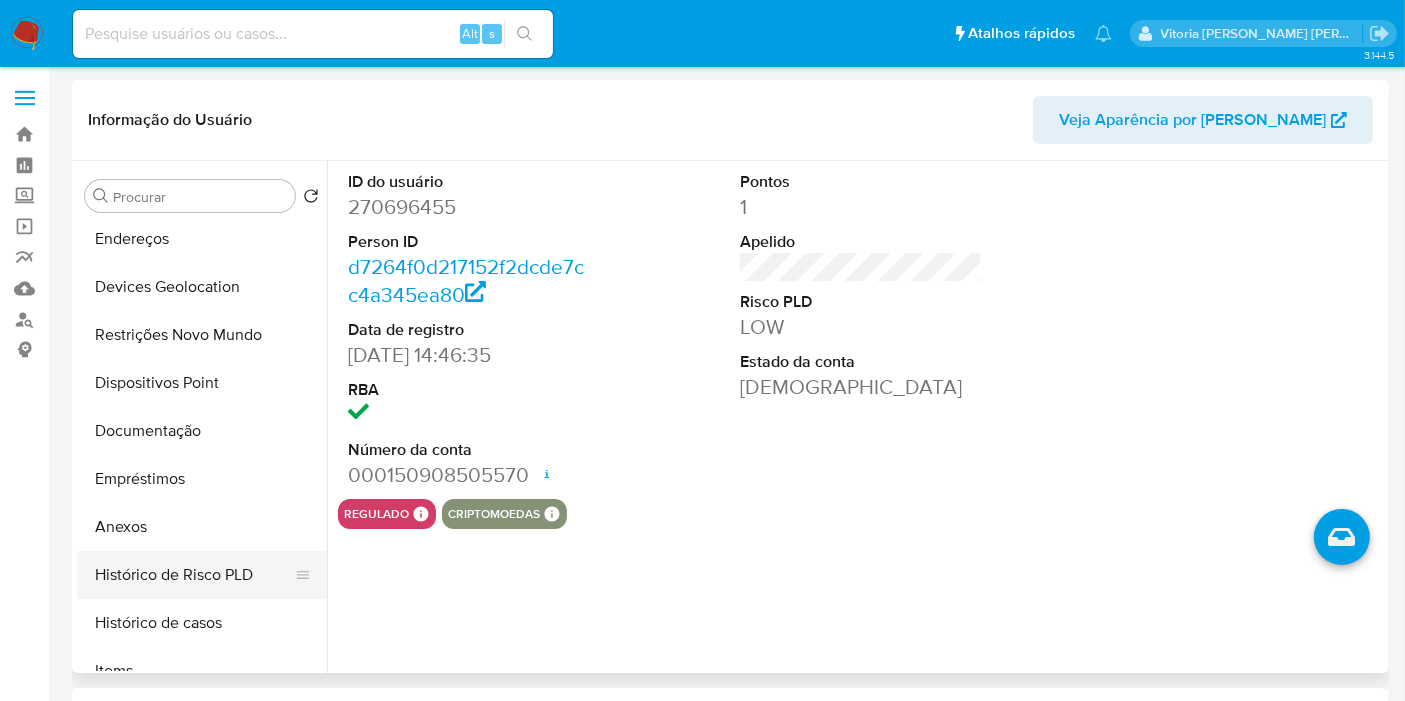 scroll, scrollTop: 222, scrollLeft: 0, axis: vertical 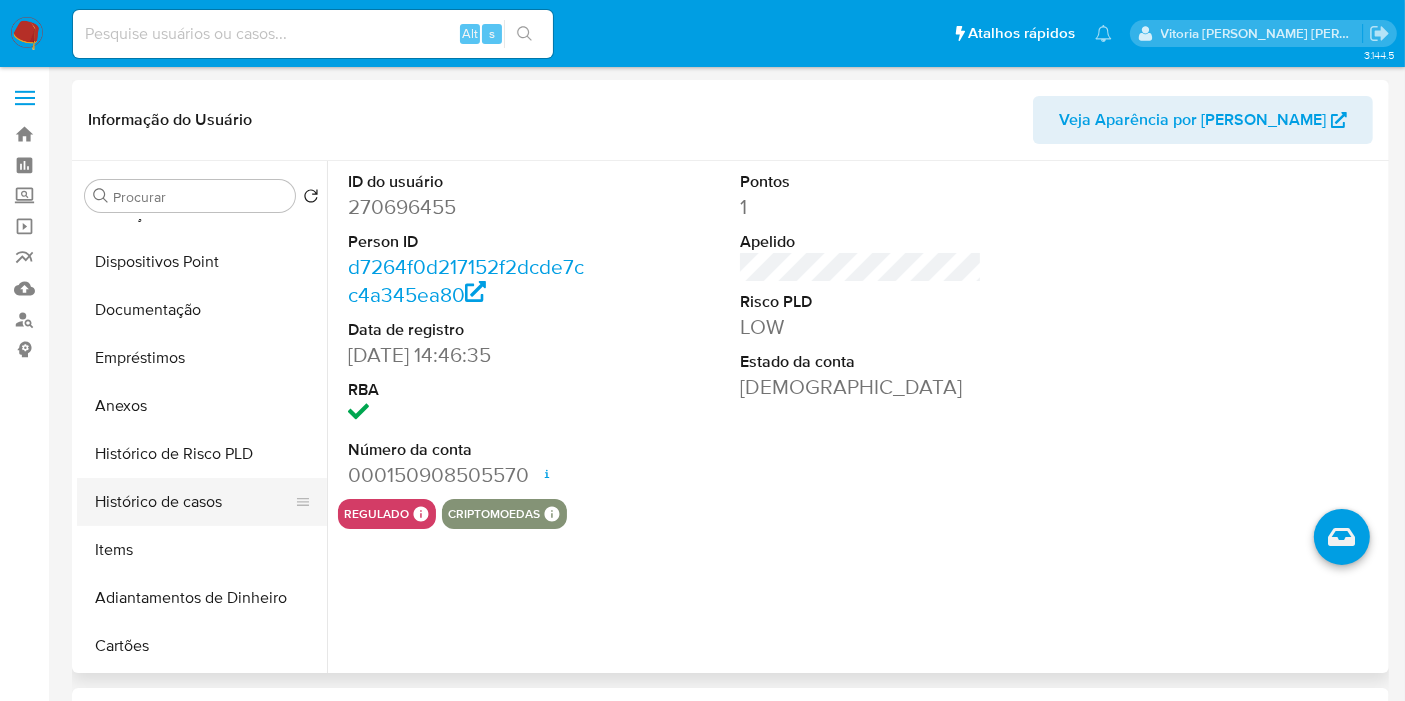 click on "Histórico de casos" at bounding box center (194, 502) 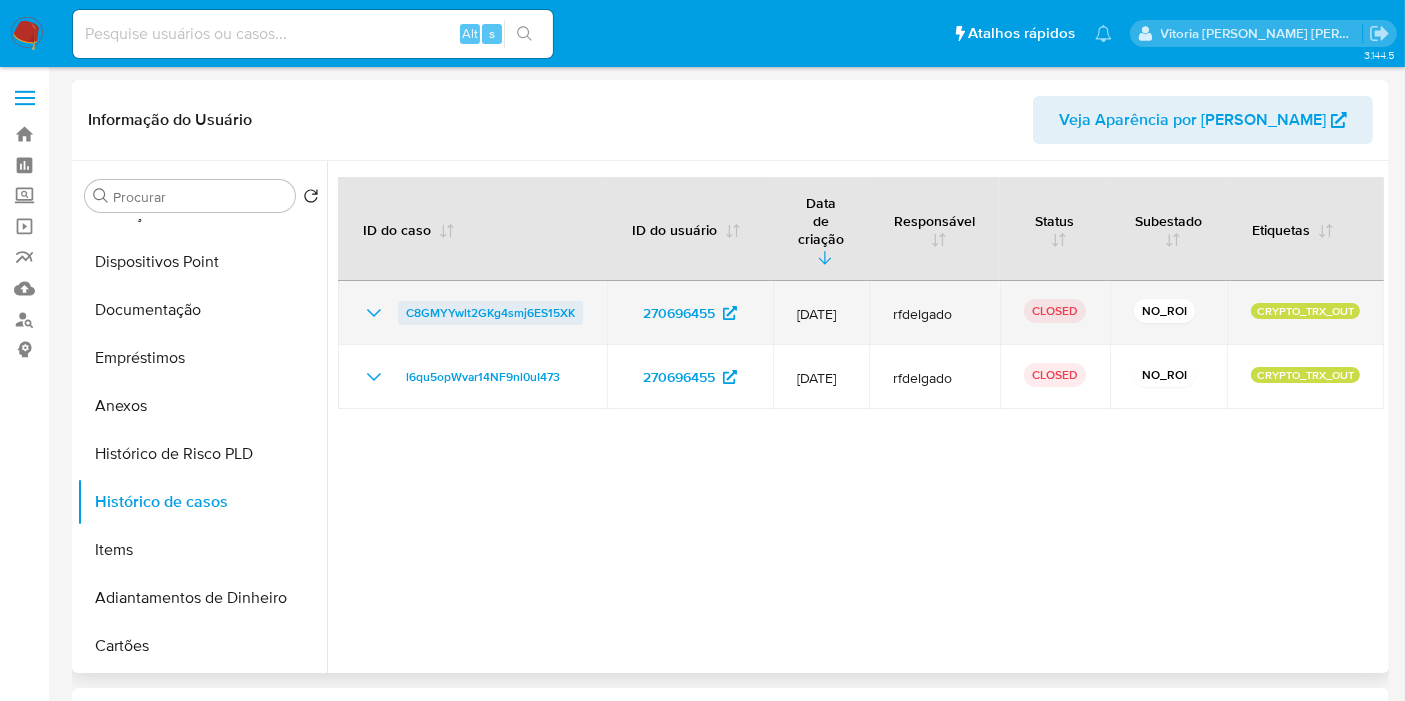 click on "C8GMYYwlt2GKg4smj6ES15XK" at bounding box center [490, 313] 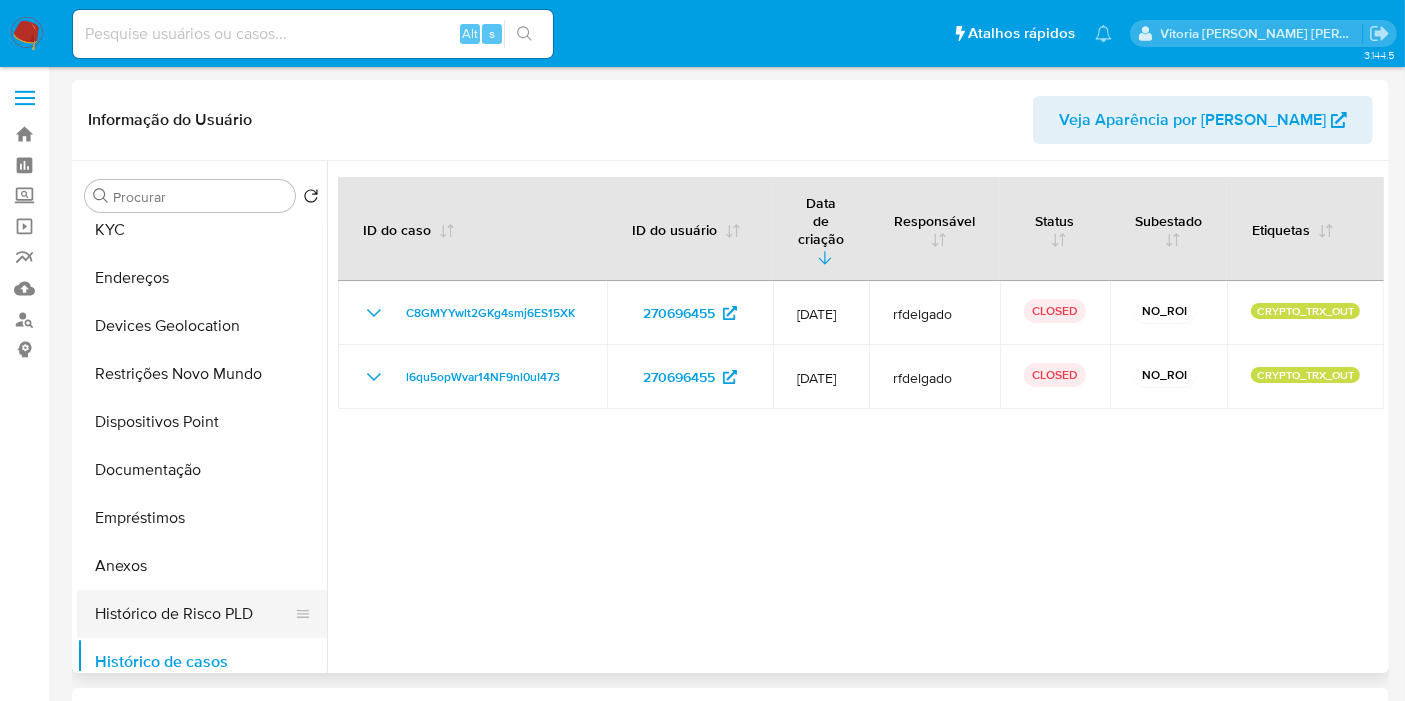 scroll, scrollTop: 0, scrollLeft: 0, axis: both 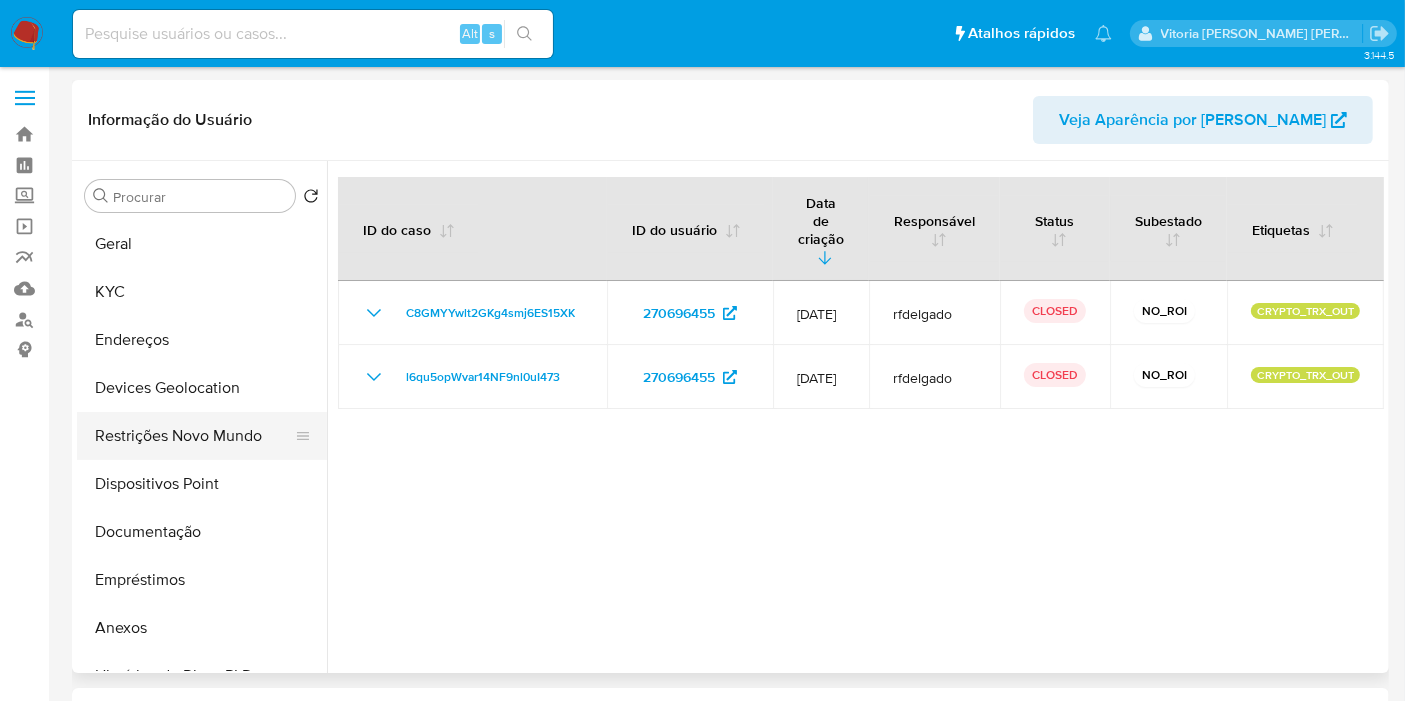 click on "Restrições Novo Mundo" at bounding box center (194, 436) 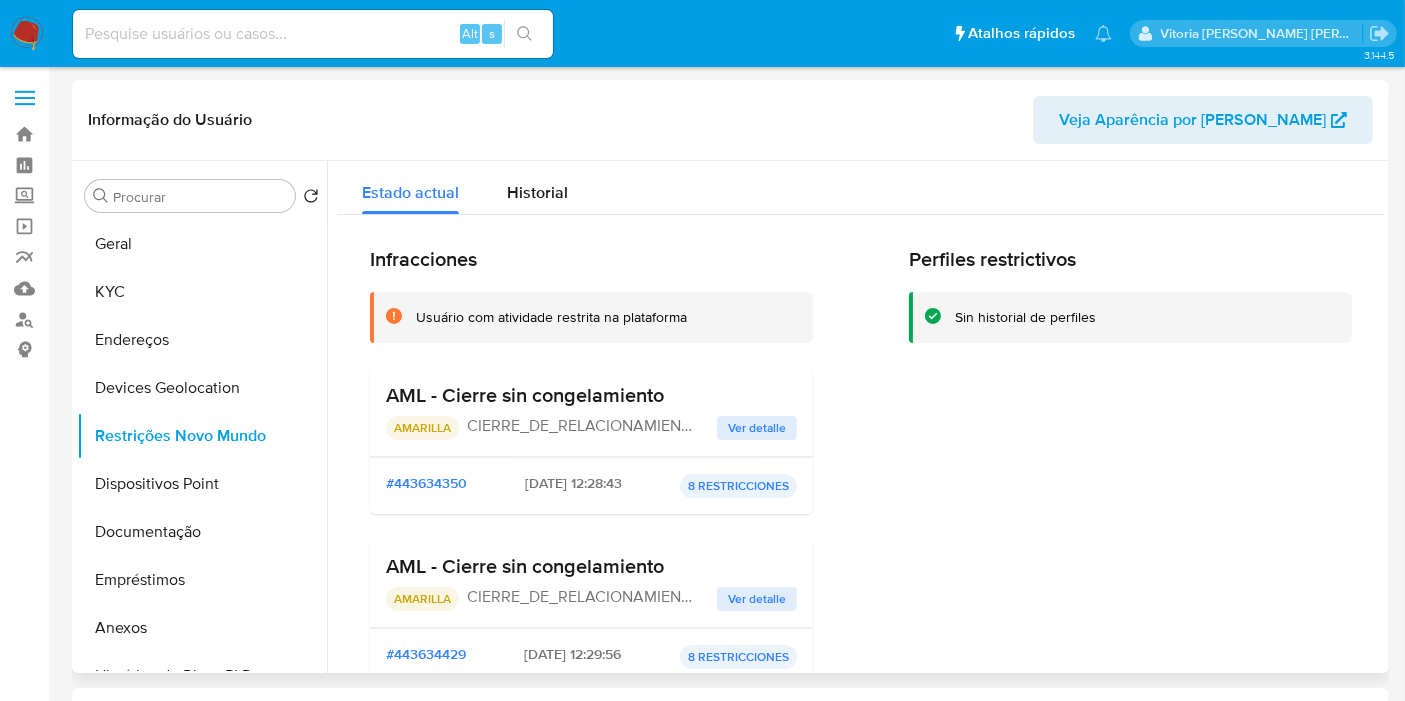 drag, startPoint x: 693, startPoint y: 401, endPoint x: 383, endPoint y: 398, distance: 310.01453 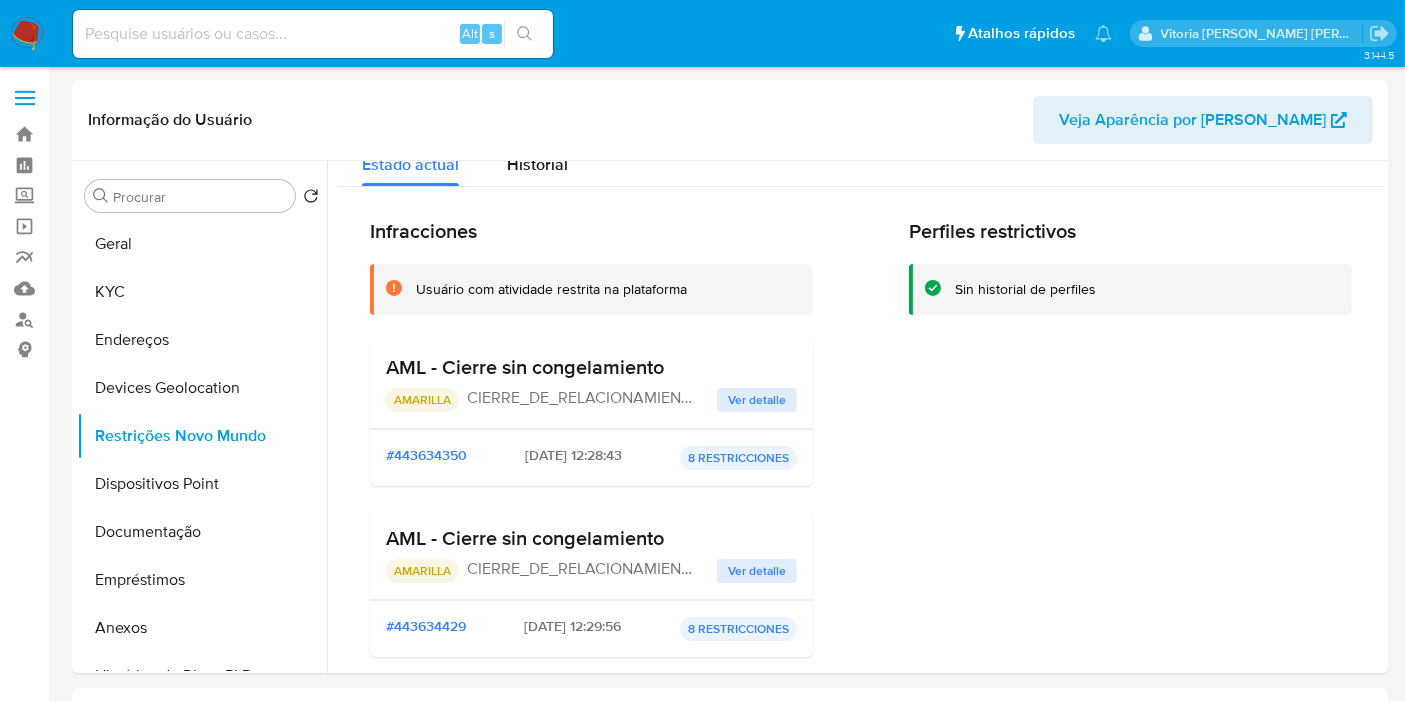 scroll, scrollTop: 0, scrollLeft: 0, axis: both 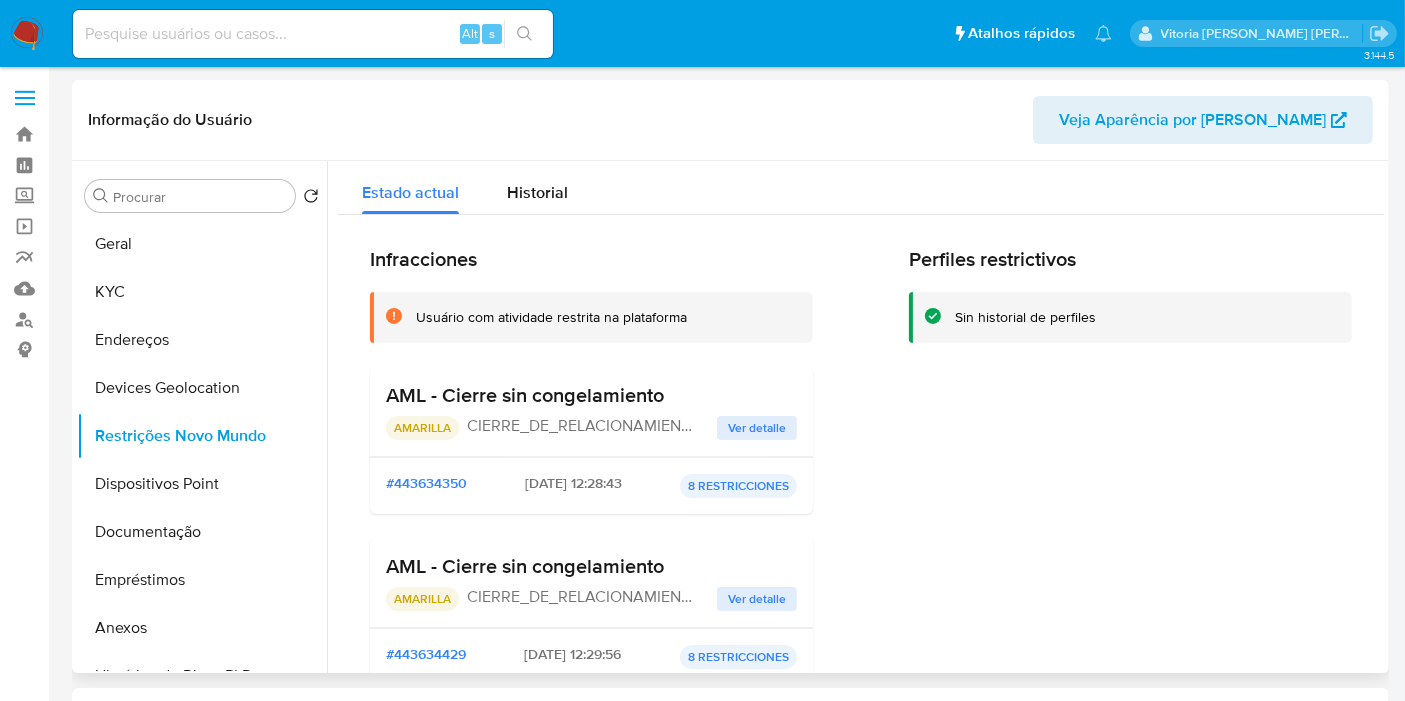 click on "Ver detalle" at bounding box center [757, 428] 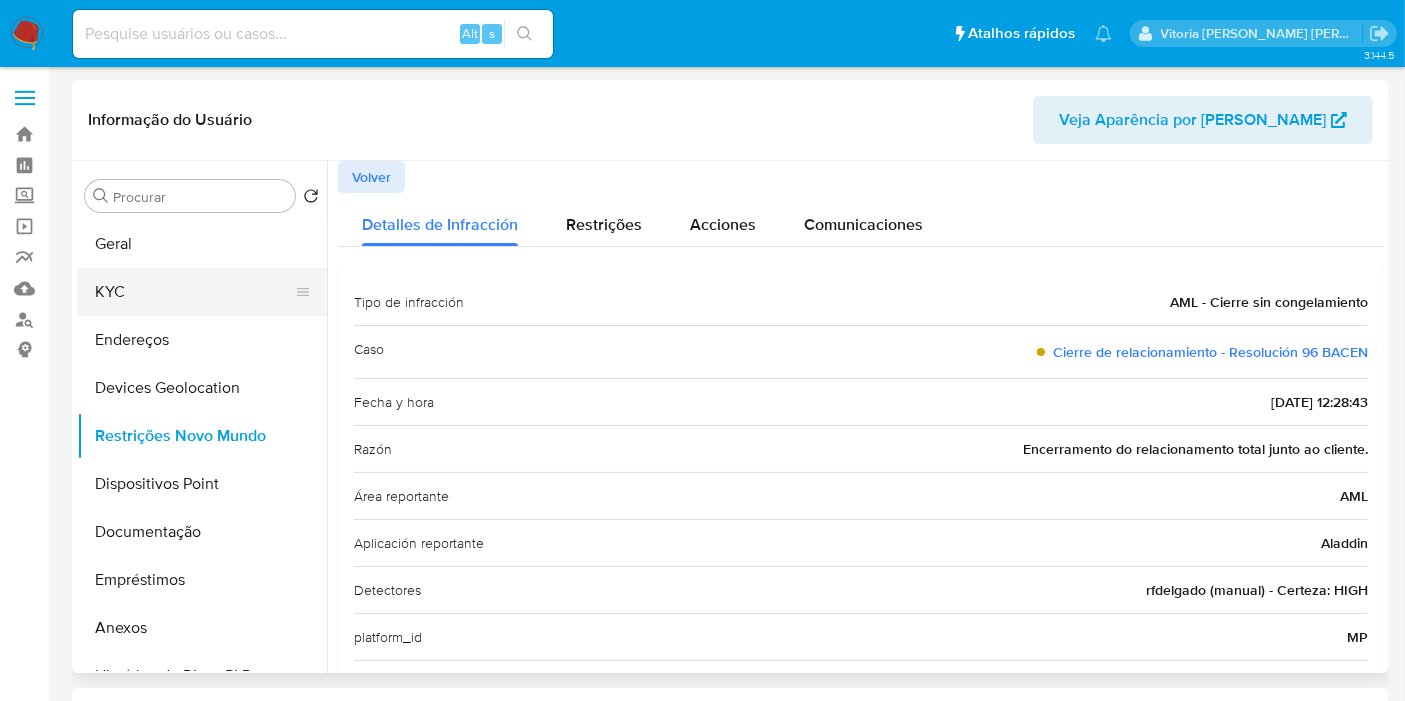 click on "KYC" at bounding box center (194, 292) 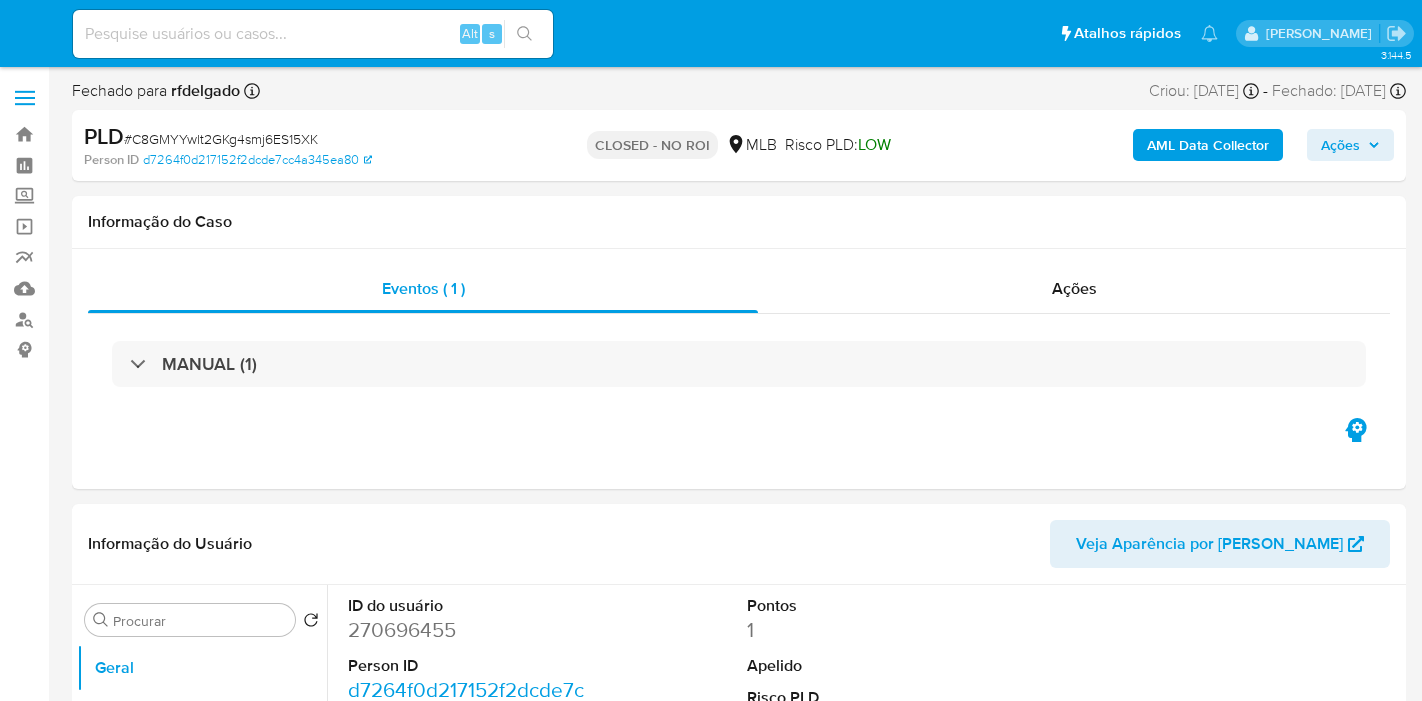 select on "10" 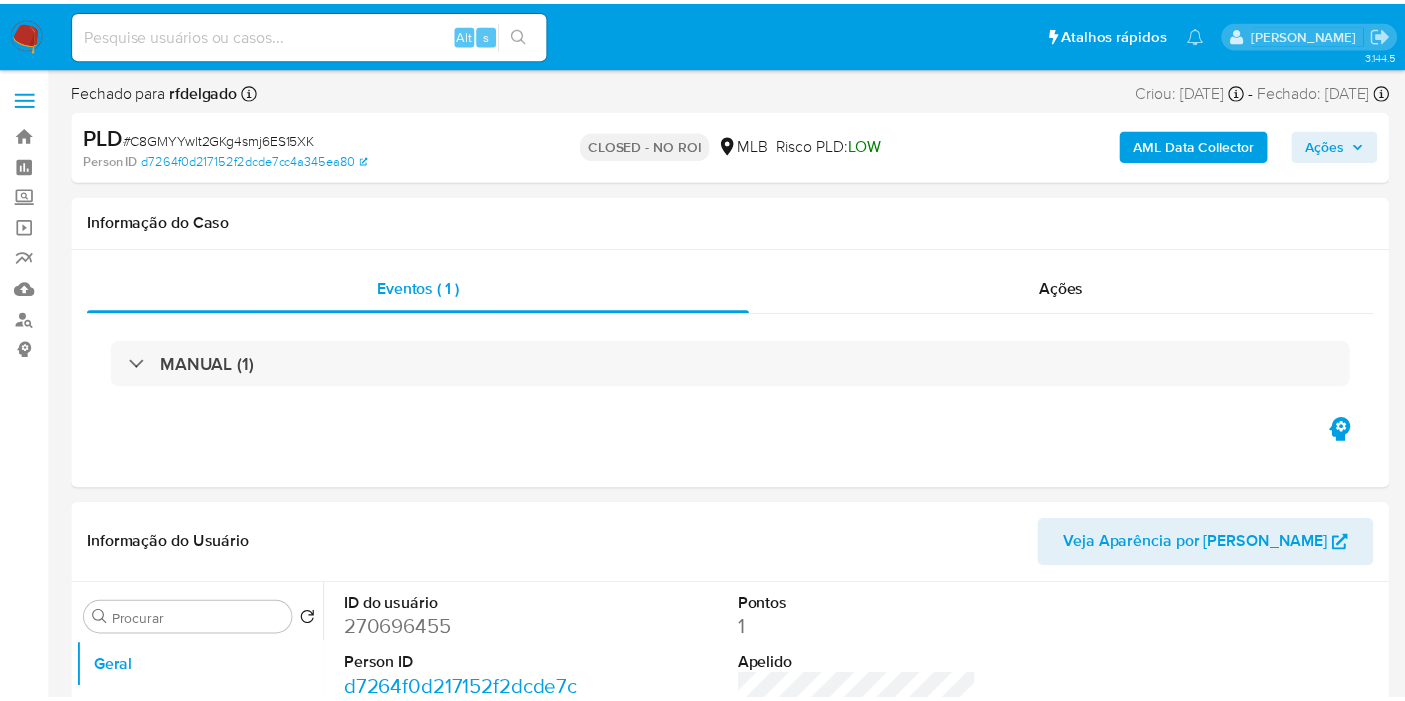 scroll, scrollTop: 0, scrollLeft: 0, axis: both 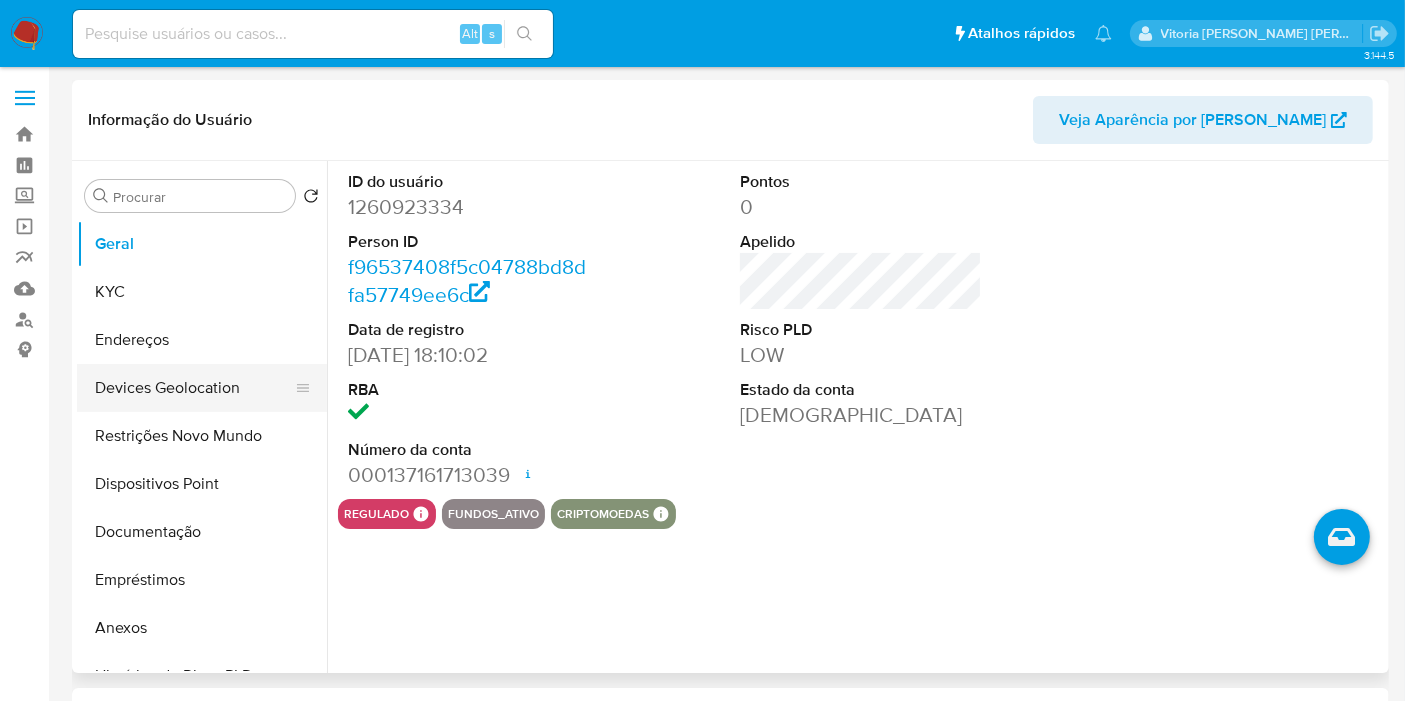 select on "10" 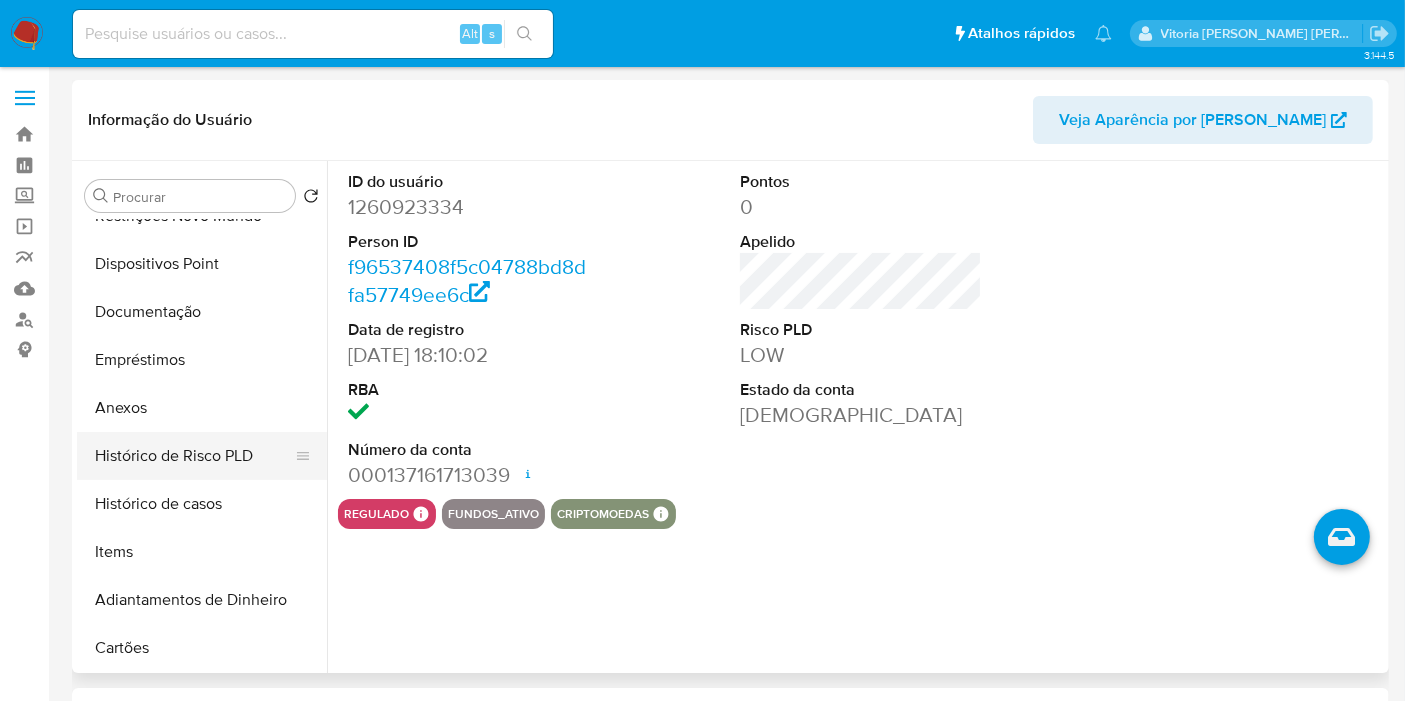 scroll, scrollTop: 222, scrollLeft: 0, axis: vertical 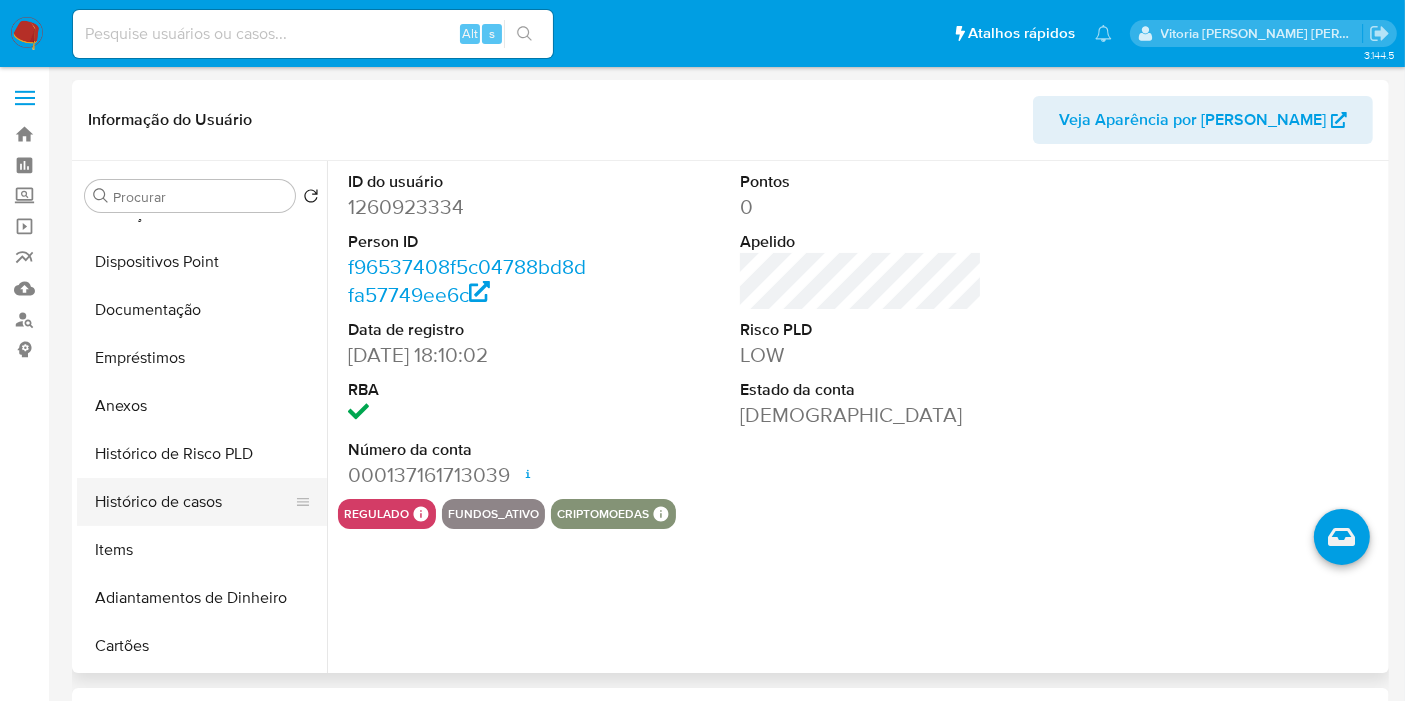 click on "Histórico de casos" at bounding box center (194, 502) 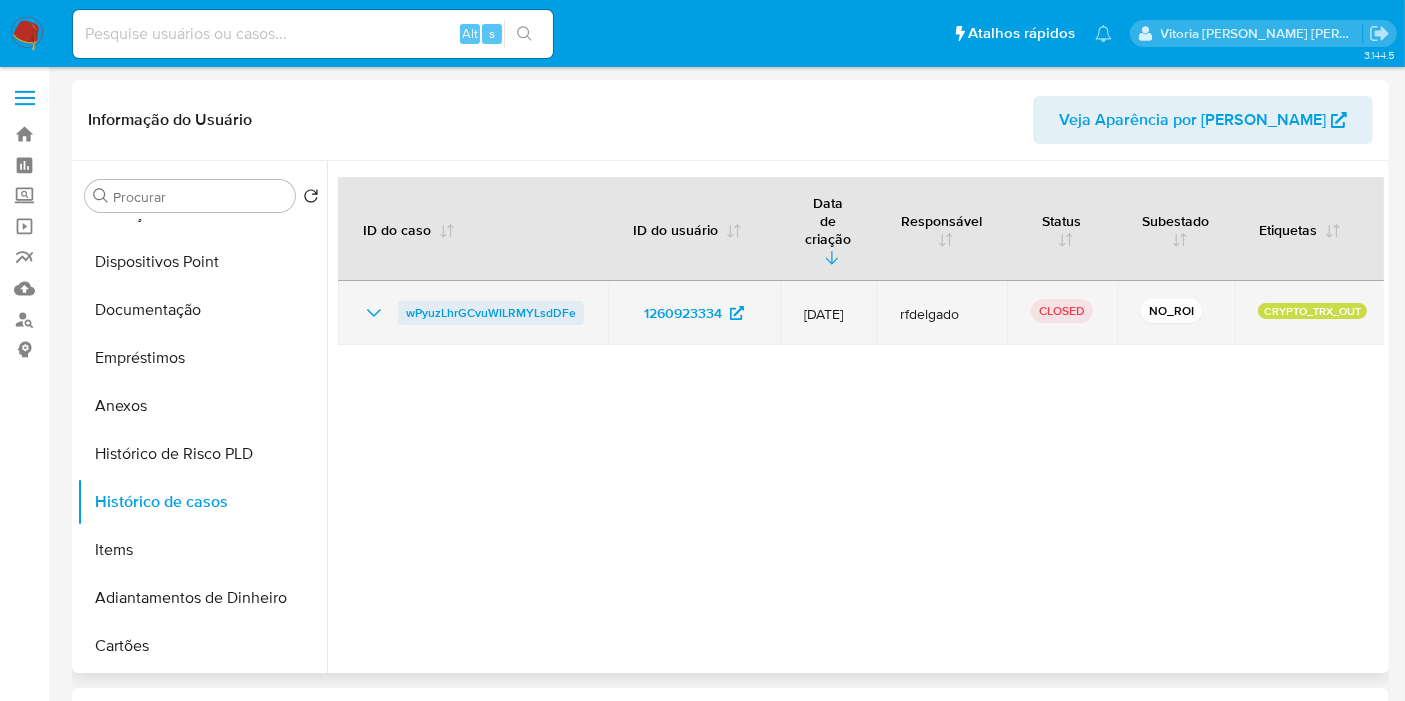 click on "wPyuzLhrGCvuWILRMYLsdDFe" at bounding box center (491, 313) 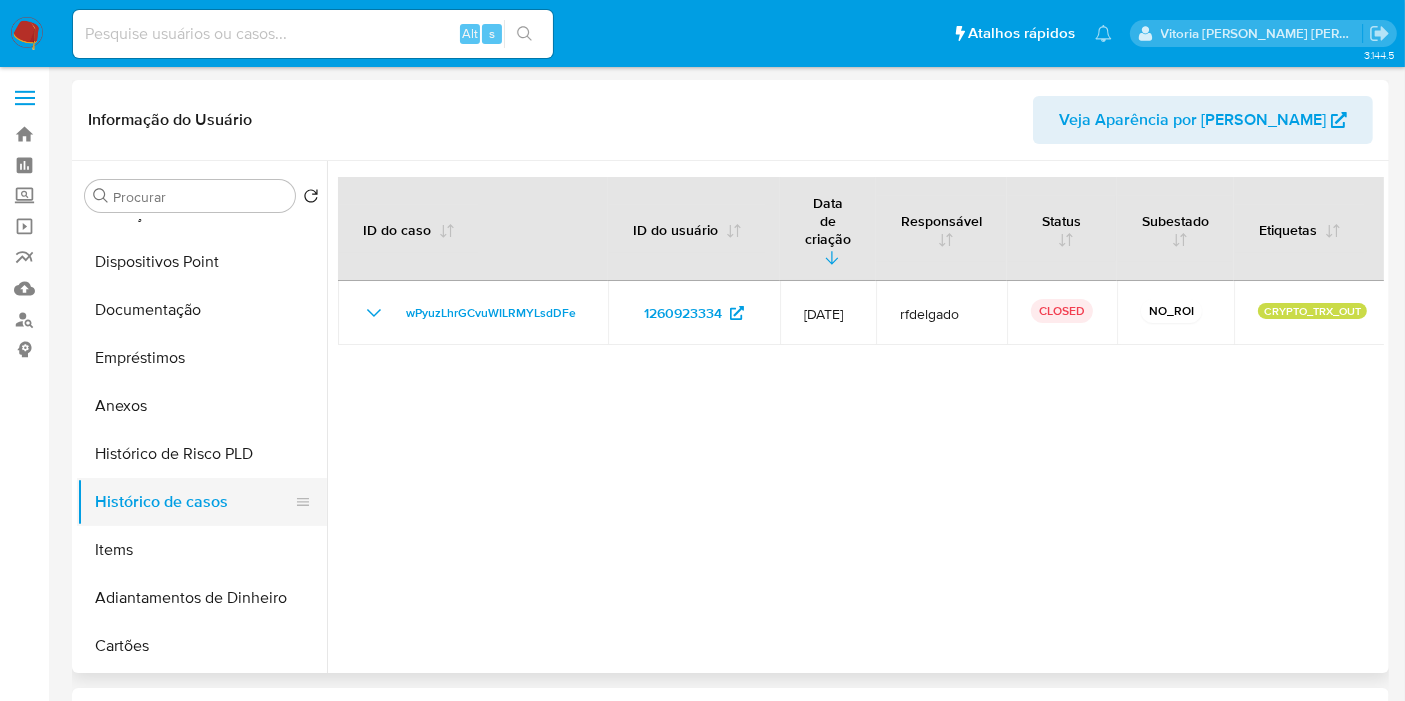 scroll, scrollTop: 0, scrollLeft: 0, axis: both 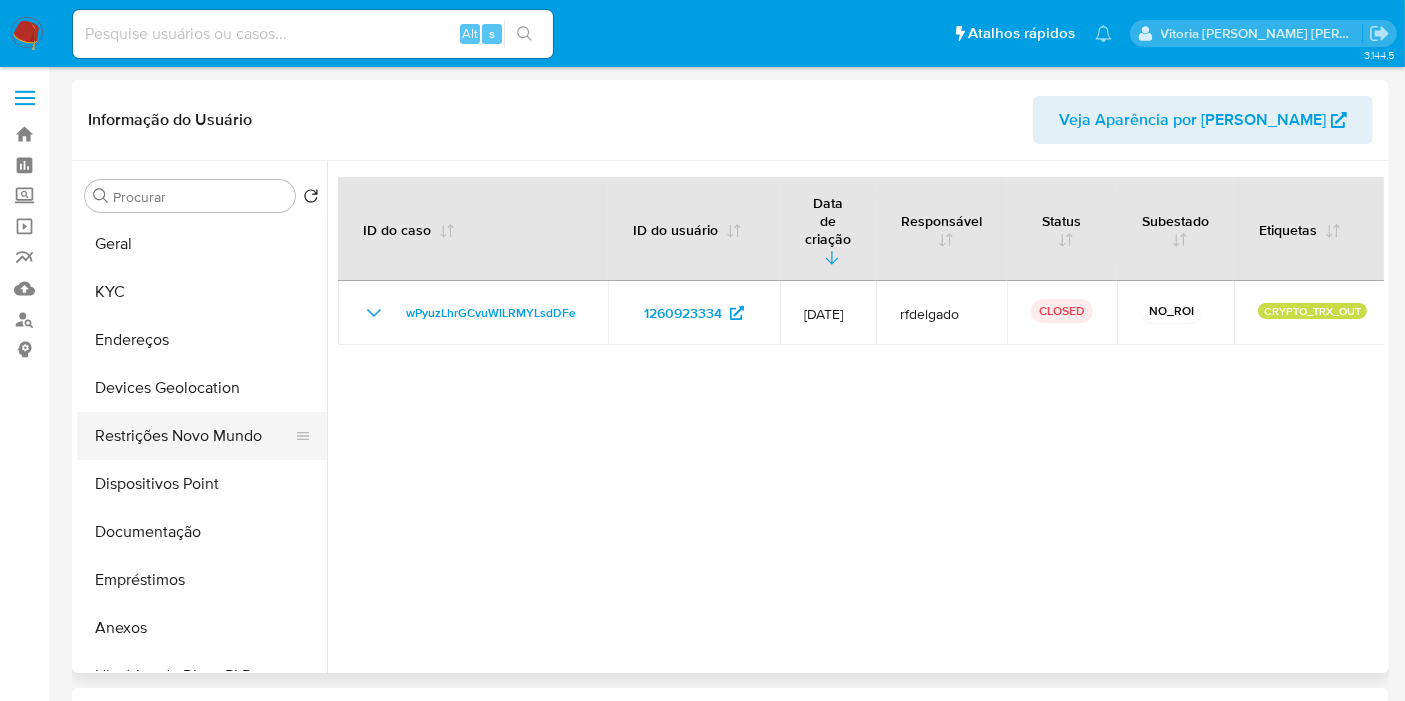 click on "Restrições Novo Mundo" at bounding box center (194, 436) 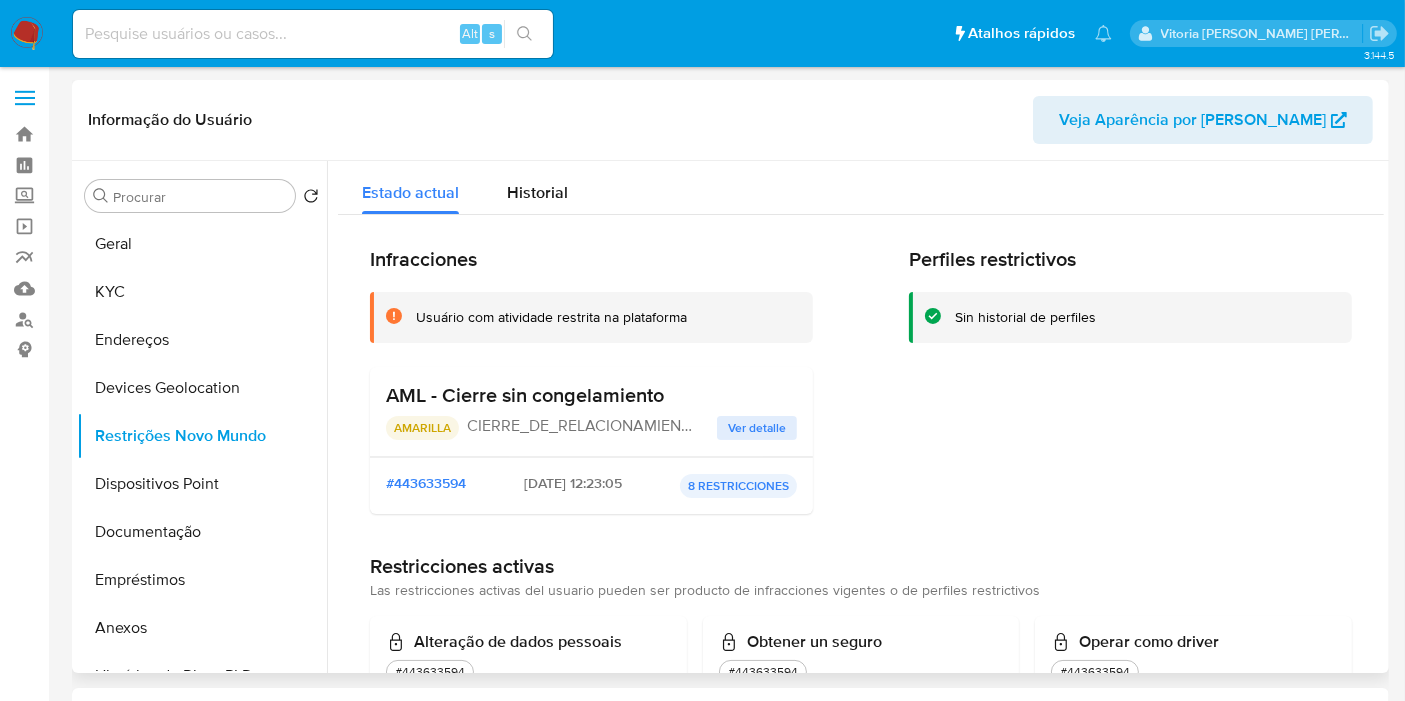 drag, startPoint x: 668, startPoint y: 401, endPoint x: 382, endPoint y: 402, distance: 286.00174 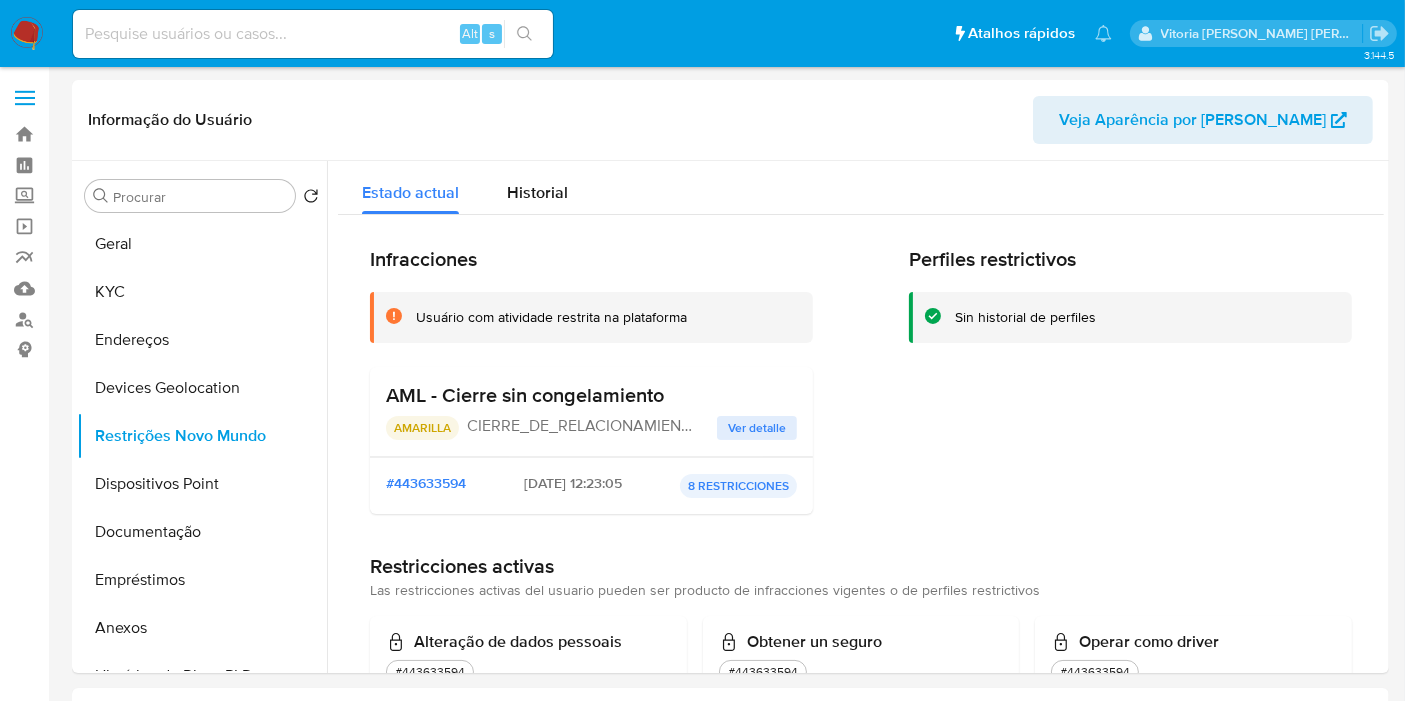 click on "Alt s" at bounding box center (313, 34) 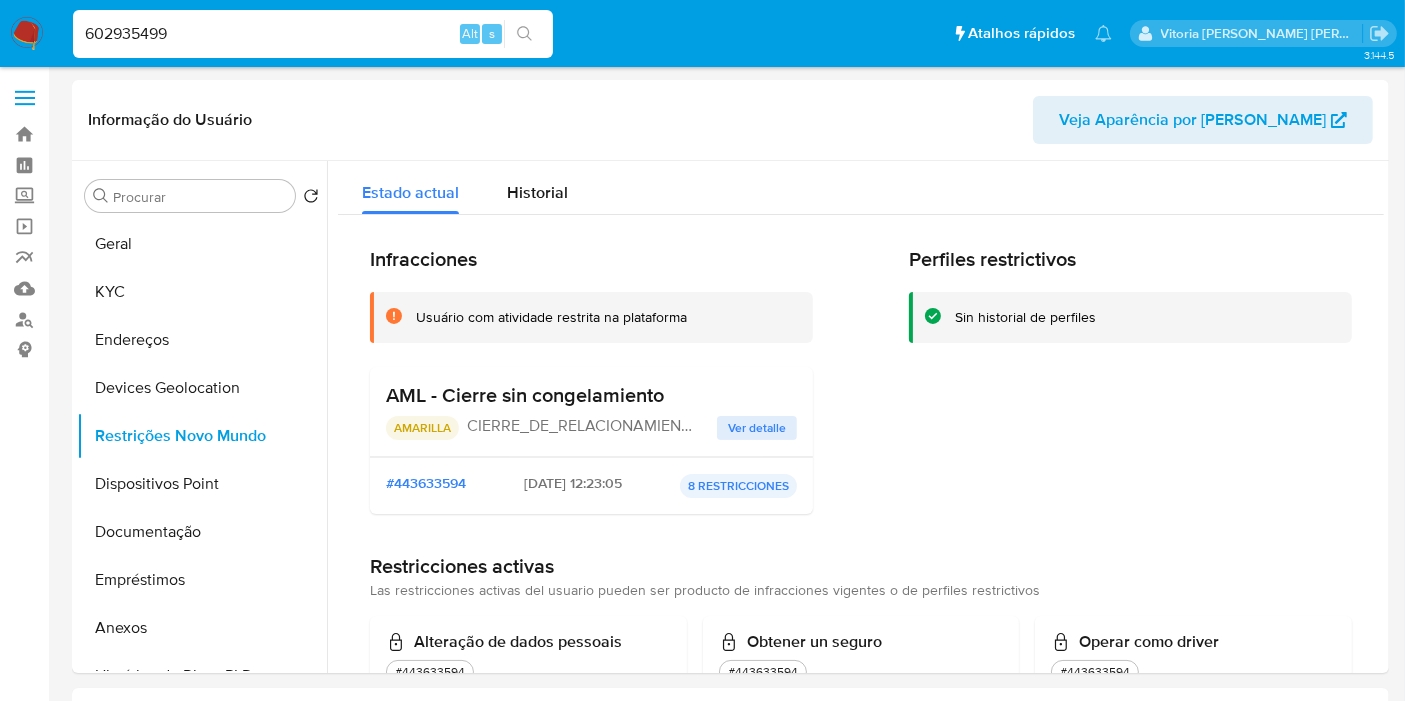 type on "602935499" 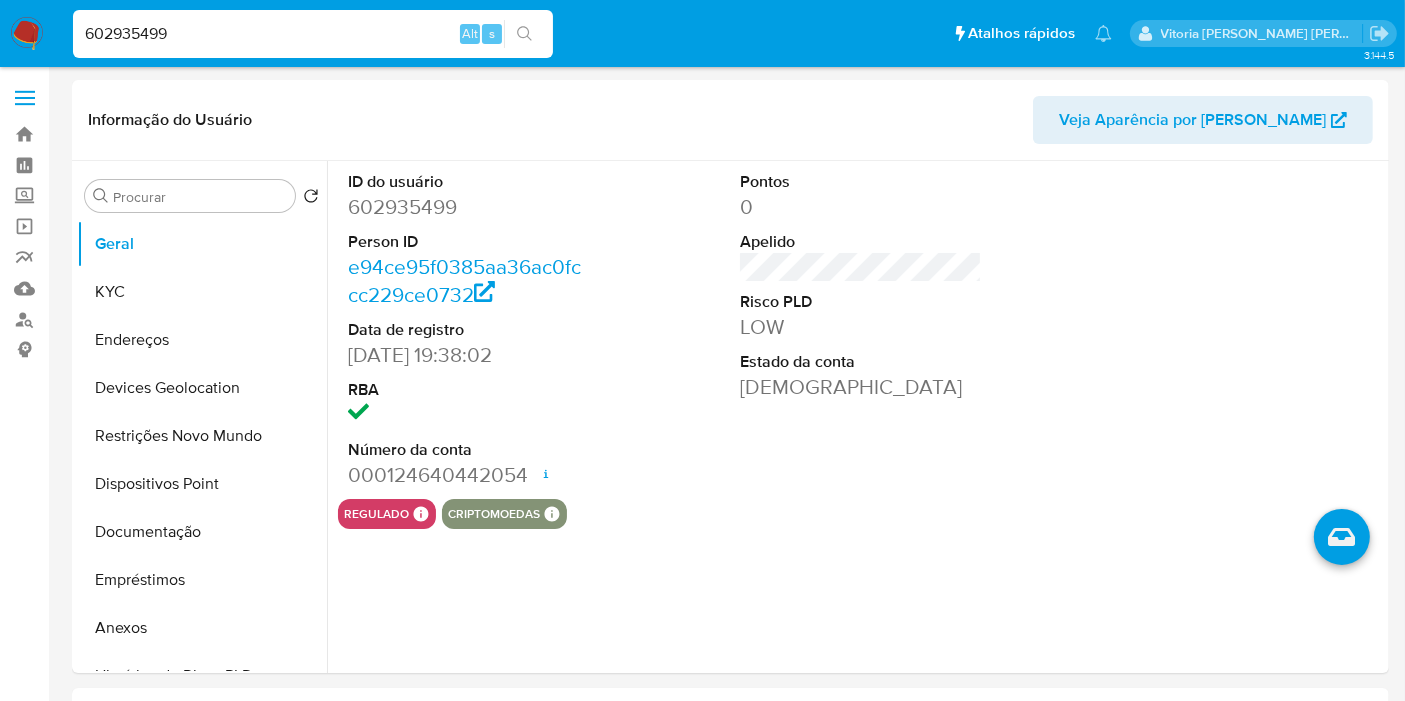 select on "10" 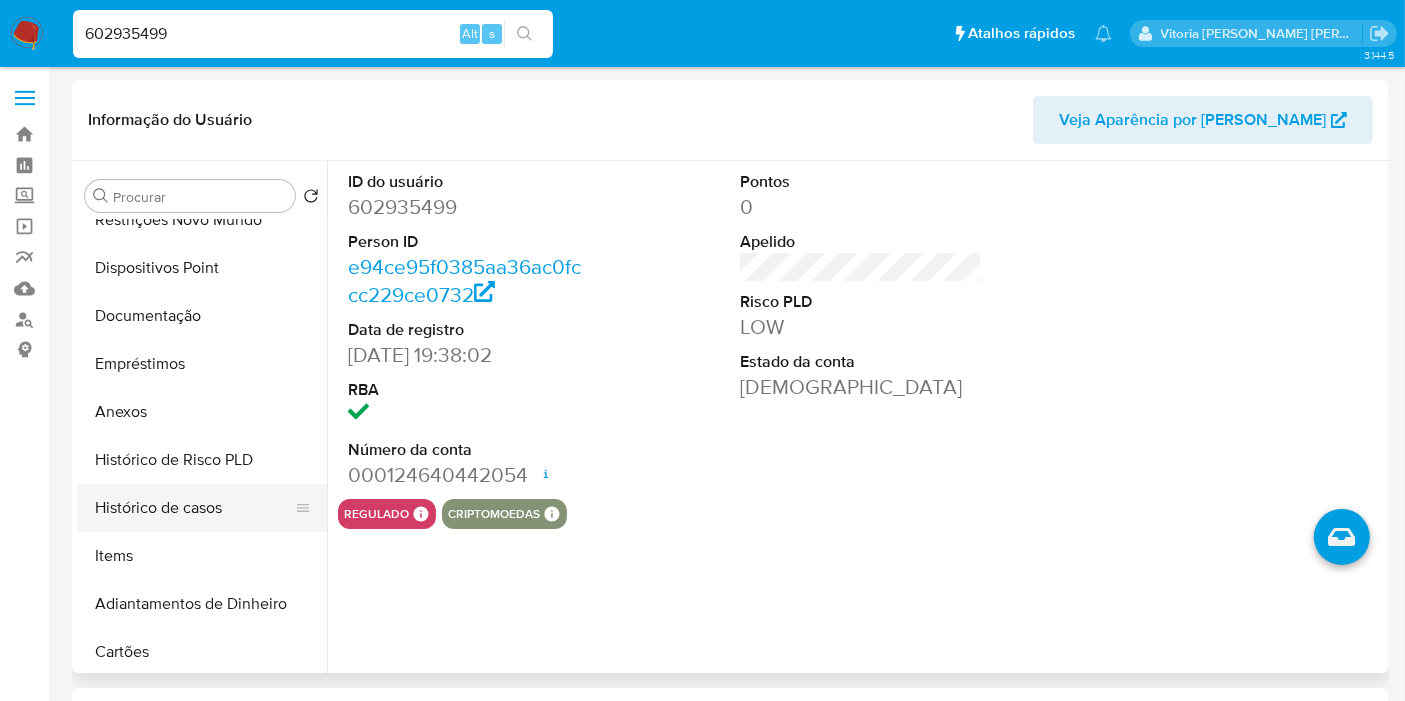 scroll, scrollTop: 222, scrollLeft: 0, axis: vertical 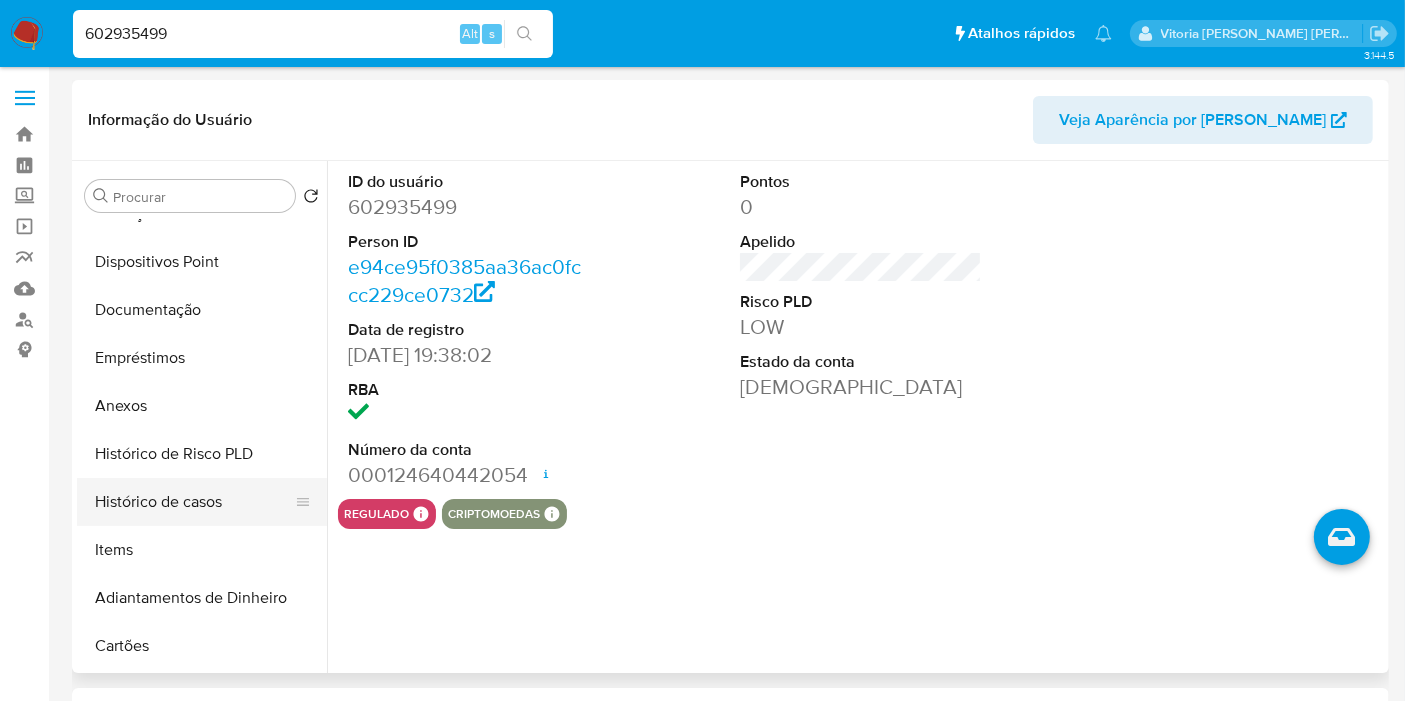 click on "Histórico de casos" at bounding box center [194, 502] 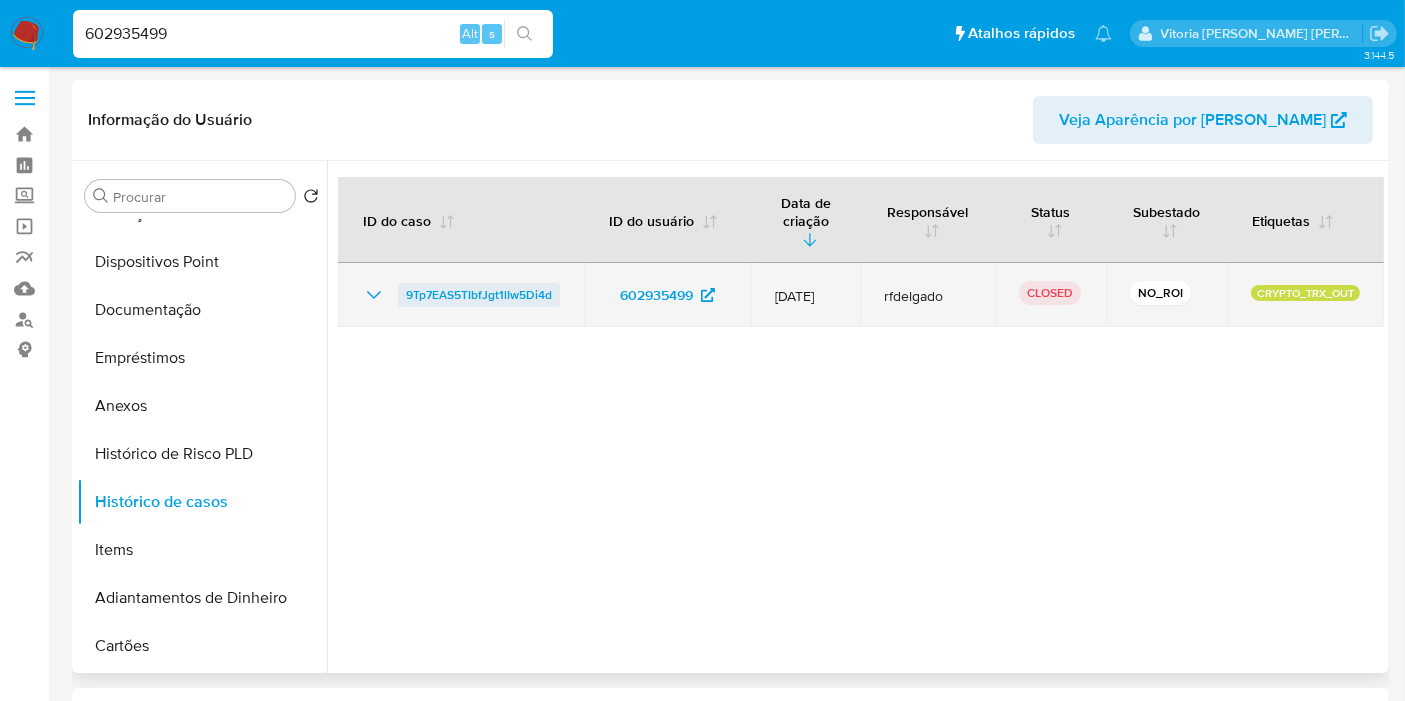 click on "9Tp7EAS5TIbfJgt1lIw5Di4d" at bounding box center (479, 295) 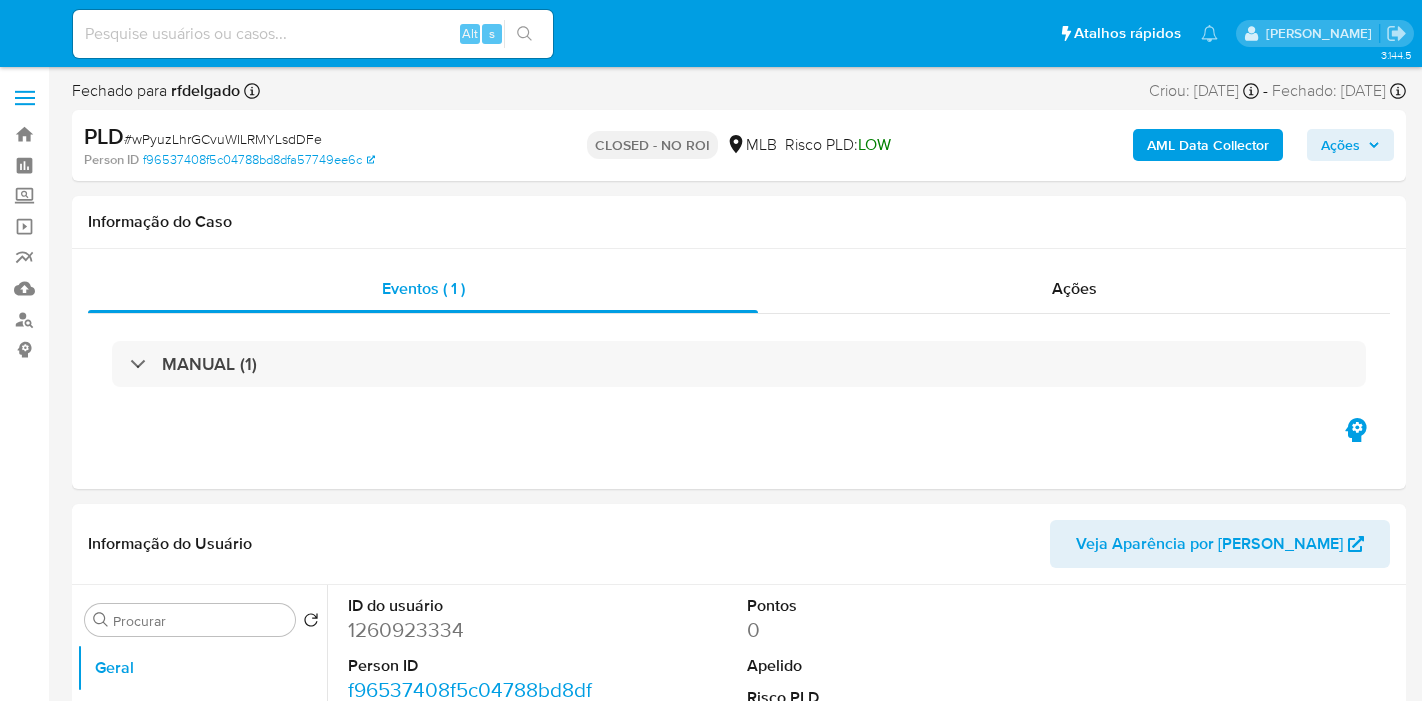 select on "10" 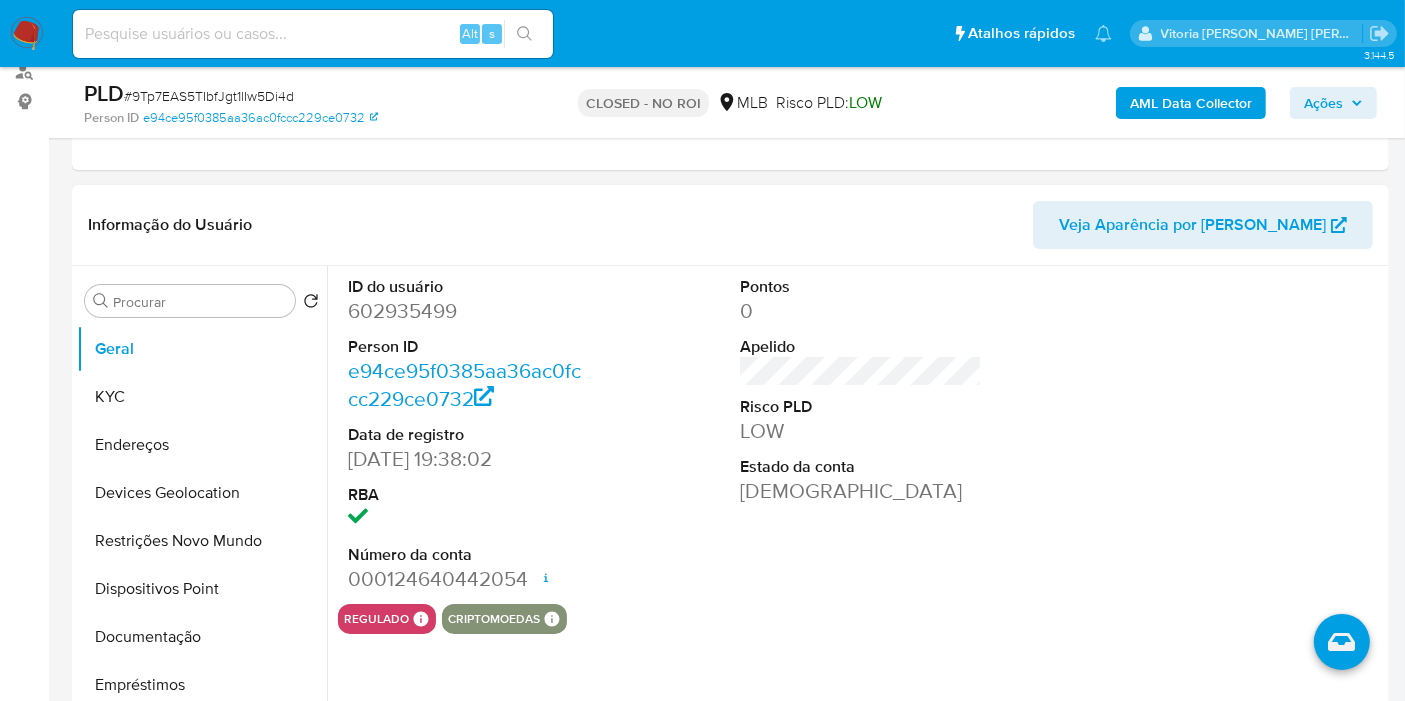 scroll, scrollTop: 555, scrollLeft: 0, axis: vertical 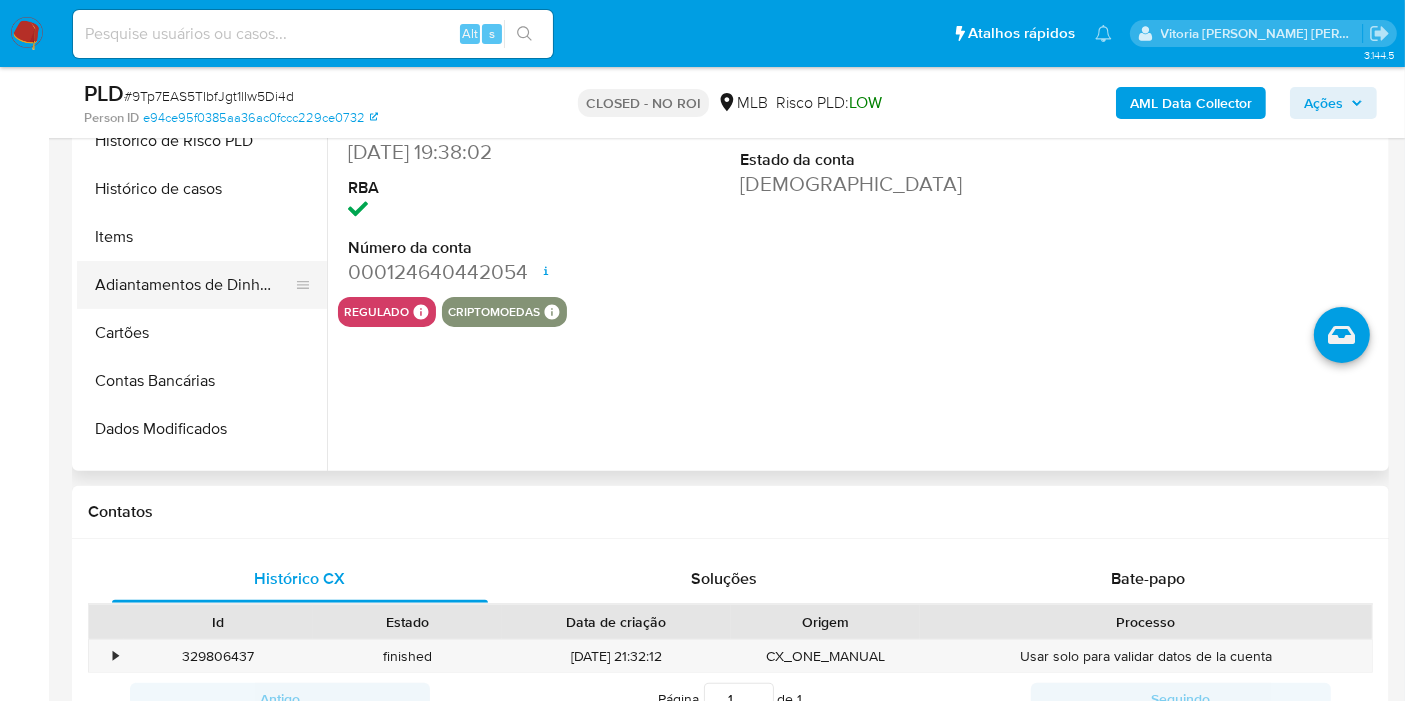select on "10" 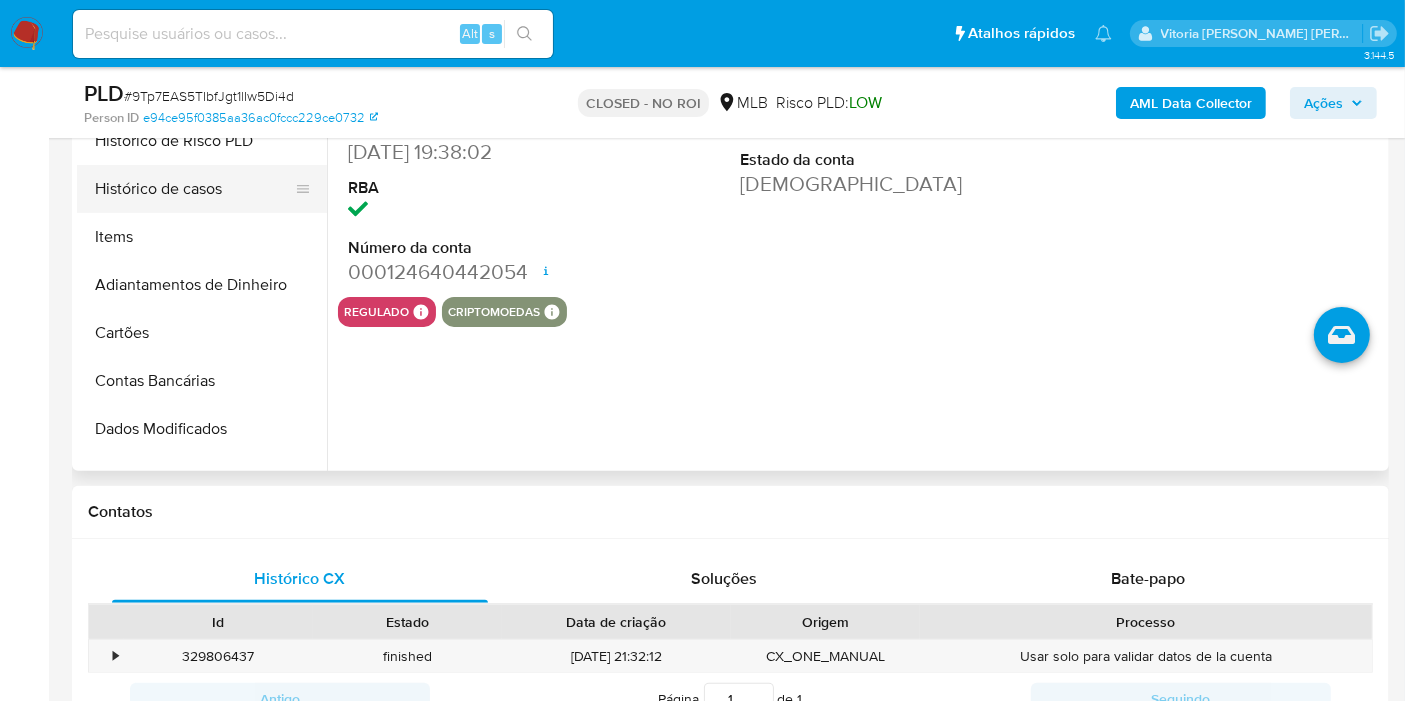 click on "Histórico de casos" at bounding box center [194, 189] 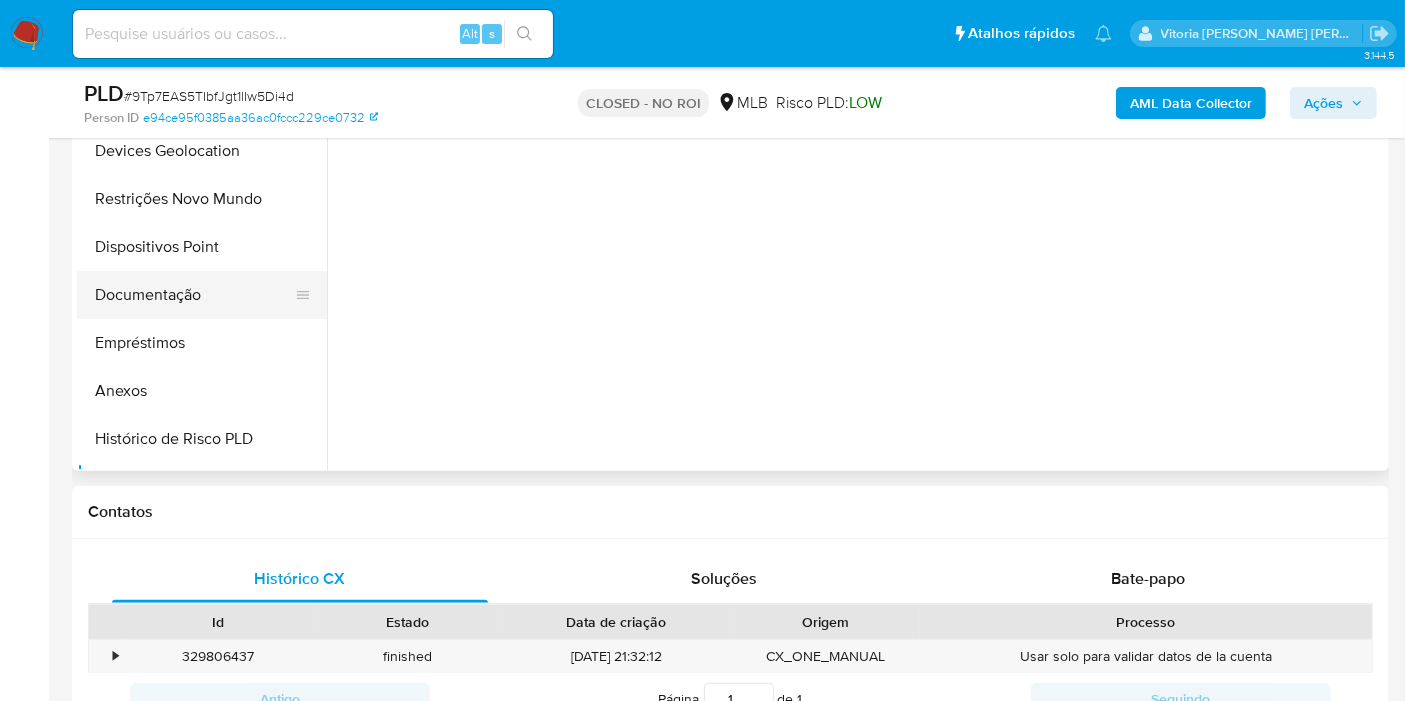 scroll, scrollTop: 0, scrollLeft: 0, axis: both 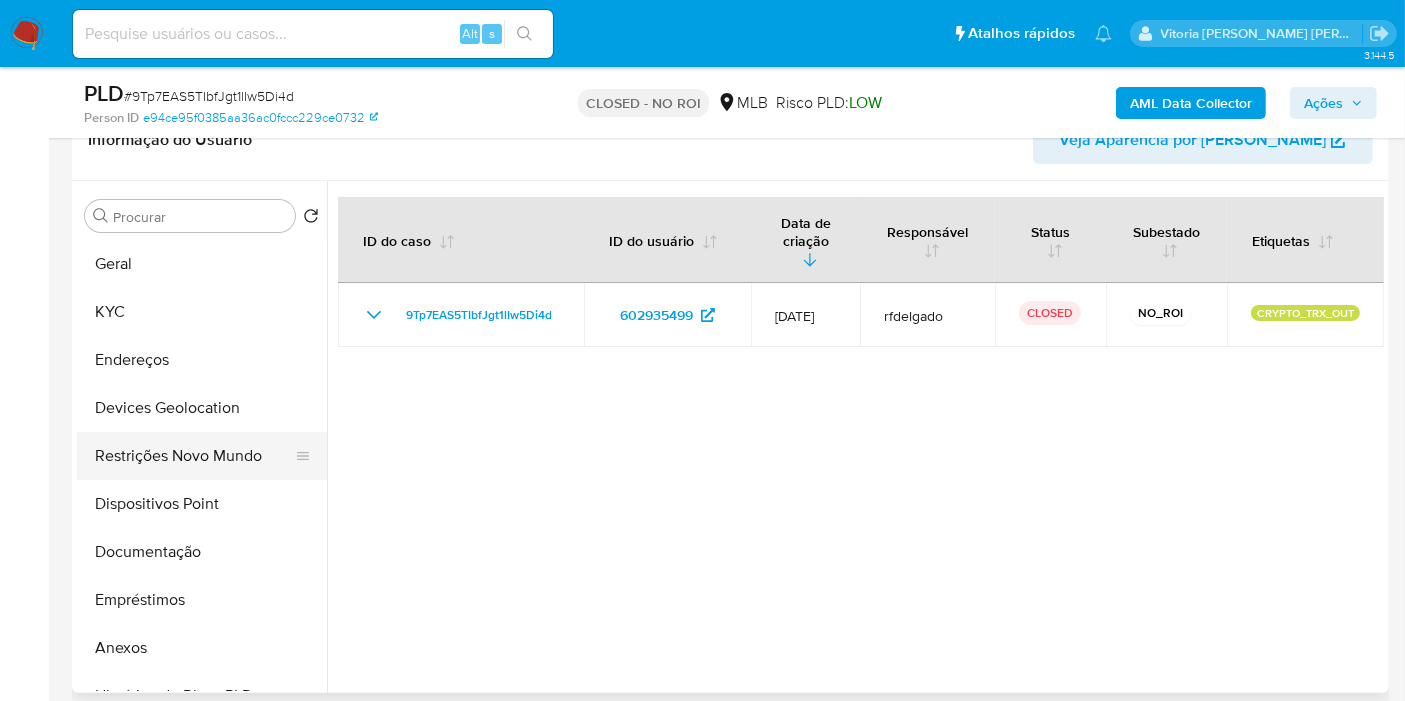 click on "Restrições Novo Mundo" at bounding box center [194, 456] 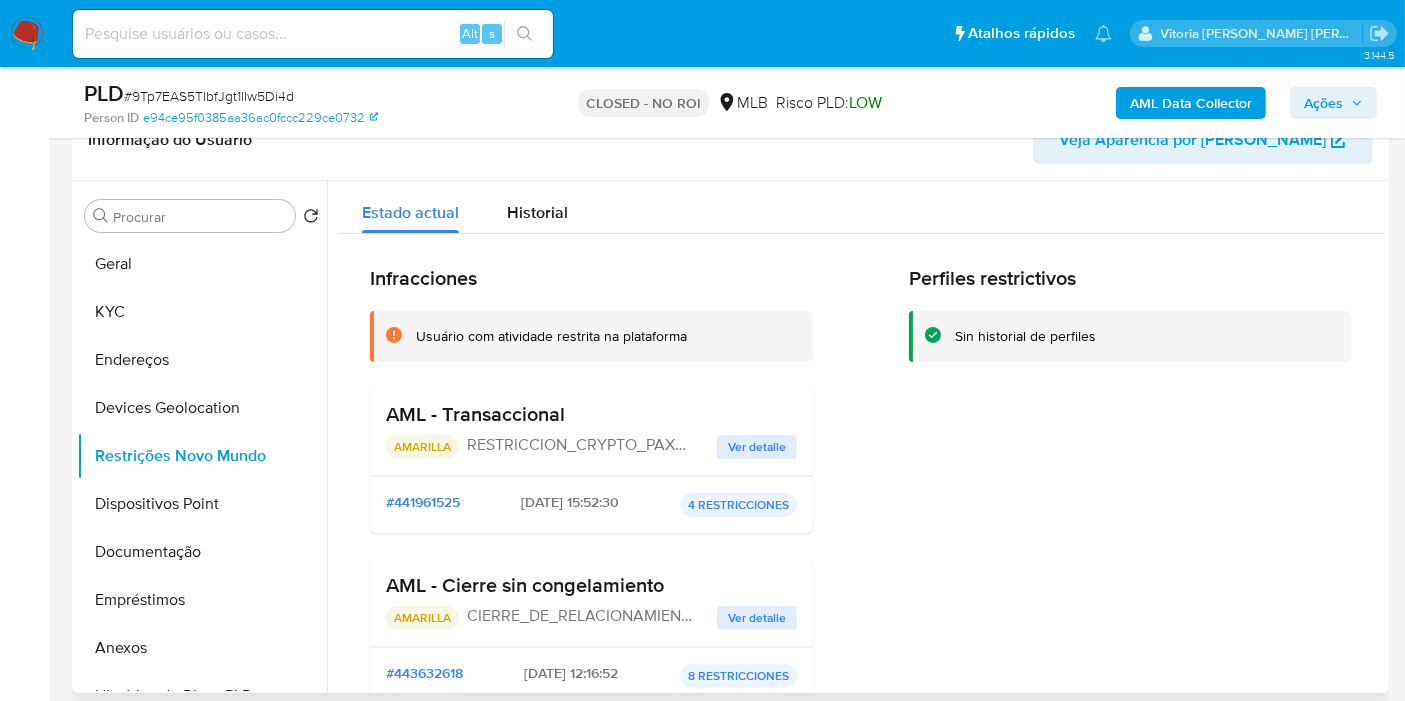 drag, startPoint x: 586, startPoint y: 414, endPoint x: 365, endPoint y: 411, distance: 221.02036 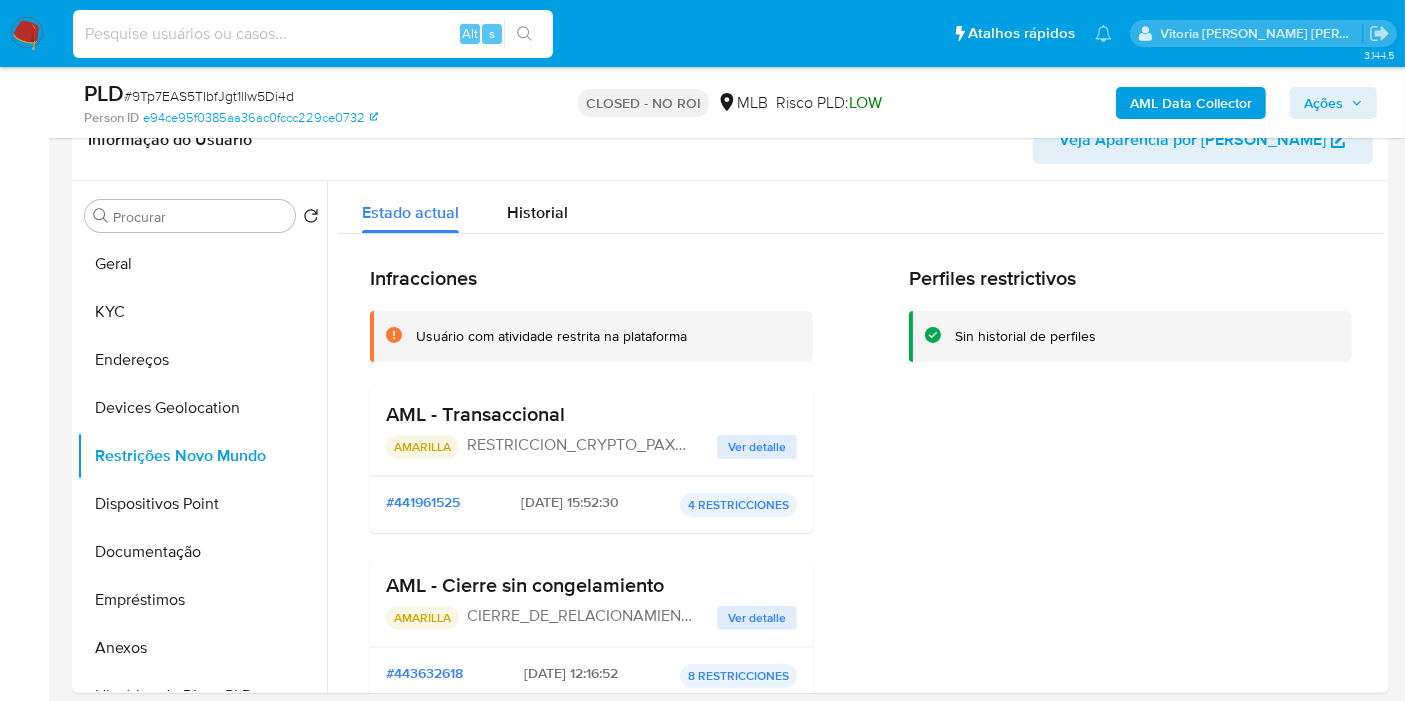 click at bounding box center (313, 34) 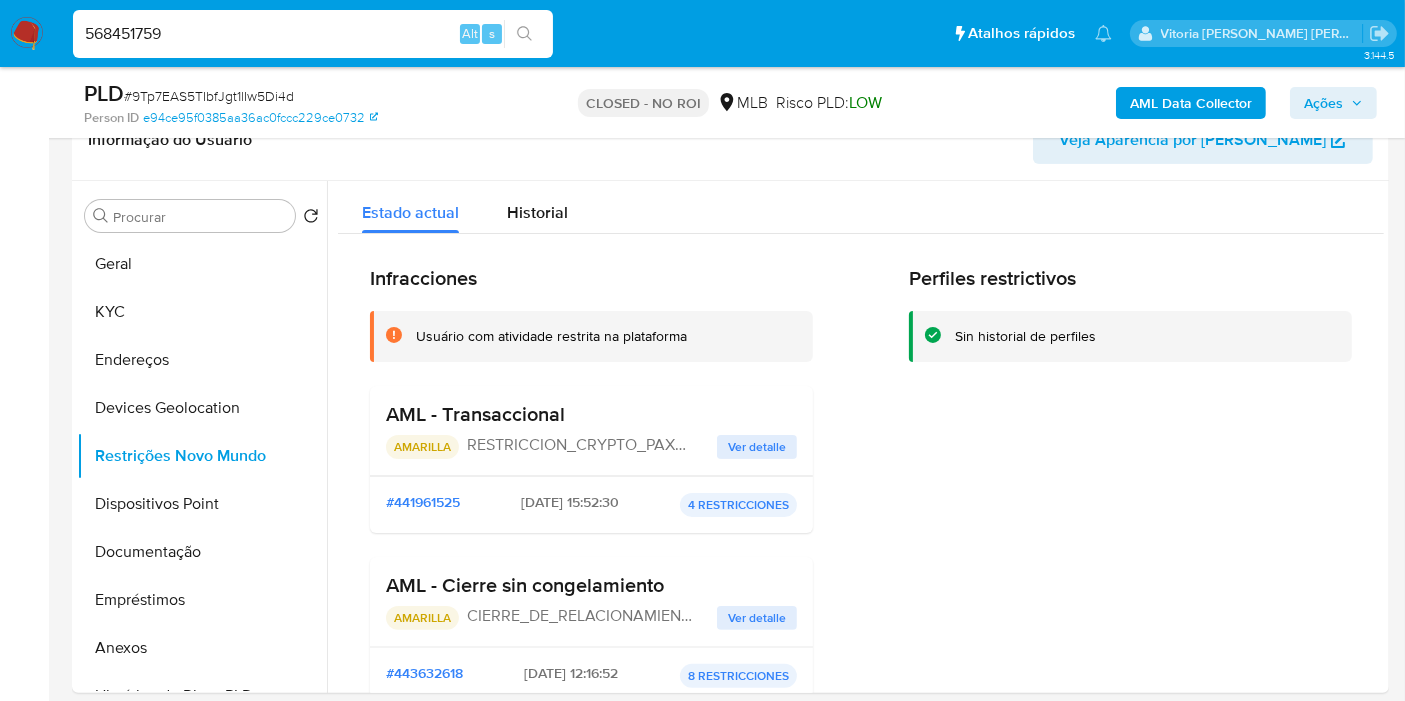 type on "568451759" 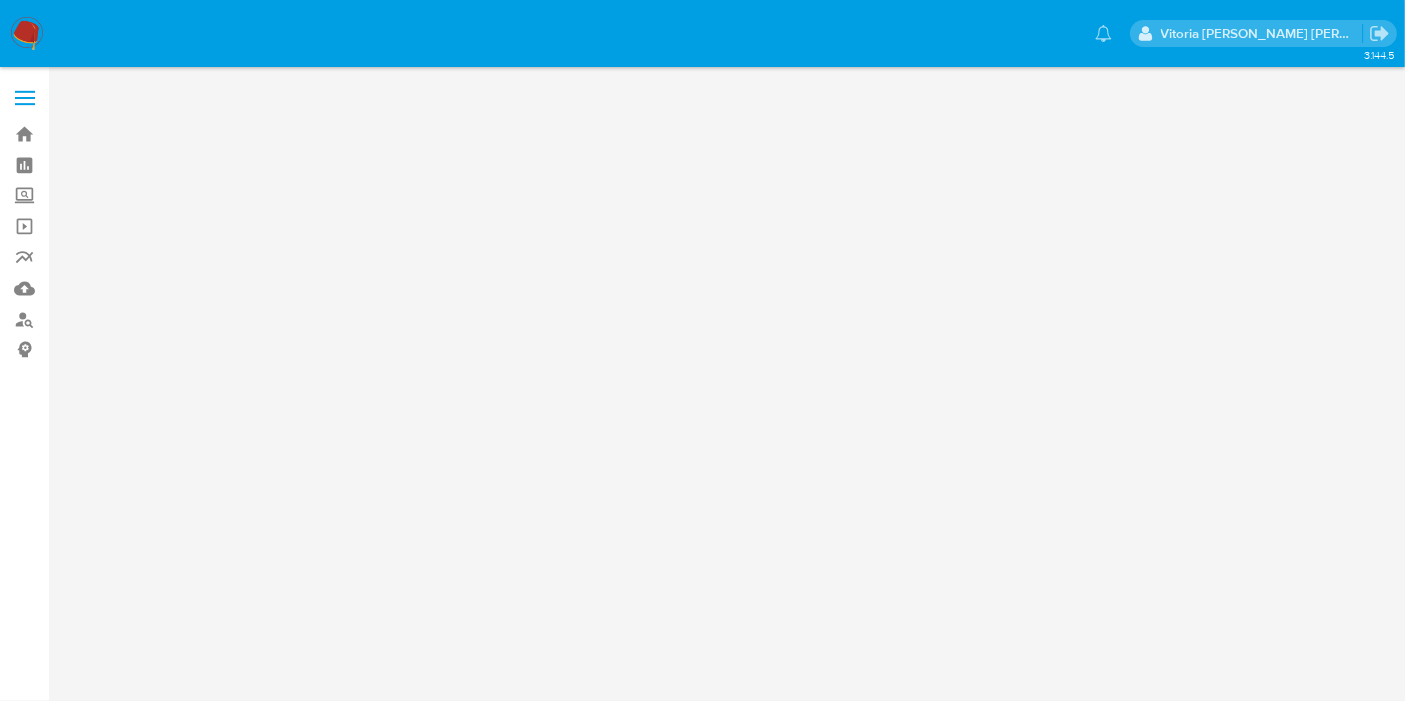 scroll, scrollTop: 0, scrollLeft: 0, axis: both 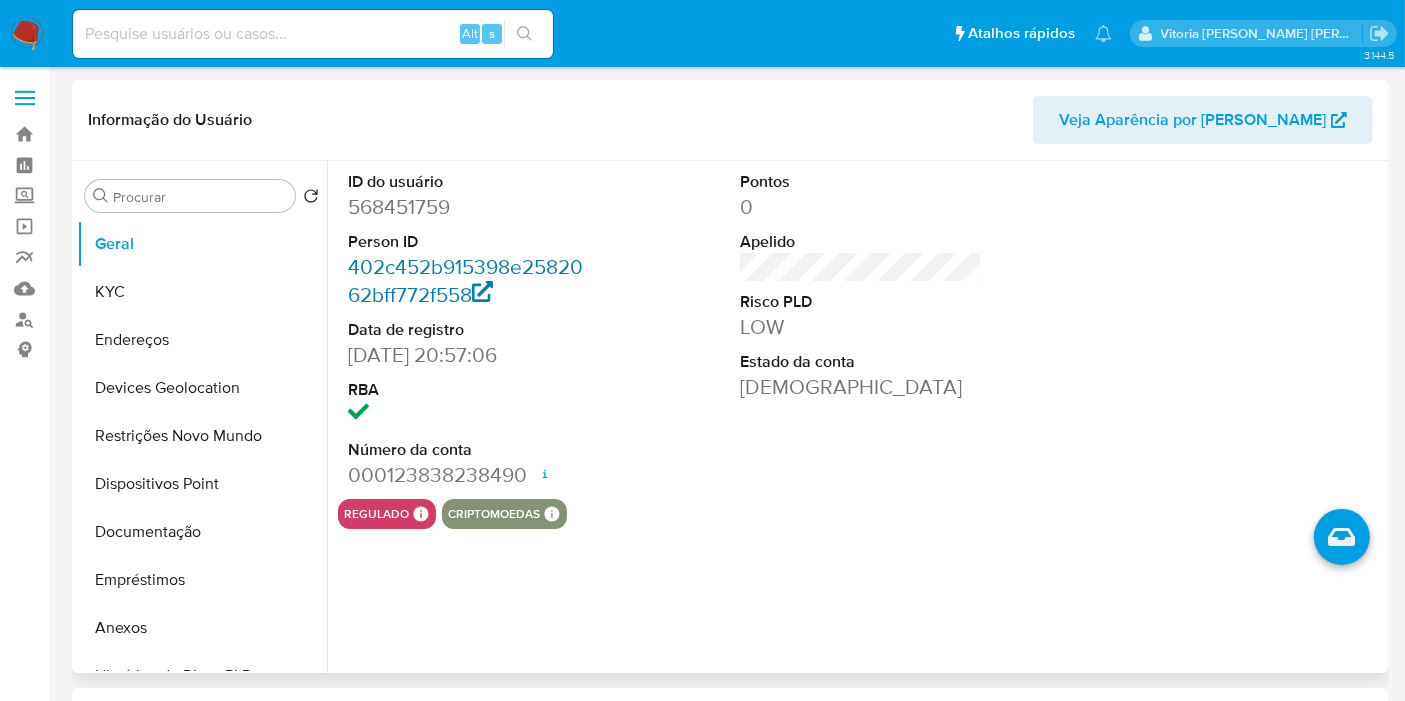 select on "10" 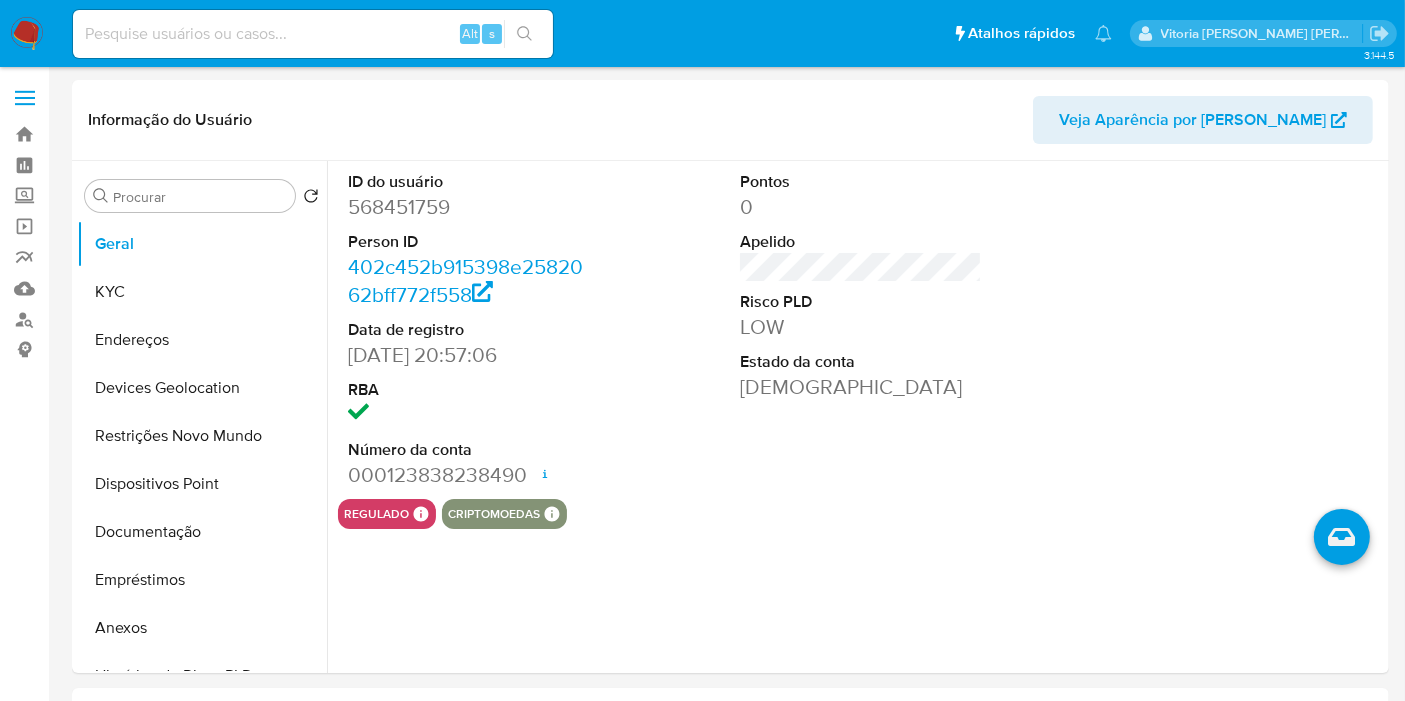 click on "Alt s" at bounding box center (313, 34) 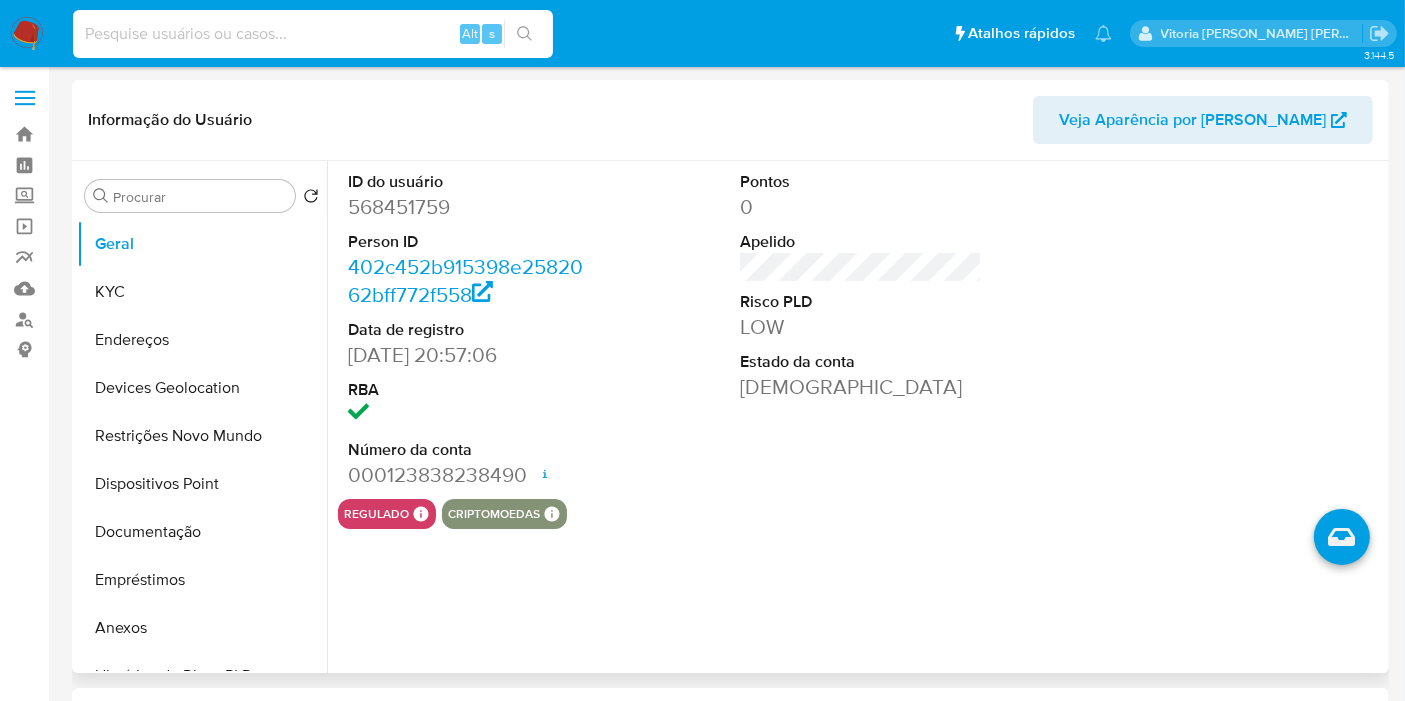 paste on "568451759" 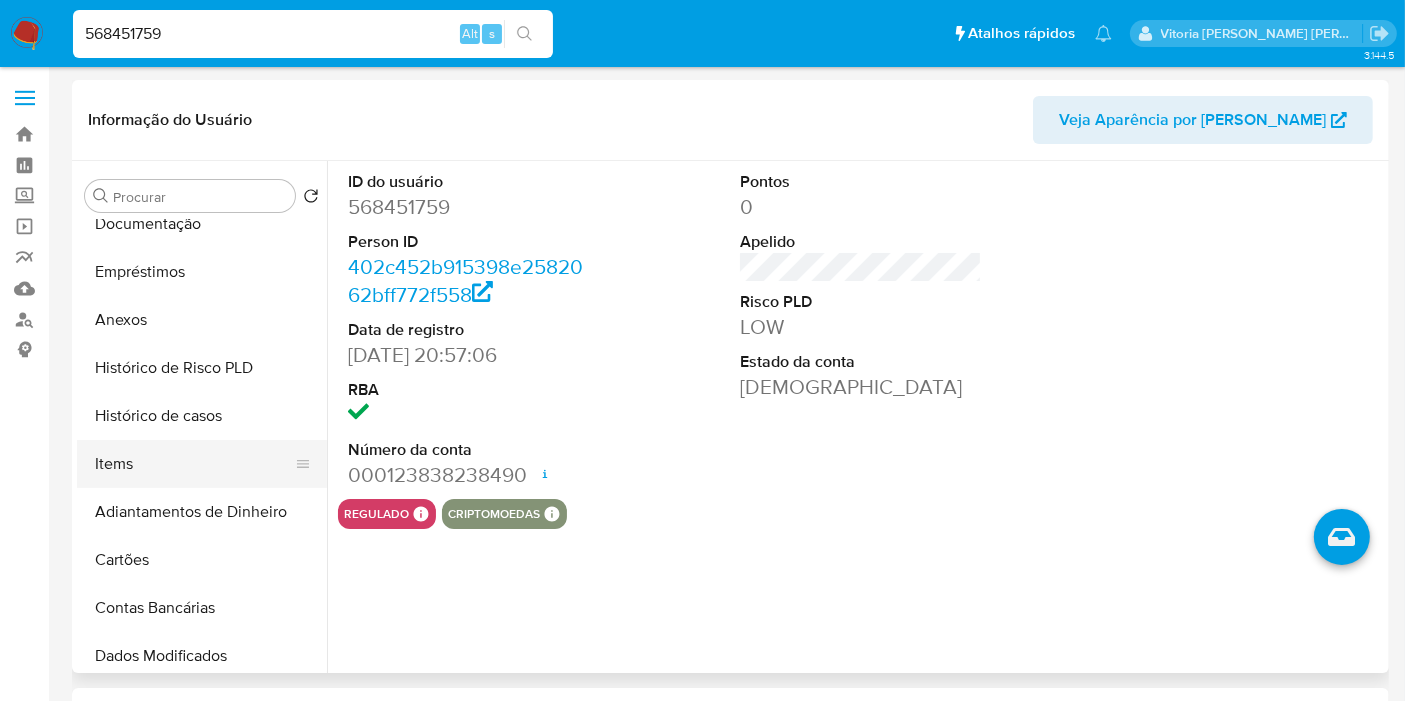 scroll, scrollTop: 333, scrollLeft: 0, axis: vertical 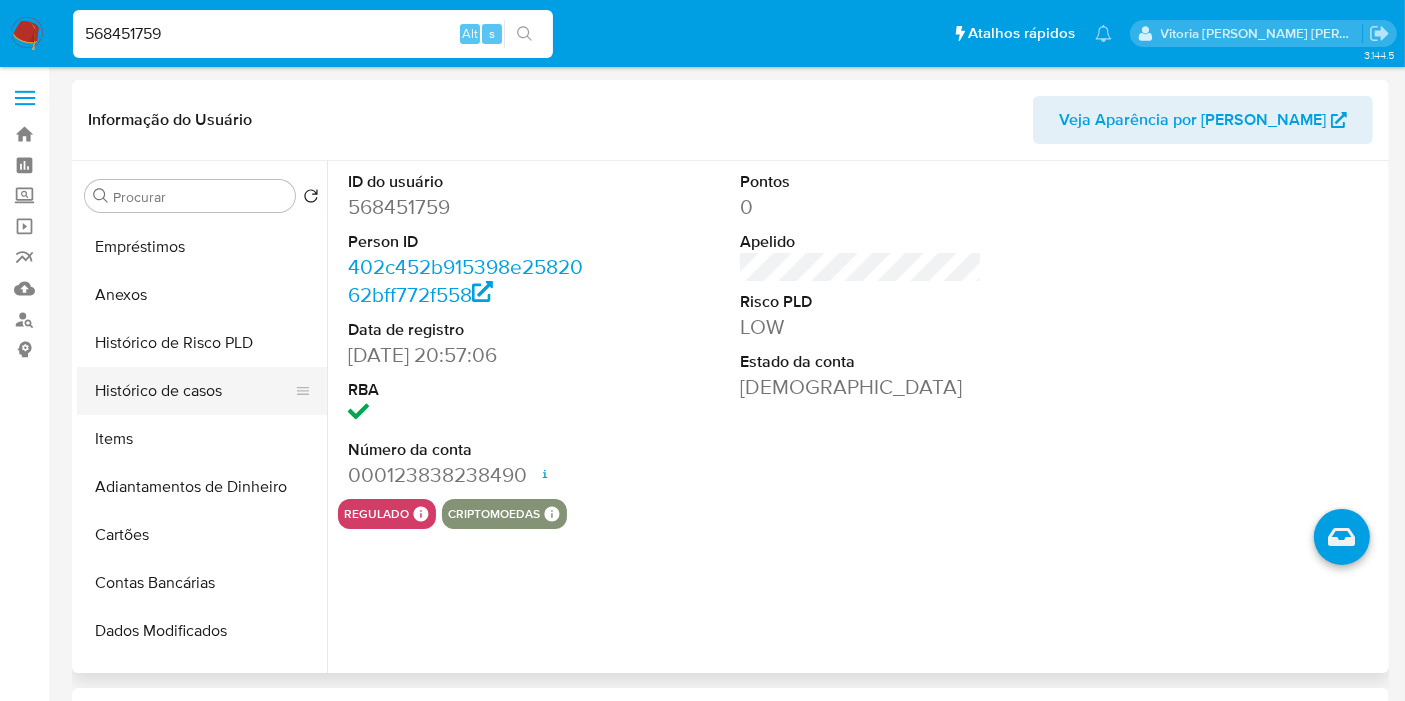 click on "Histórico de casos" at bounding box center (194, 391) 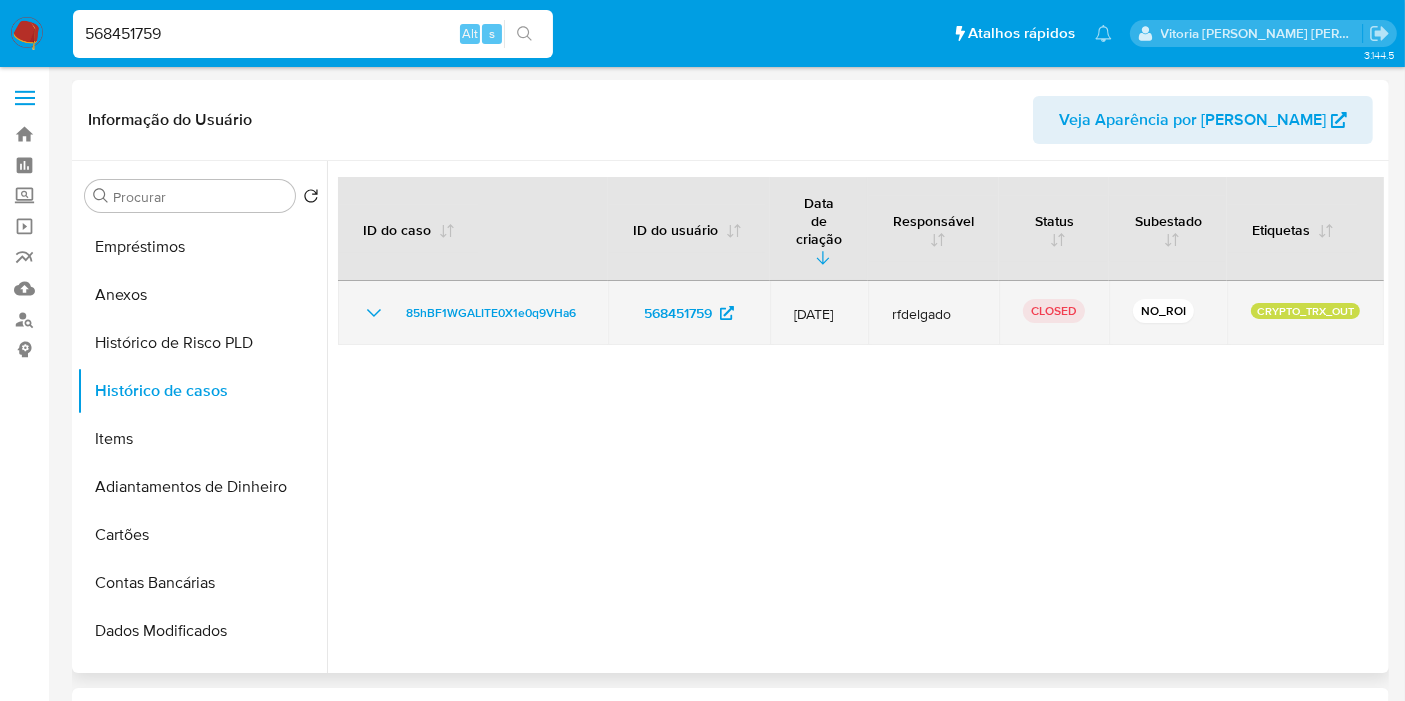 click 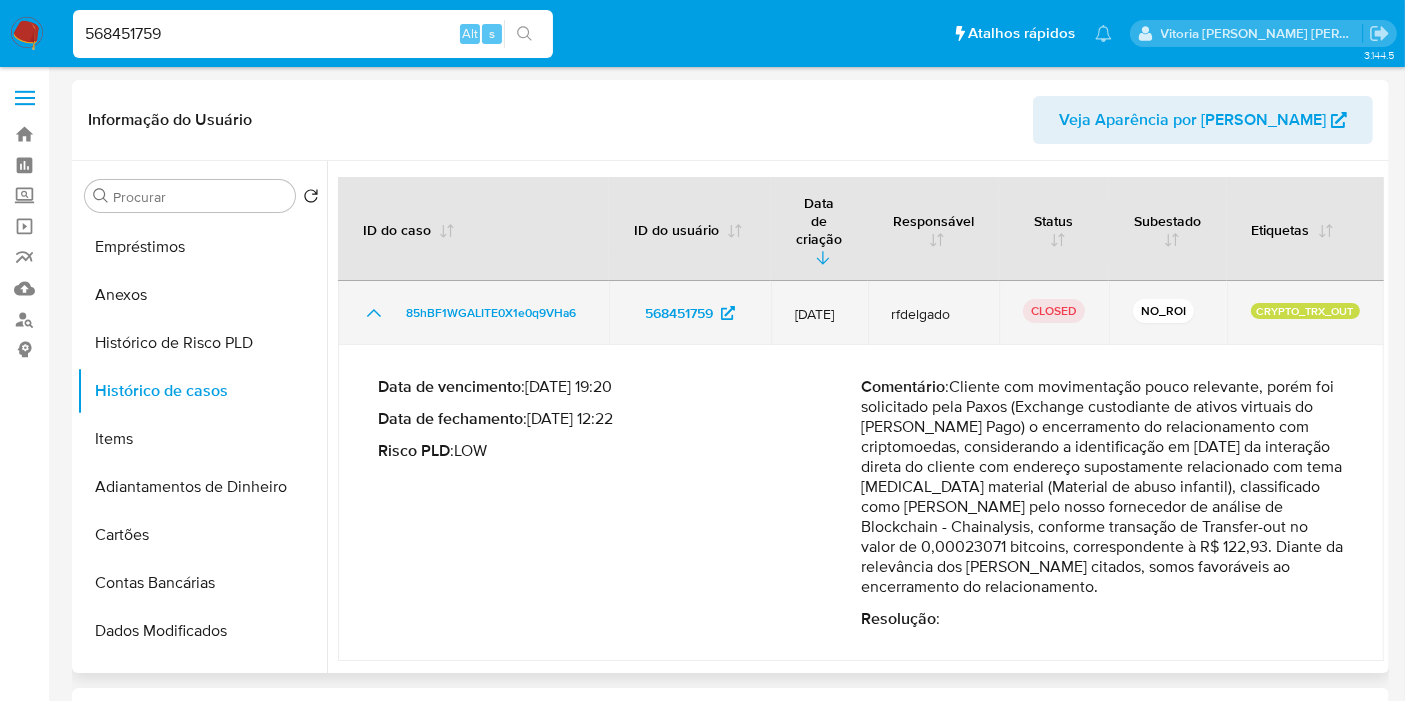 click 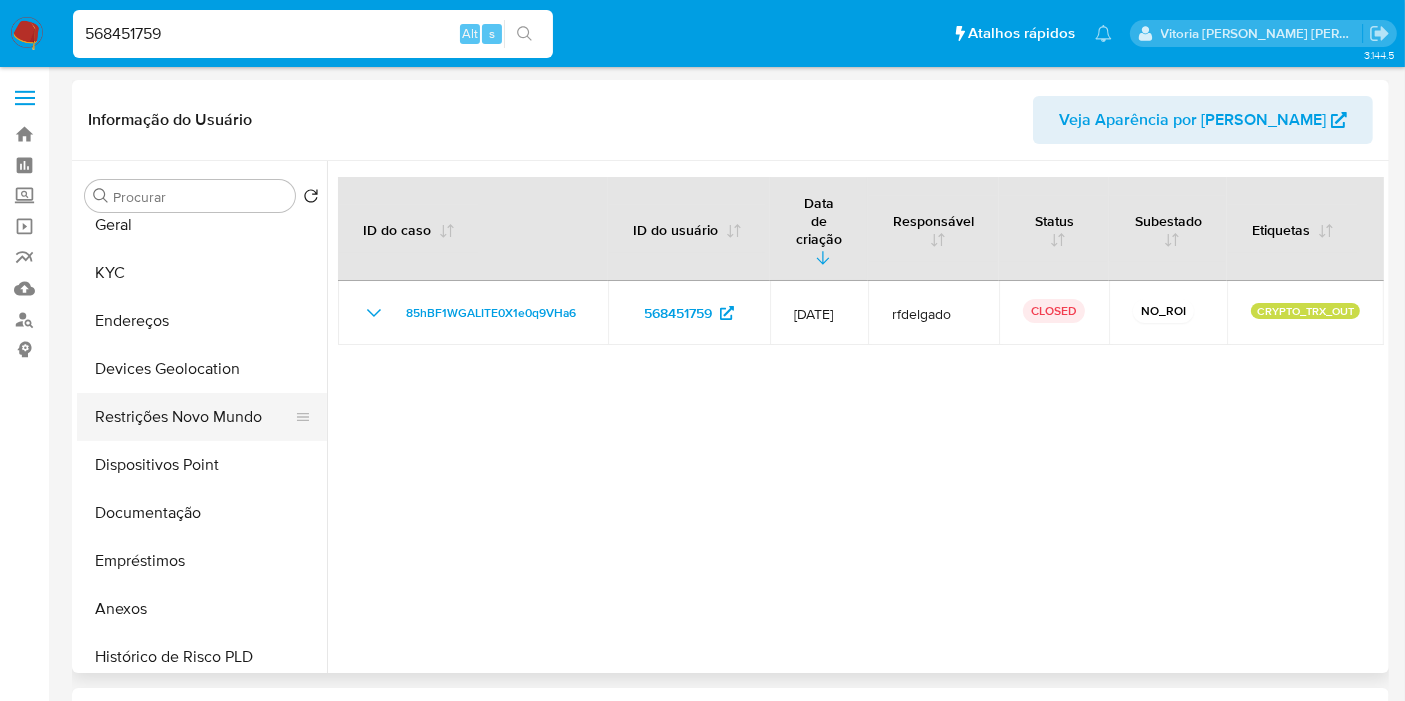 scroll, scrollTop: 0, scrollLeft: 0, axis: both 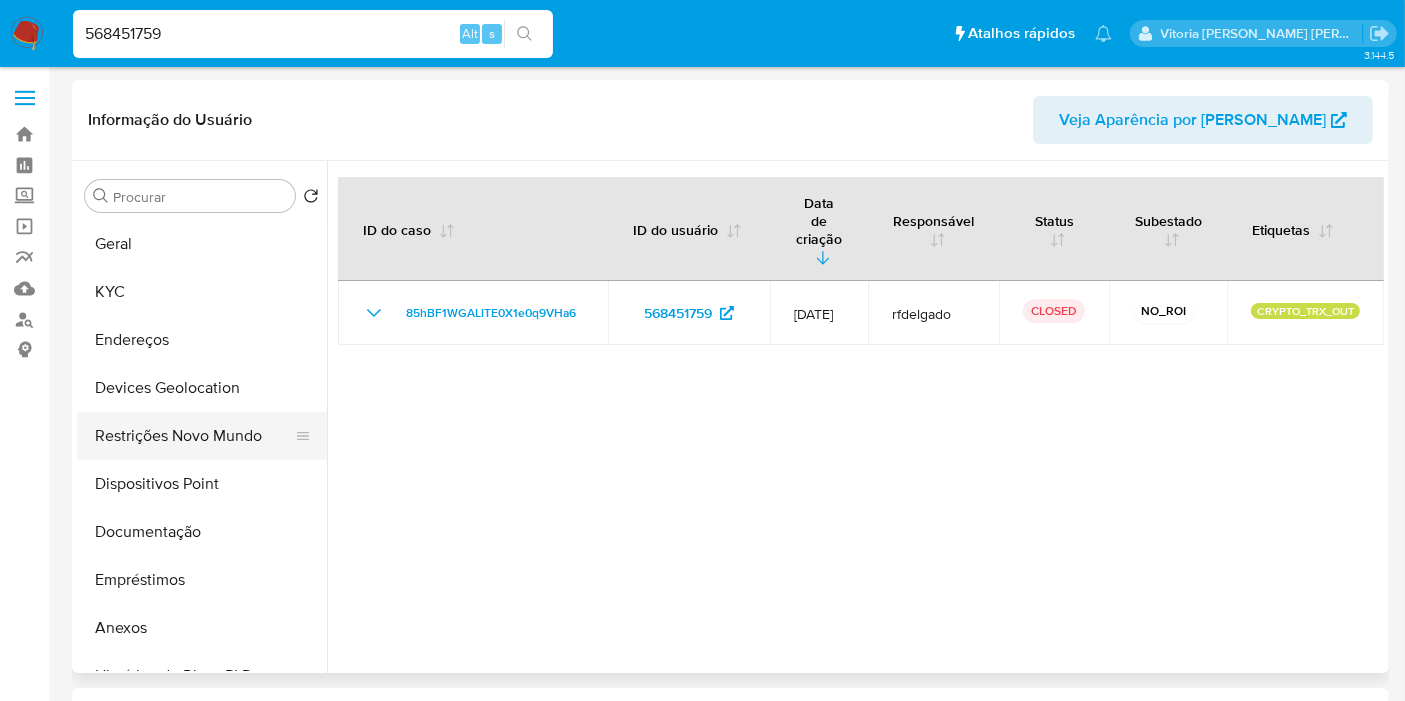 click on "Restrições Novo Mundo" at bounding box center (194, 436) 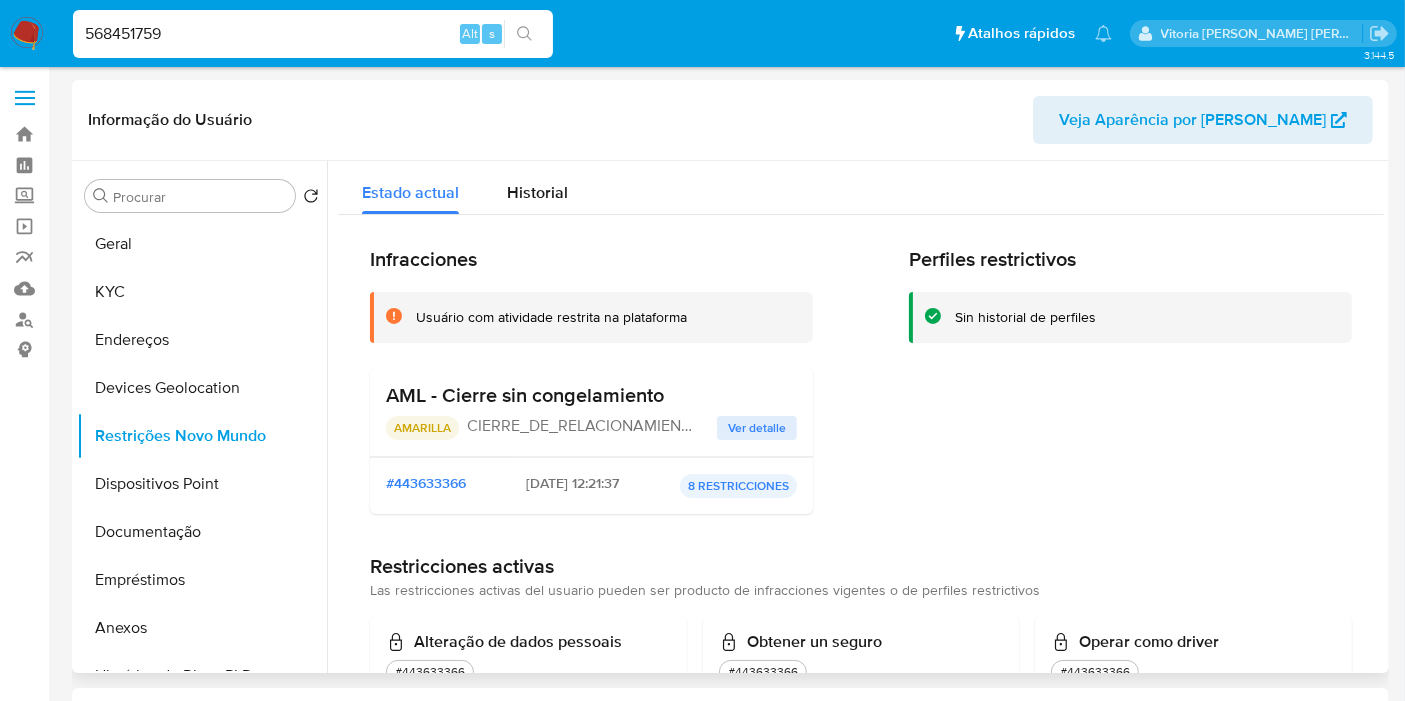 drag, startPoint x: 657, startPoint y: 398, endPoint x: 422, endPoint y: 398, distance: 235 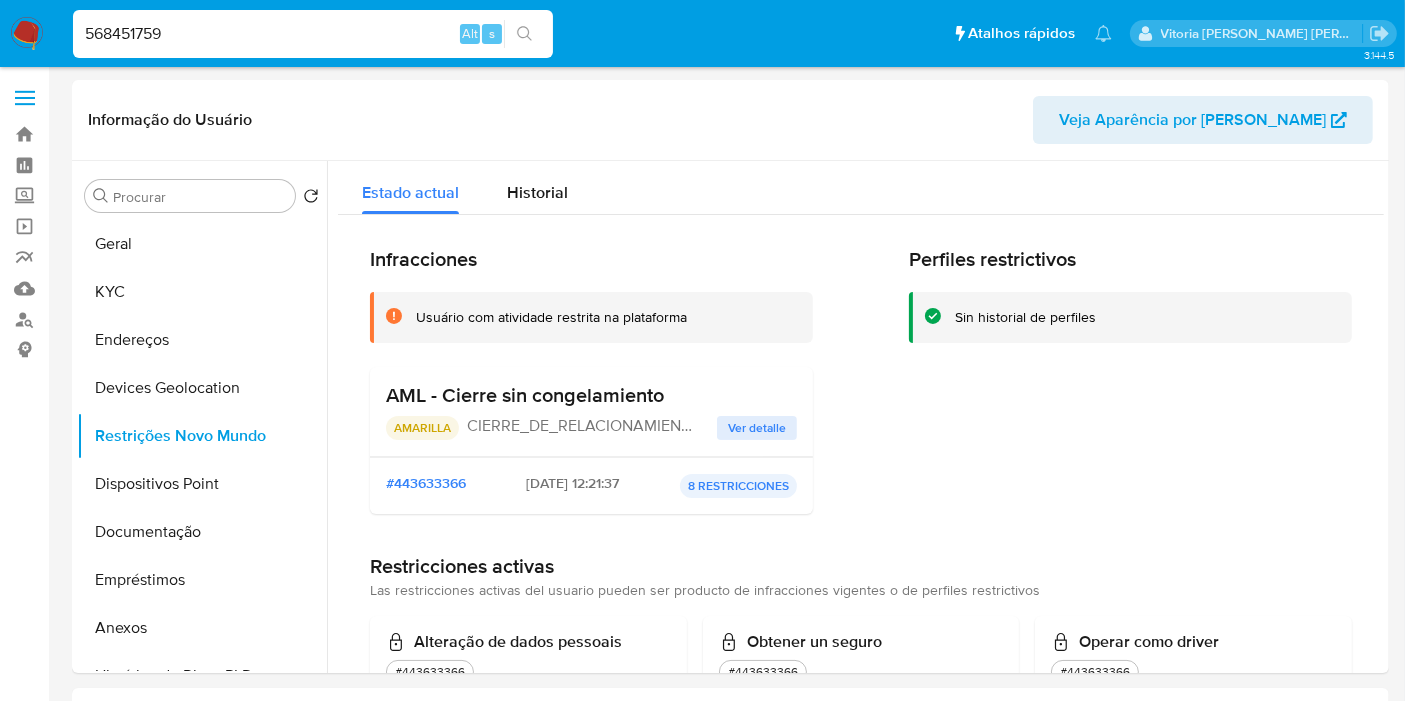 click on "568451759 Alt s" at bounding box center [313, 34] 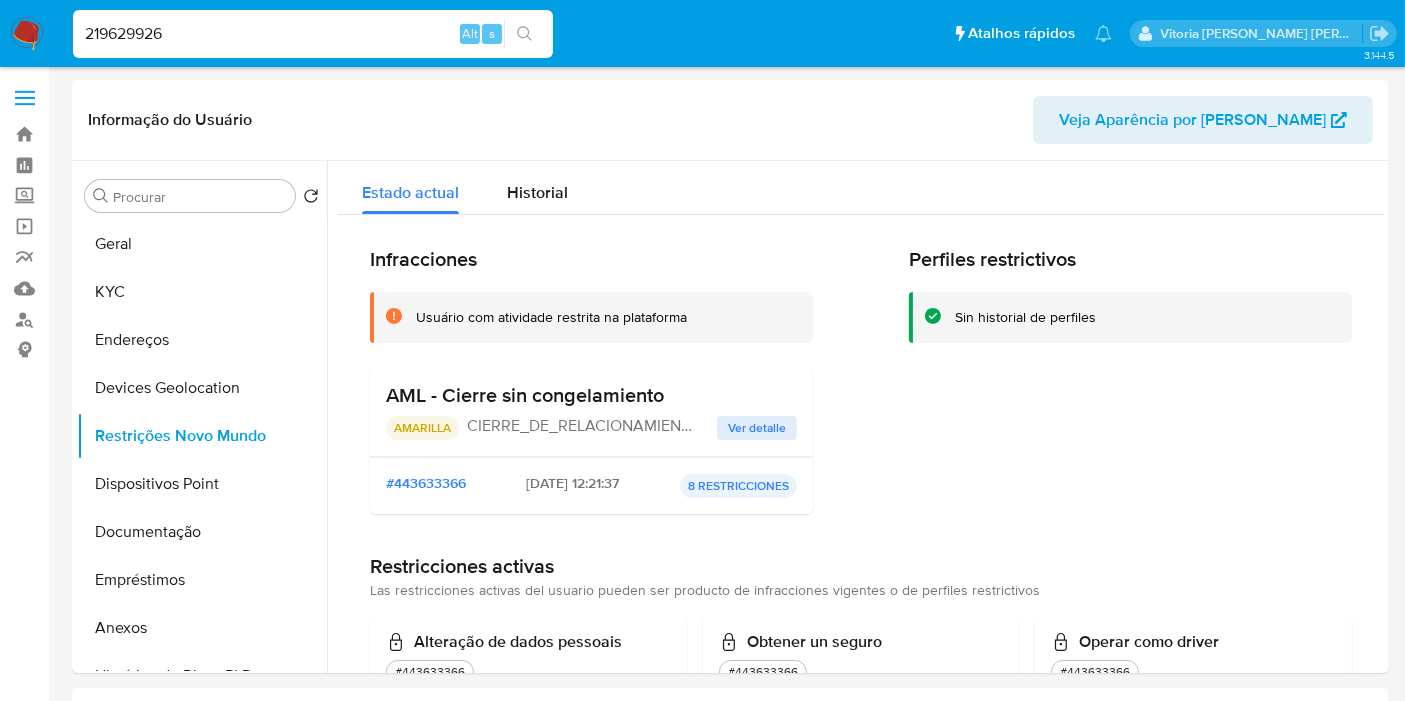 type on "219629926" 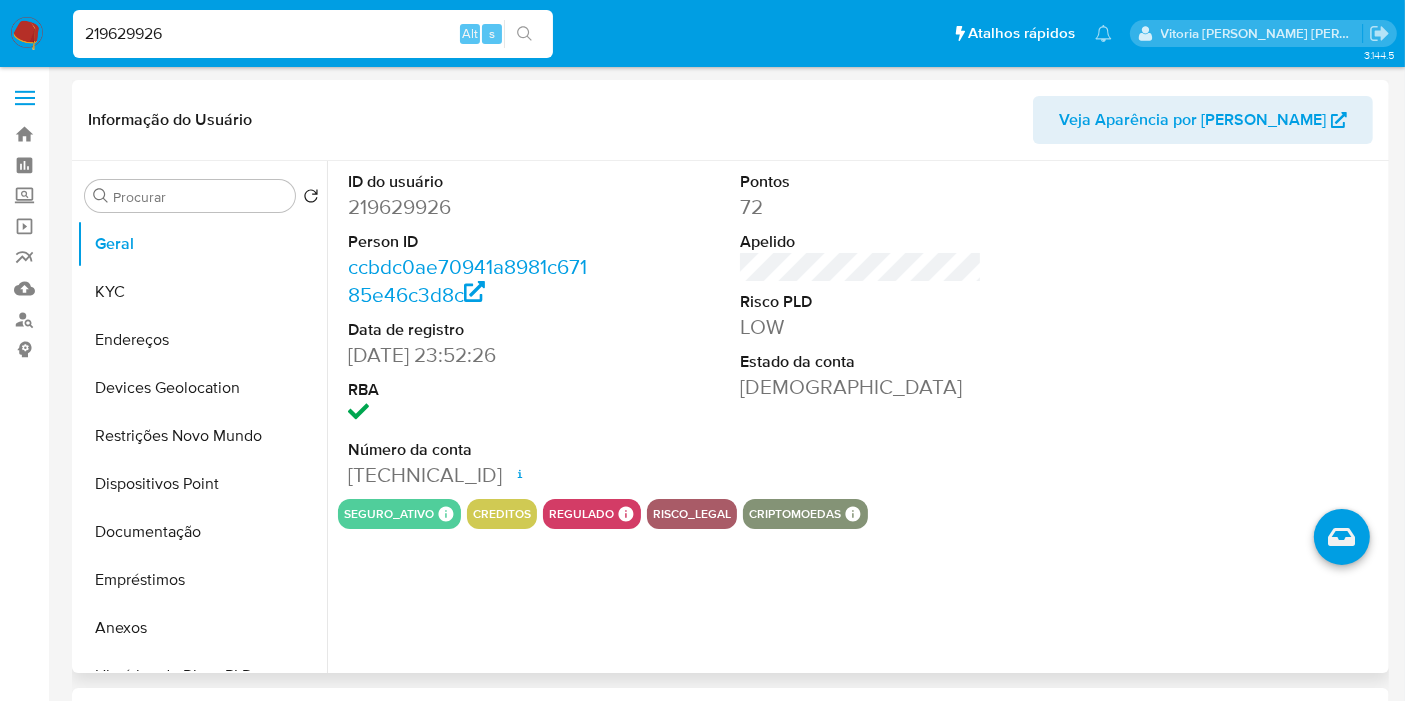 select on "10" 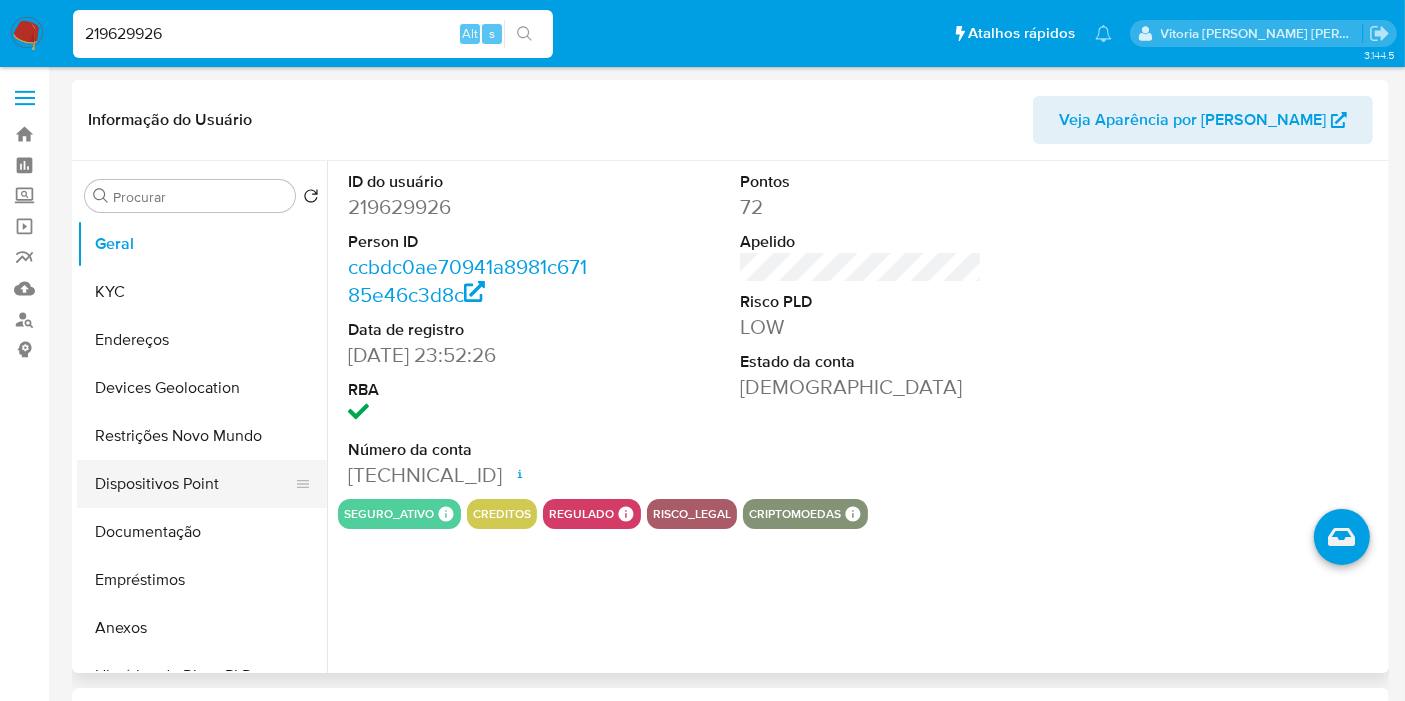 scroll, scrollTop: 222, scrollLeft: 0, axis: vertical 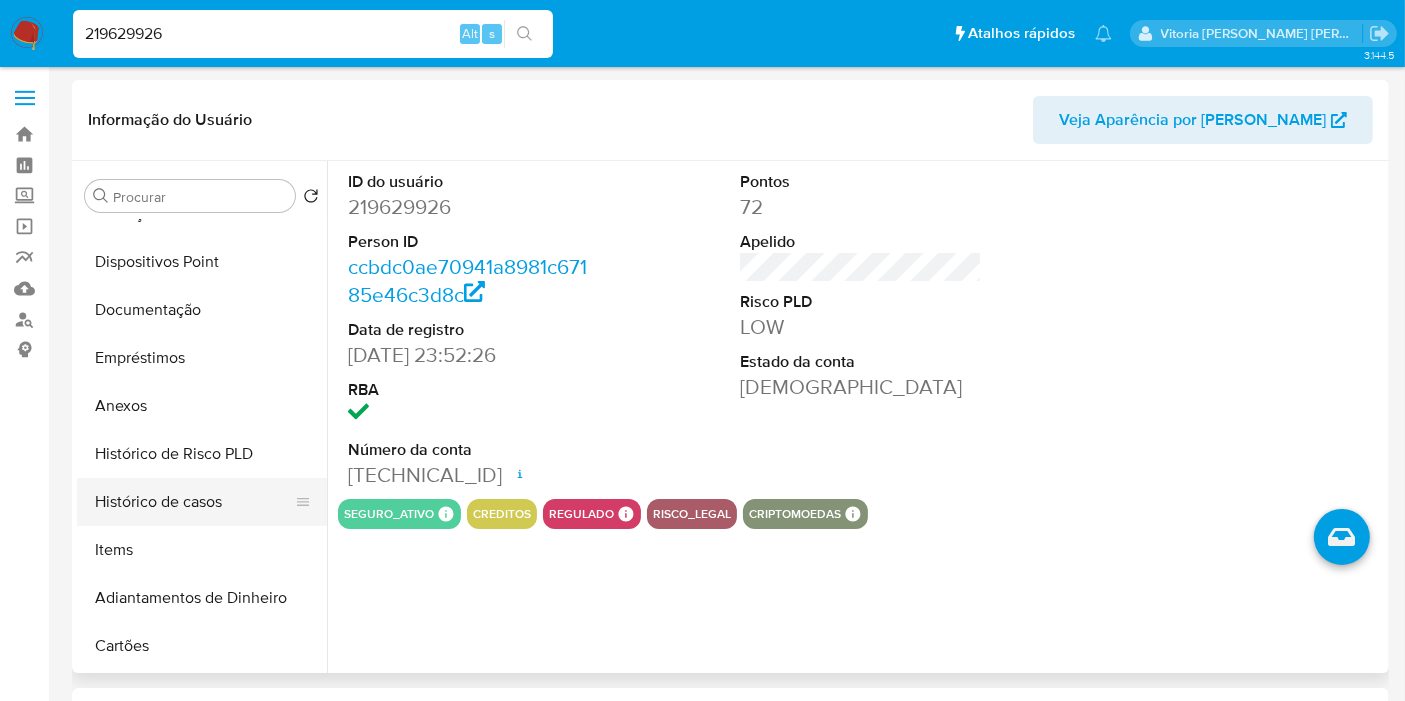 click on "Histórico de casos" at bounding box center [194, 502] 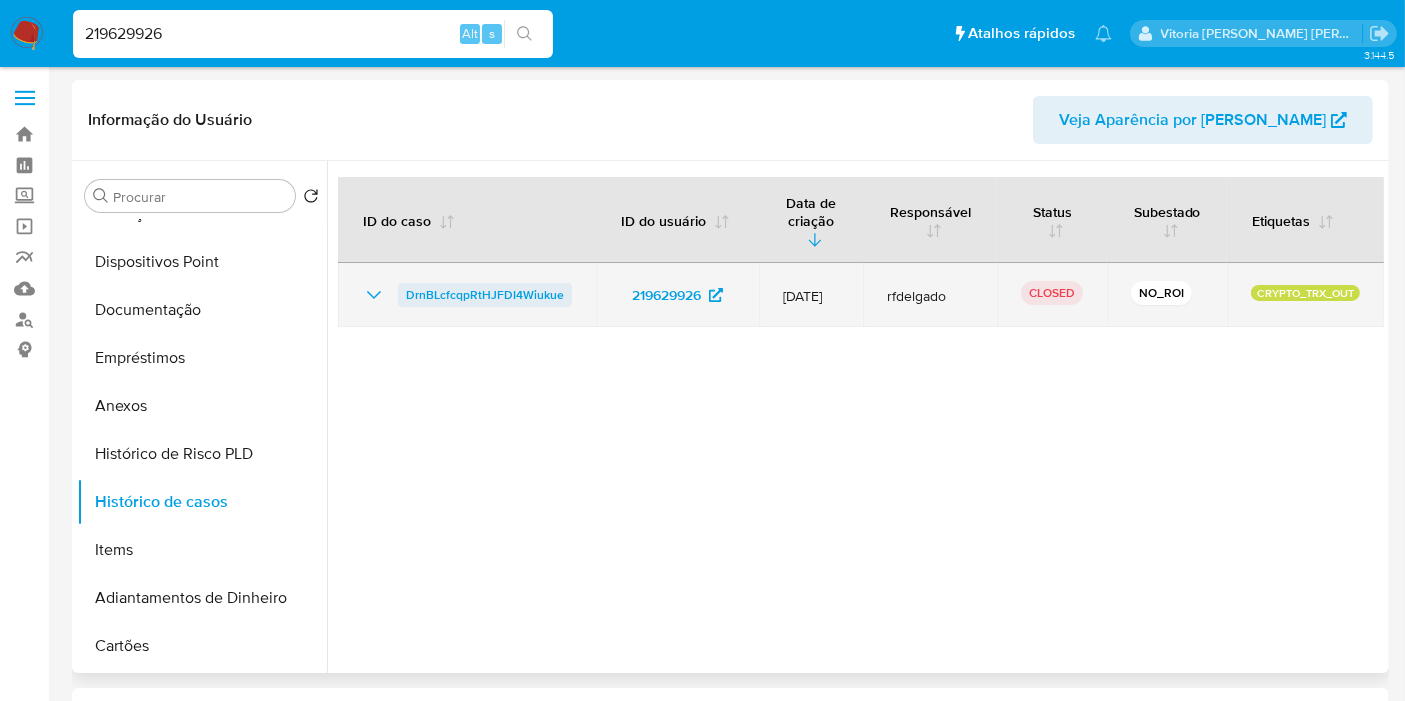 click on "DrnBLcfcqpRtHJFDI4Wiukue" at bounding box center [485, 295] 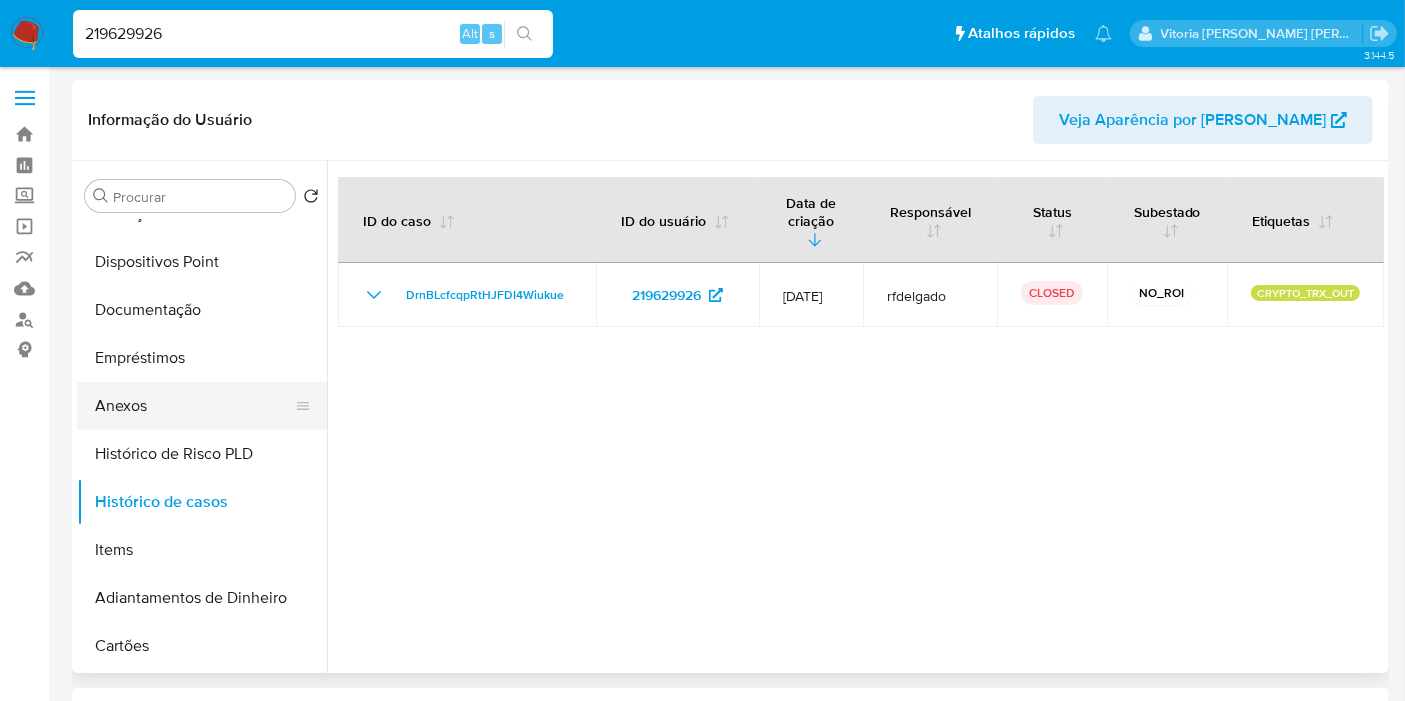 scroll, scrollTop: 0, scrollLeft: 0, axis: both 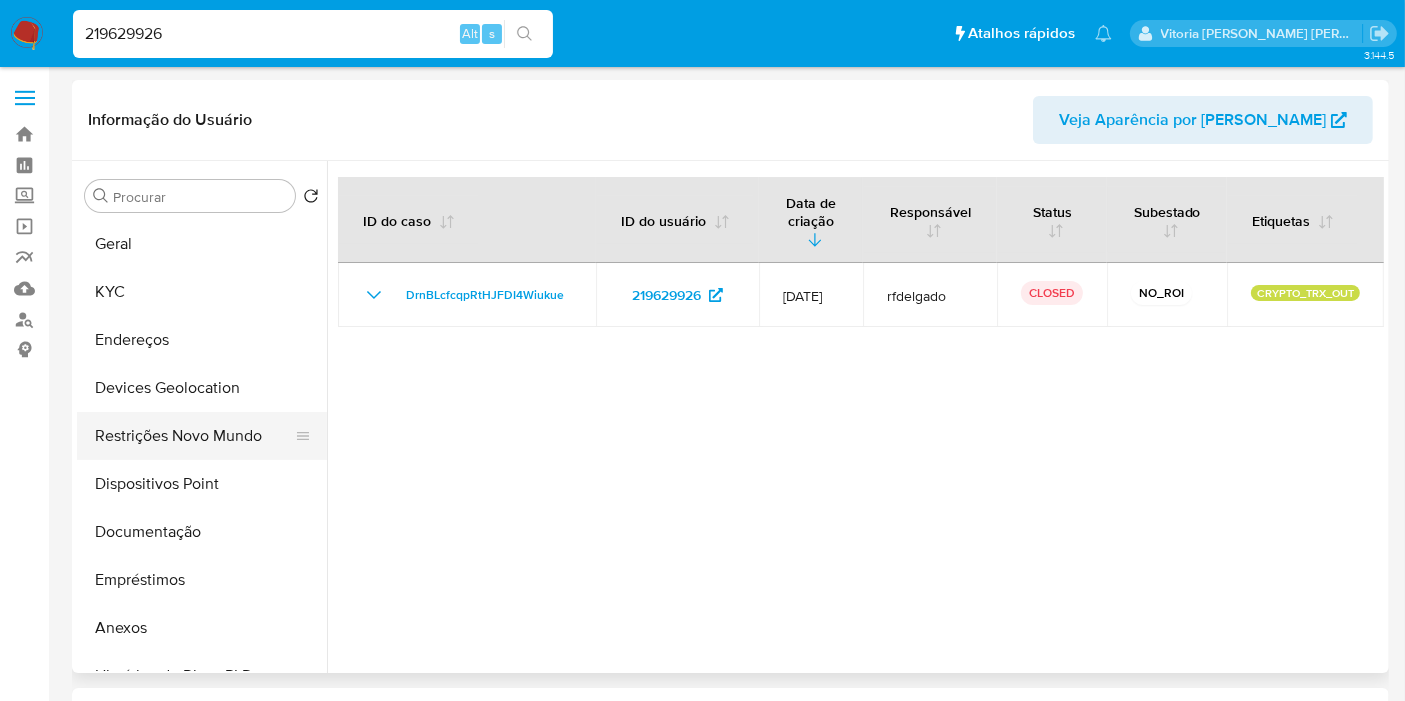 click on "Restrições Novo Mundo" at bounding box center (194, 436) 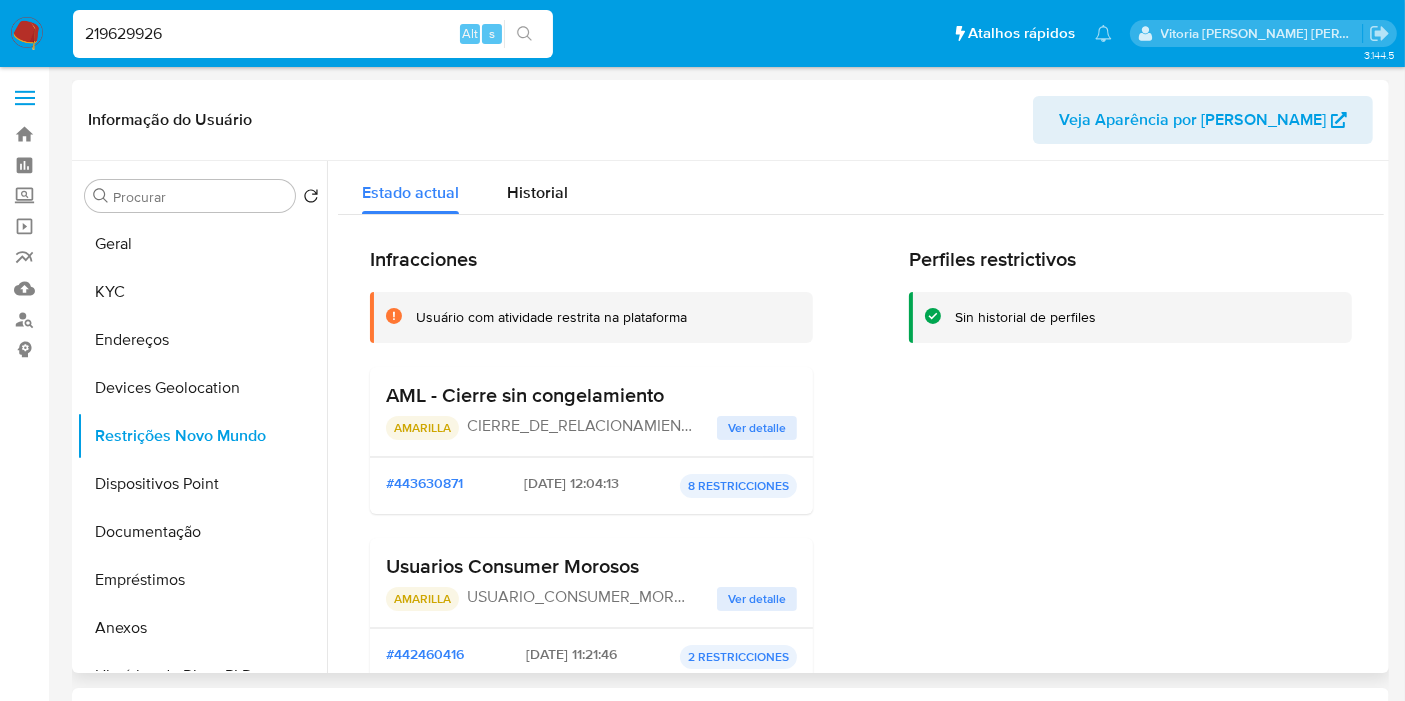 drag, startPoint x: 712, startPoint y: 400, endPoint x: 385, endPoint y: 405, distance: 327.03824 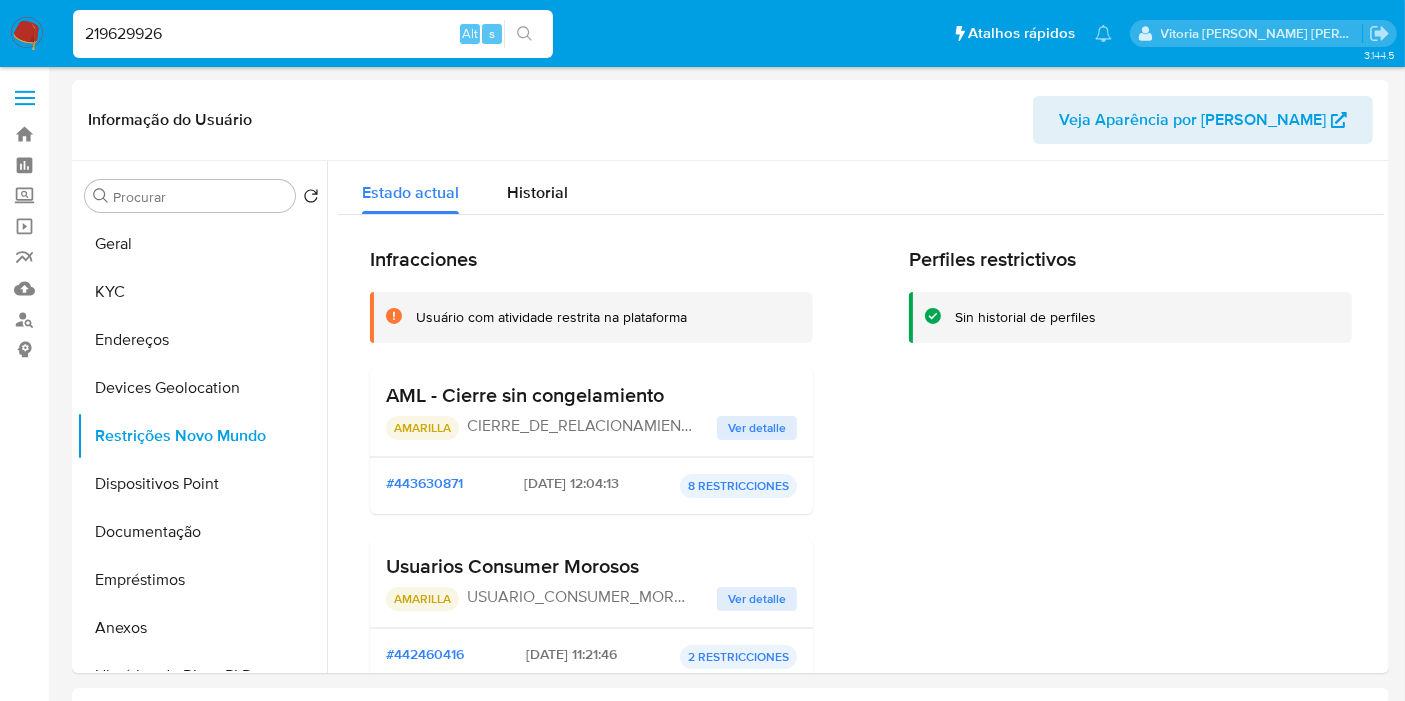 drag, startPoint x: 188, startPoint y: 31, endPoint x: 84, endPoint y: 32, distance: 104.00481 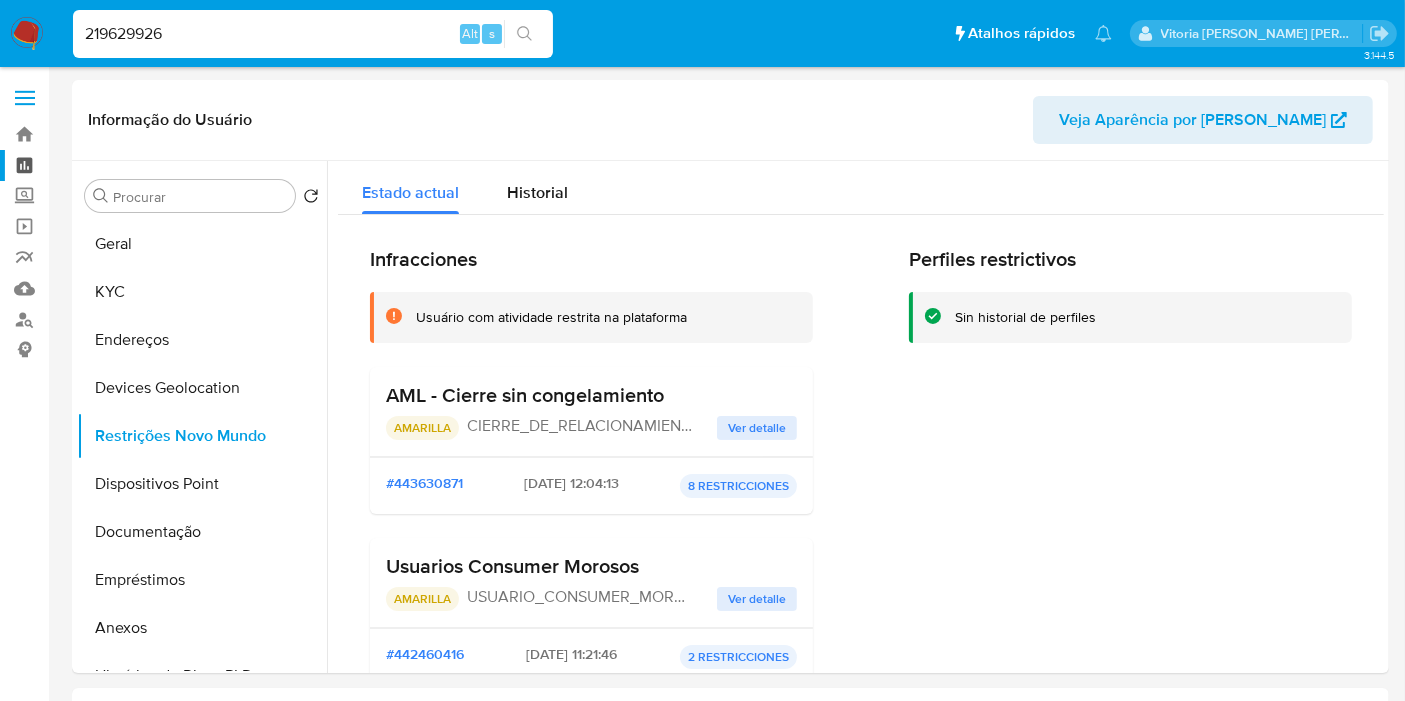 paste on "1536649100" 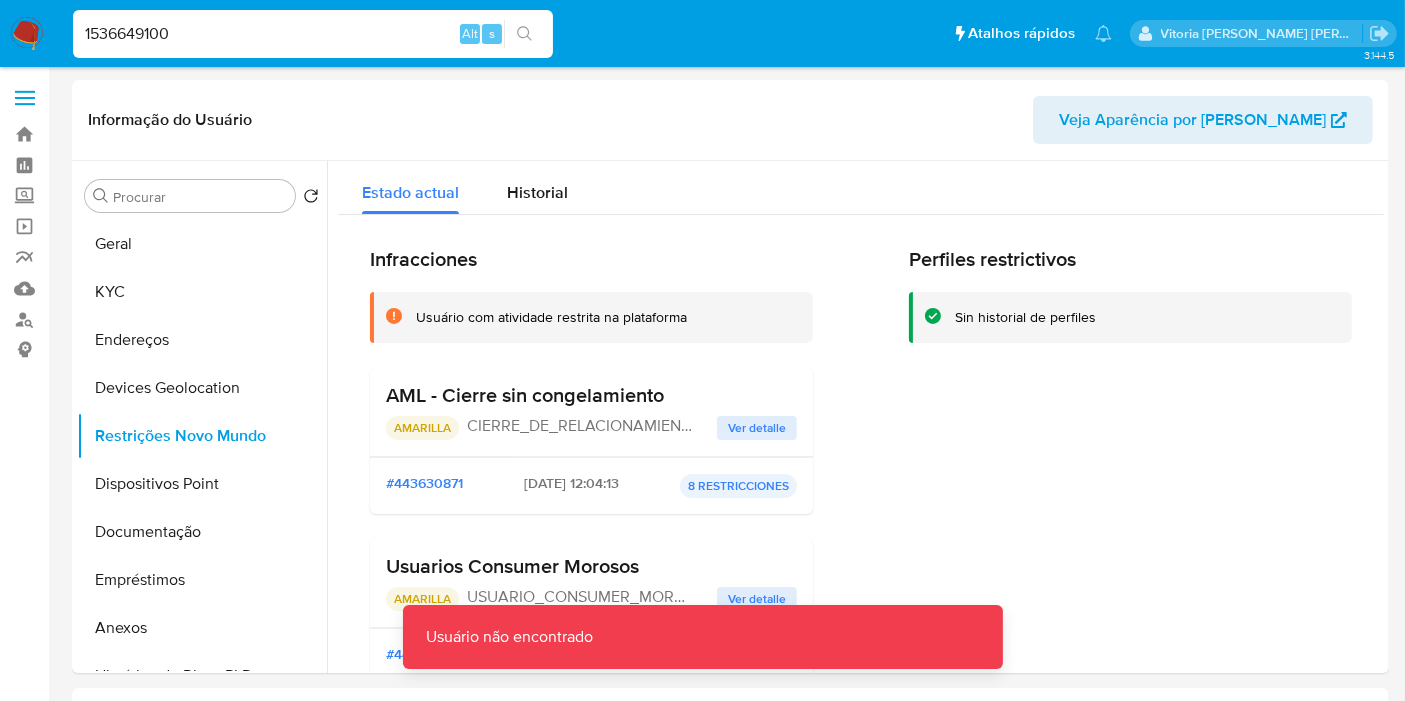 click on "1536649100" at bounding box center [313, 34] 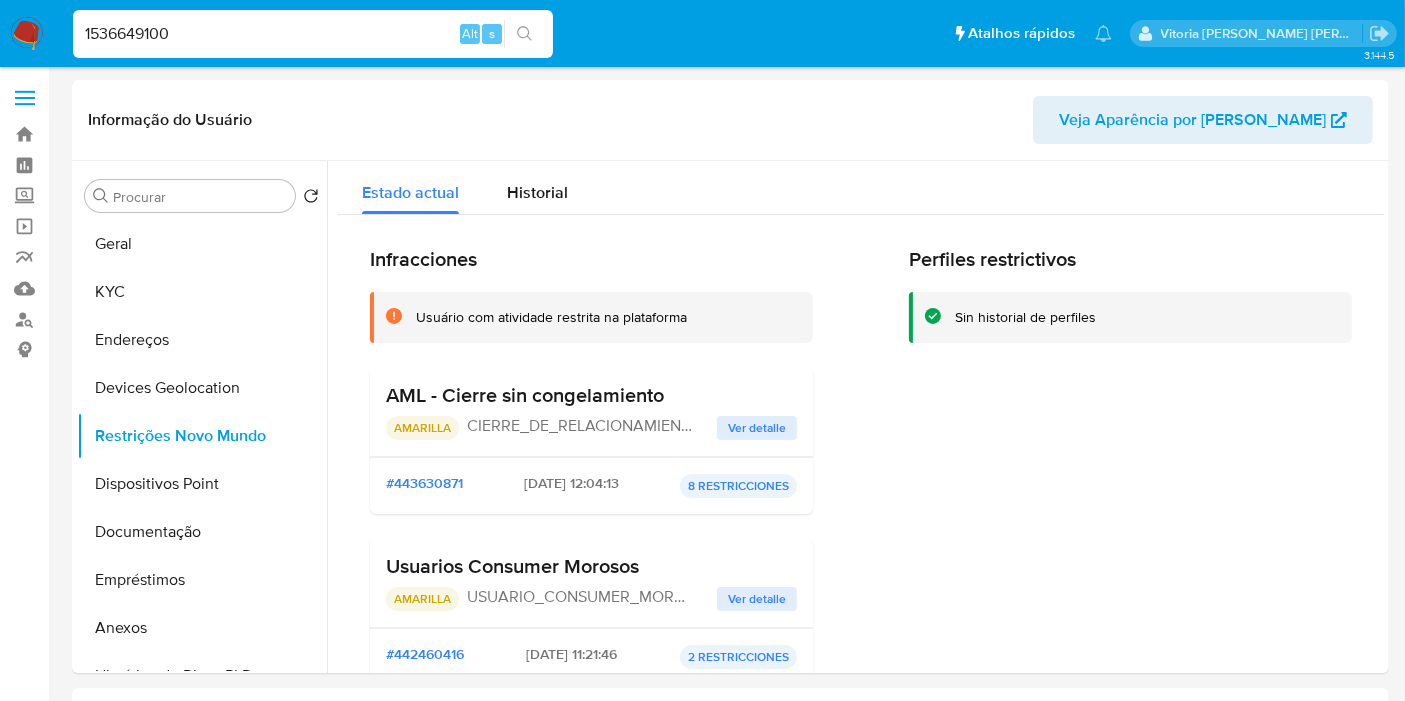 type on "1536649100" 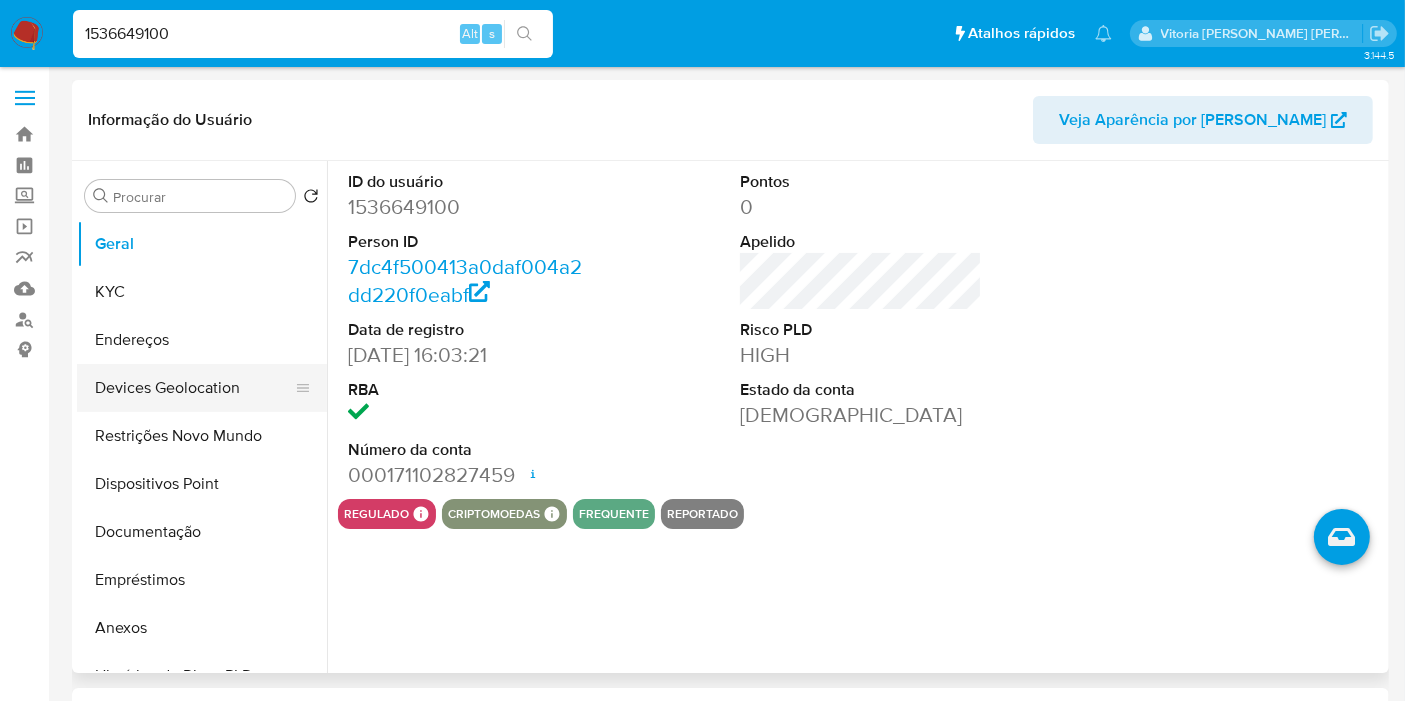 select on "10" 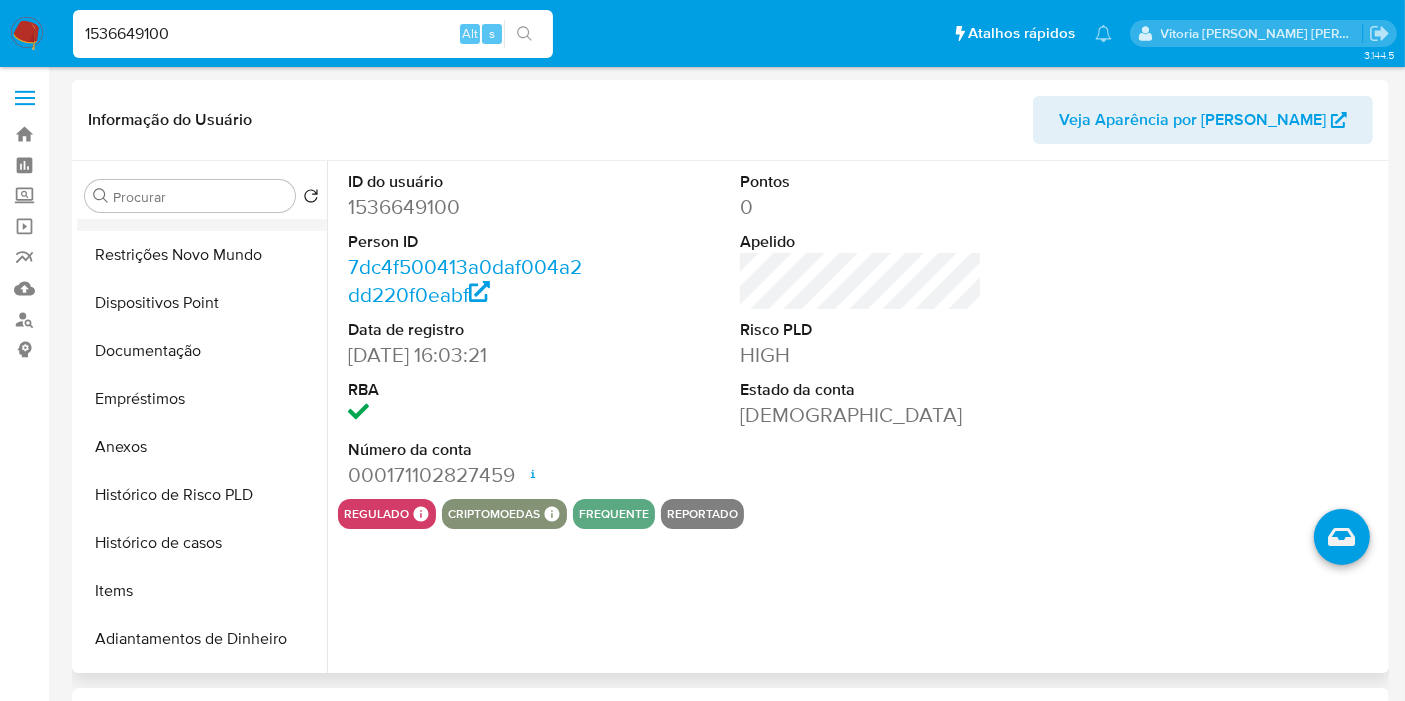 scroll, scrollTop: 333, scrollLeft: 0, axis: vertical 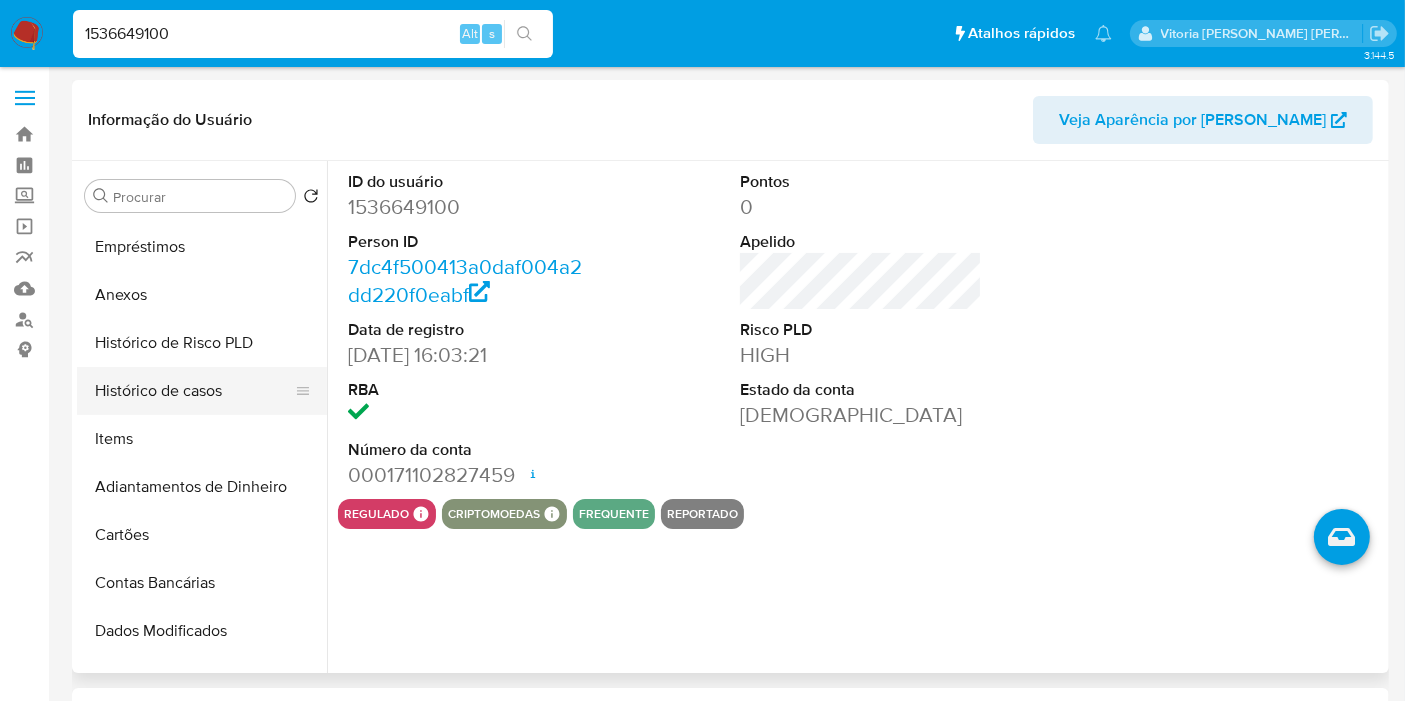 click on "Histórico de casos" at bounding box center [194, 391] 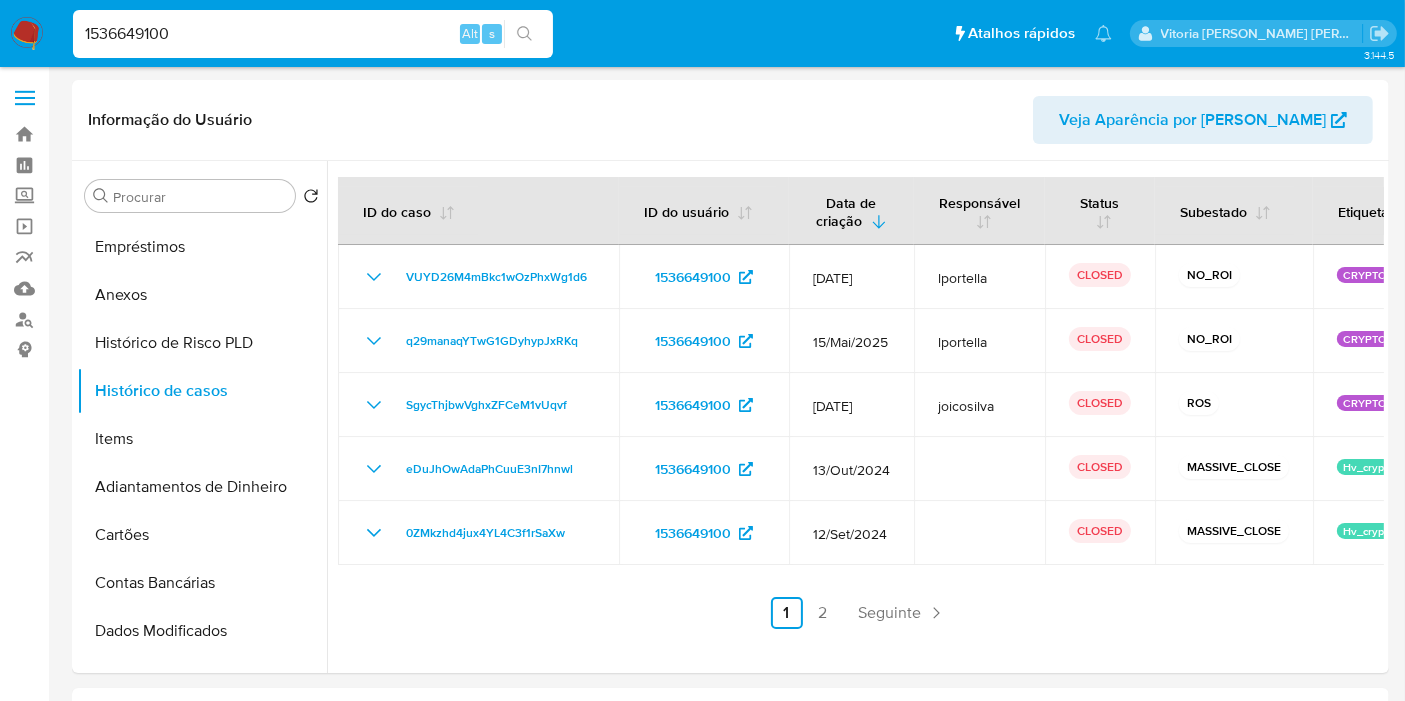 drag, startPoint x: 254, startPoint y: 31, endPoint x: 93, endPoint y: 41, distance: 161.31026 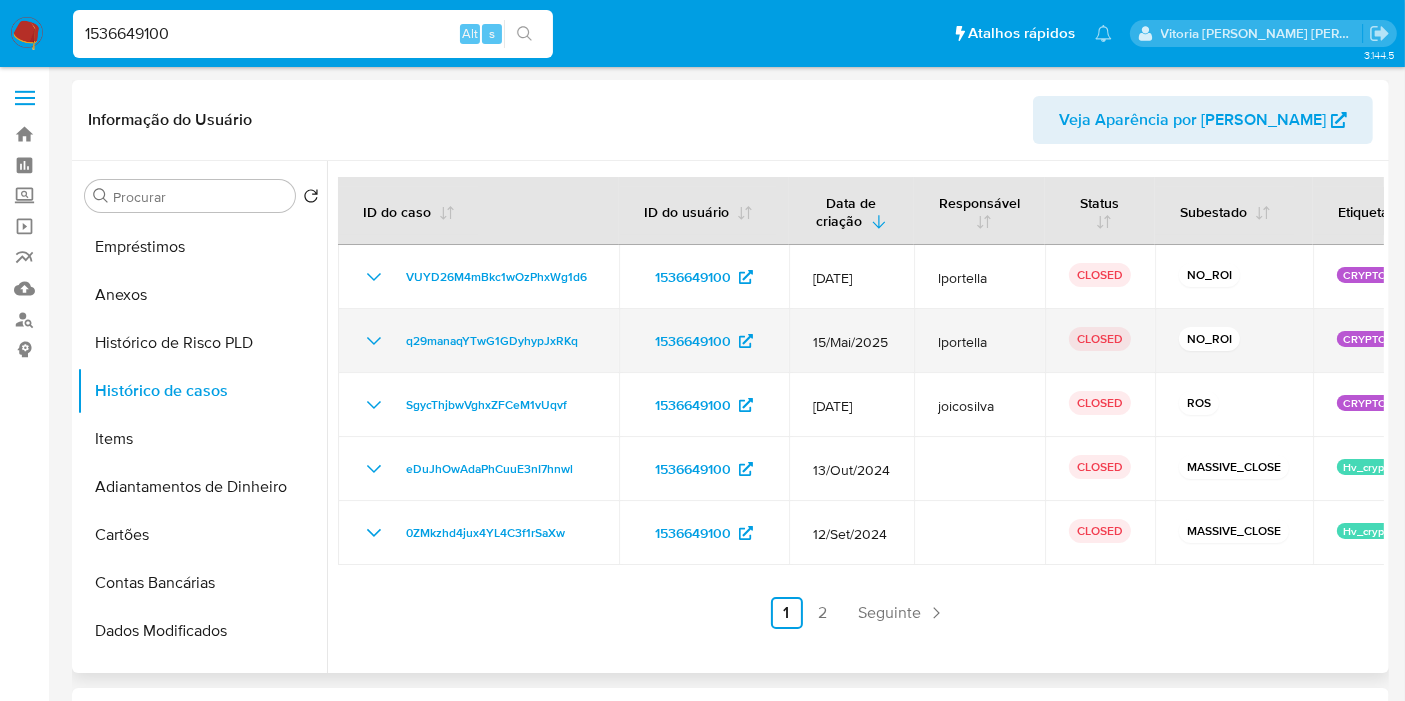 paste on "1536649100" 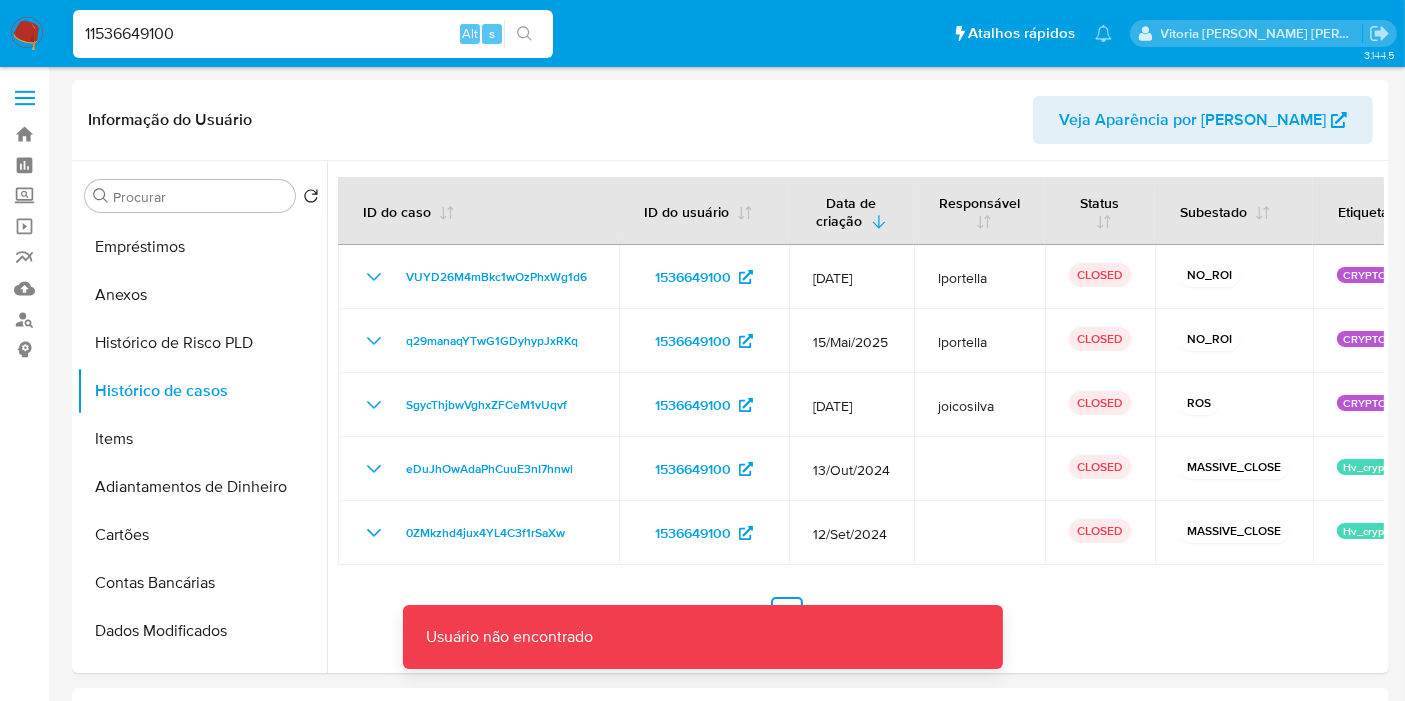 click on "11536649100" at bounding box center (313, 34) 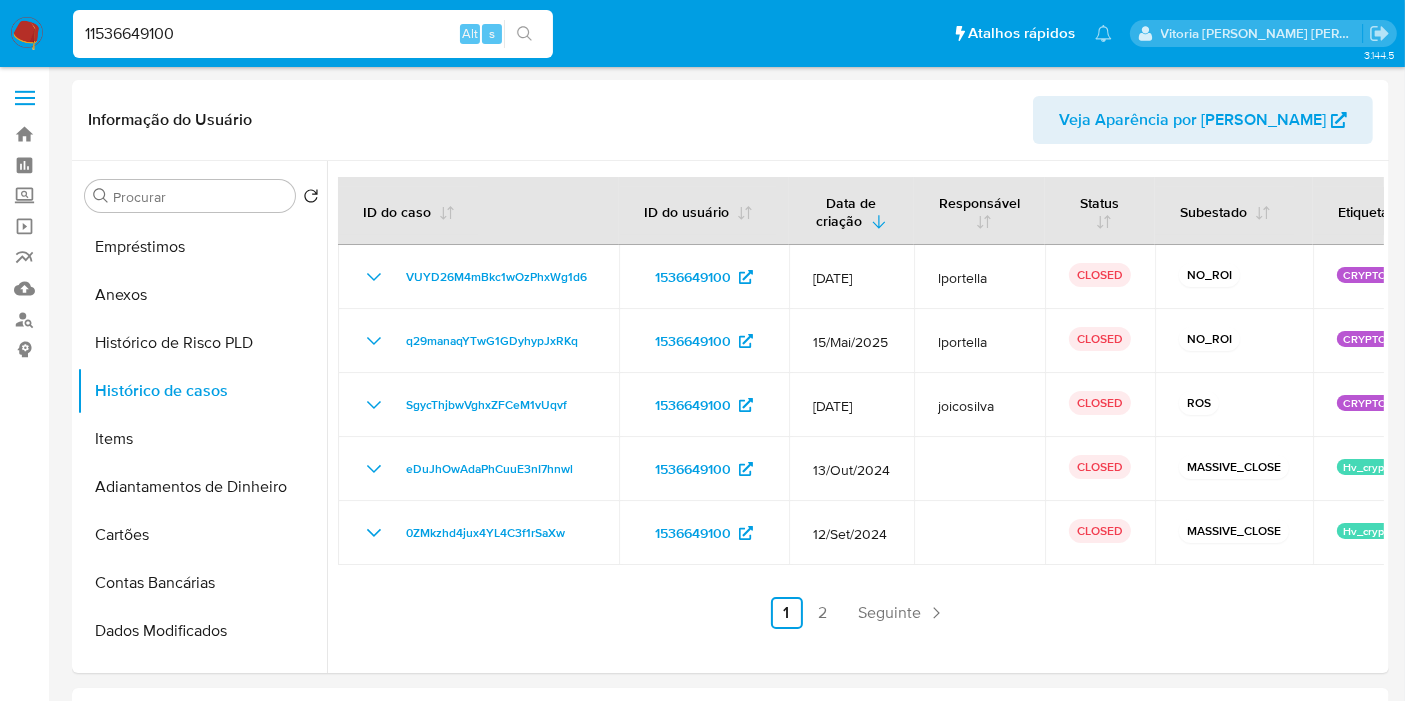 type on "11536649100" 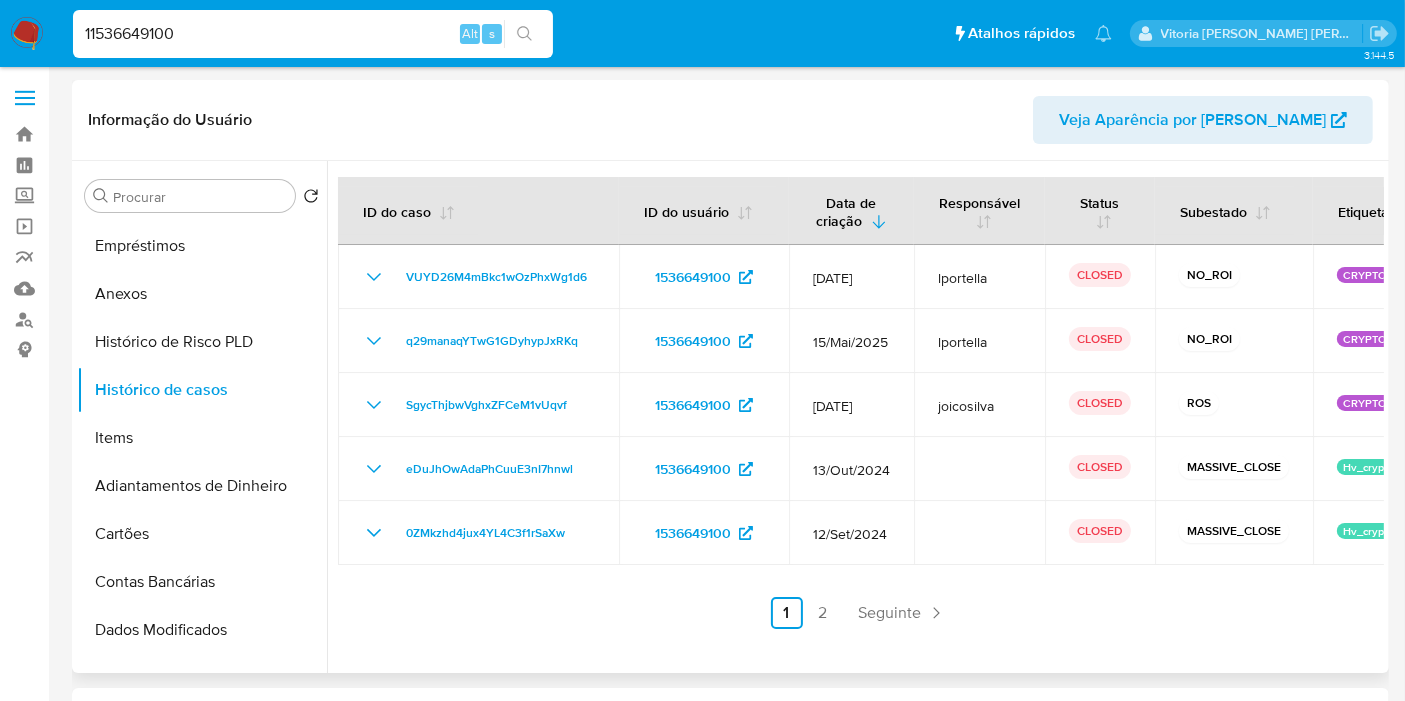 scroll, scrollTop: 0, scrollLeft: 0, axis: both 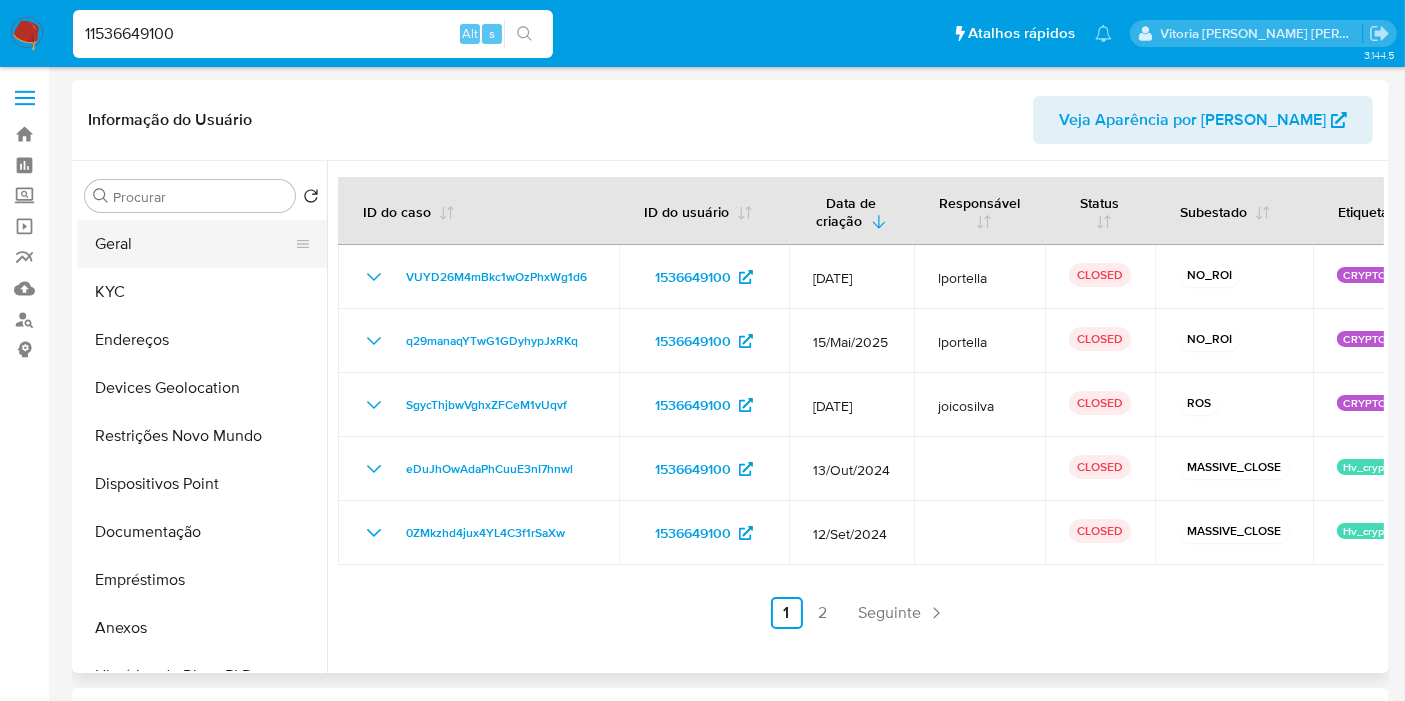 click on "Geral" at bounding box center [194, 244] 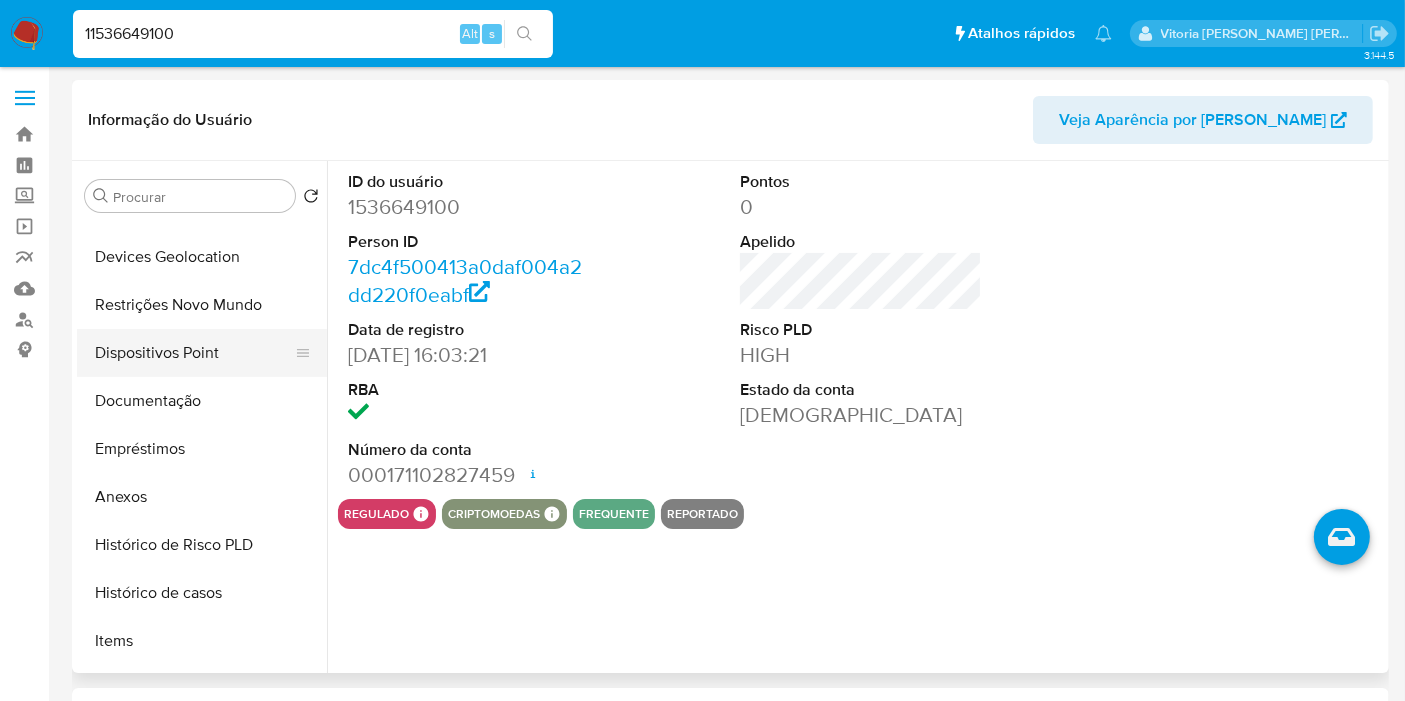 scroll, scrollTop: 111, scrollLeft: 0, axis: vertical 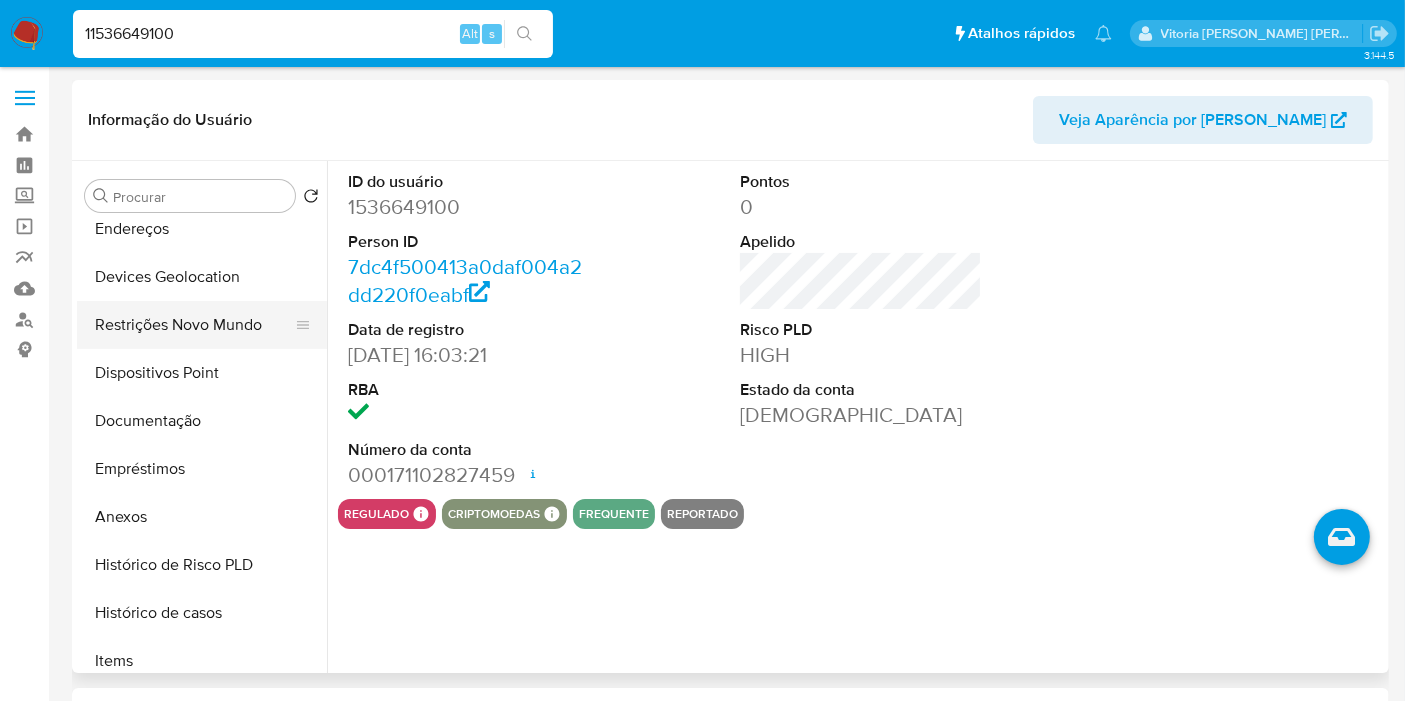click on "Restrições Novo Mundo" at bounding box center (194, 325) 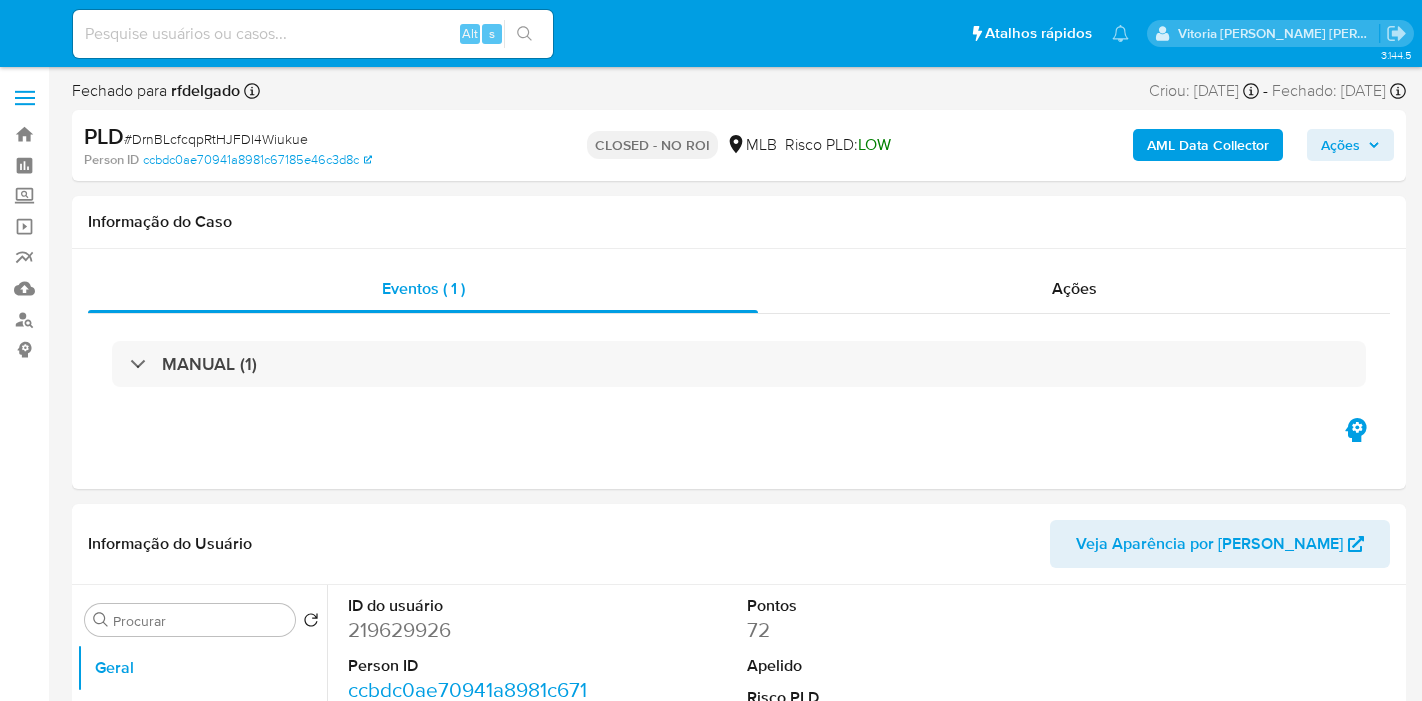 select on "10" 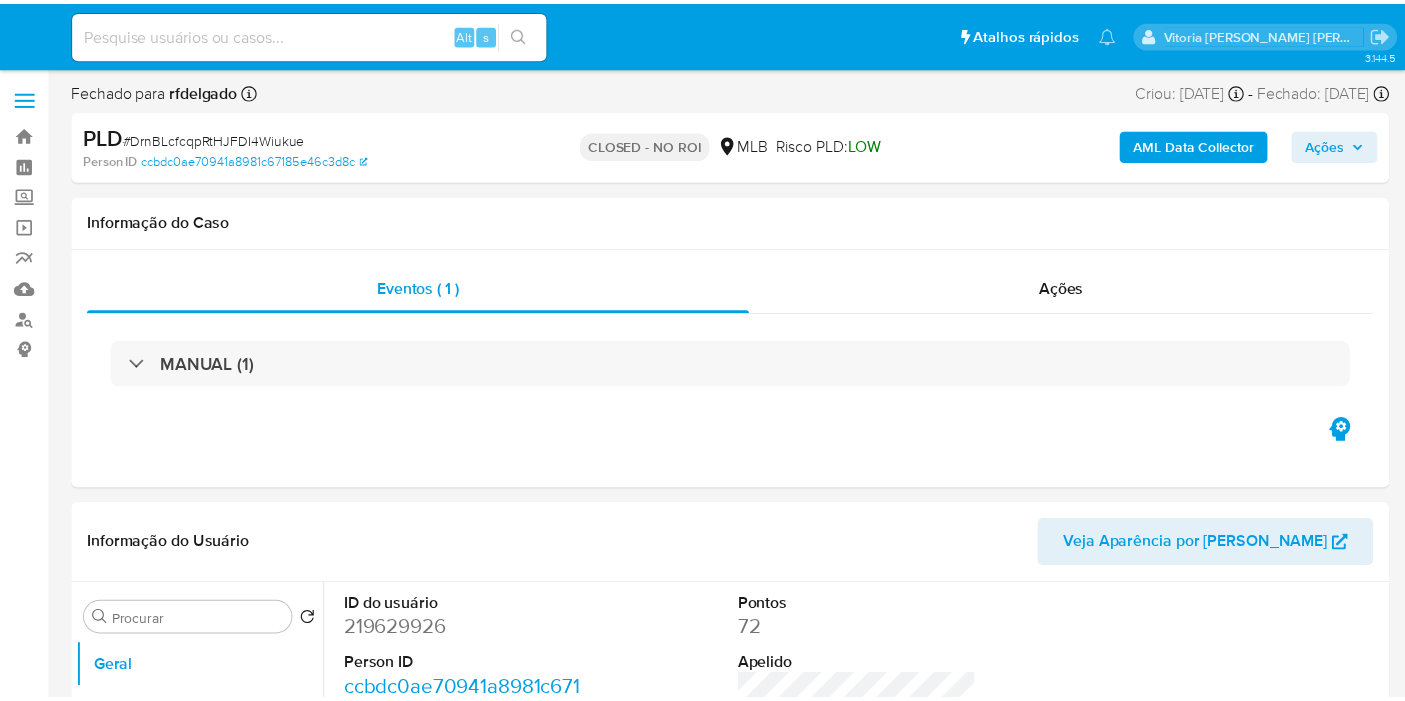 scroll, scrollTop: 0, scrollLeft: 0, axis: both 